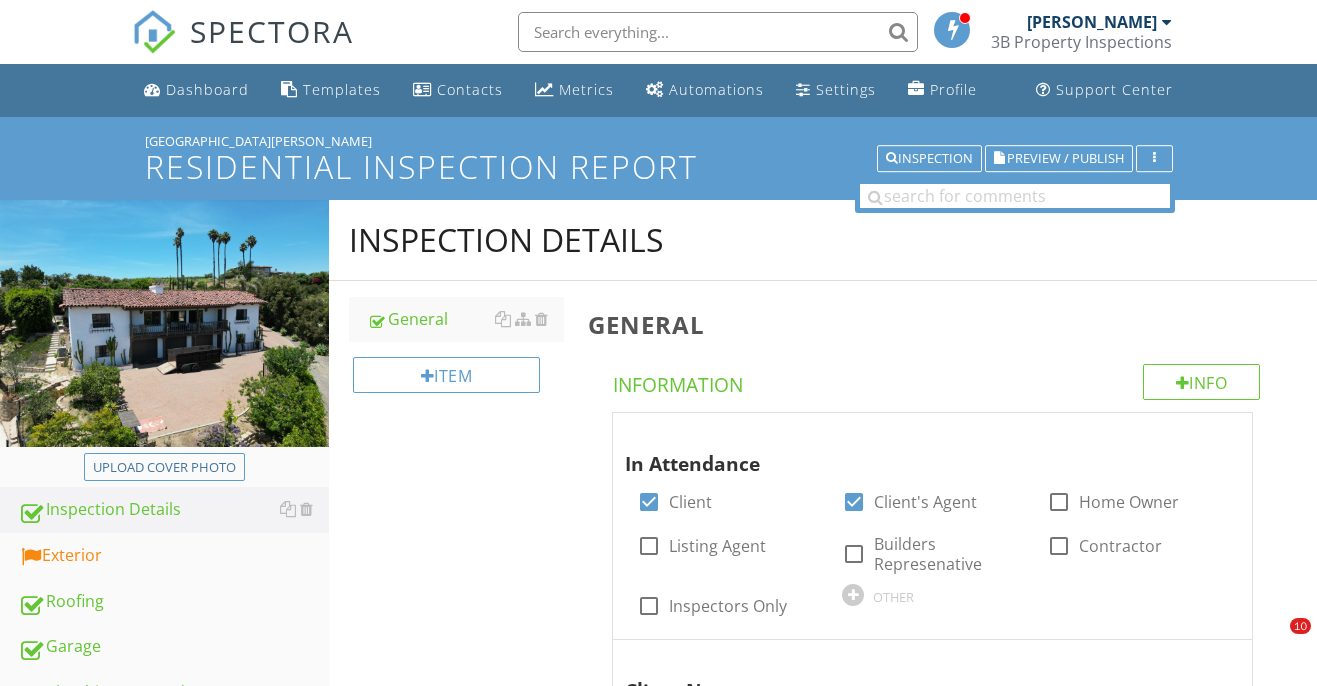 scroll, scrollTop: 0, scrollLeft: 0, axis: both 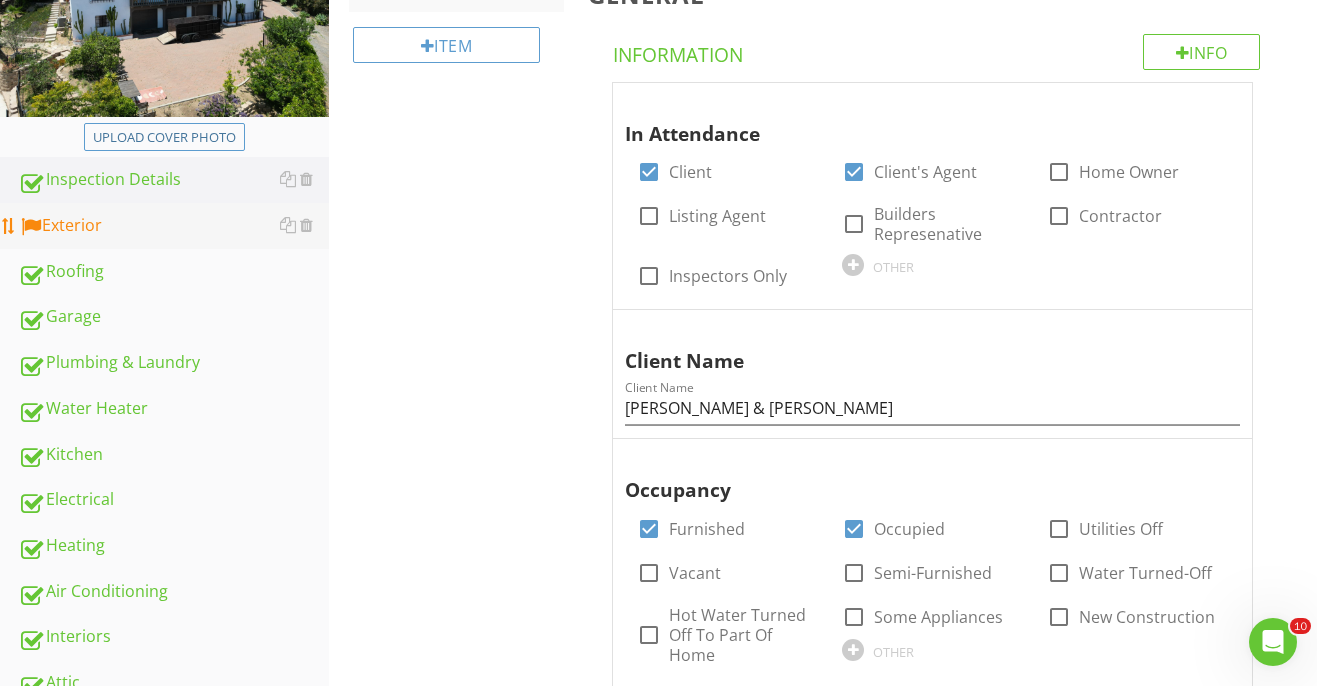 click on "Exterior" at bounding box center [173, 226] 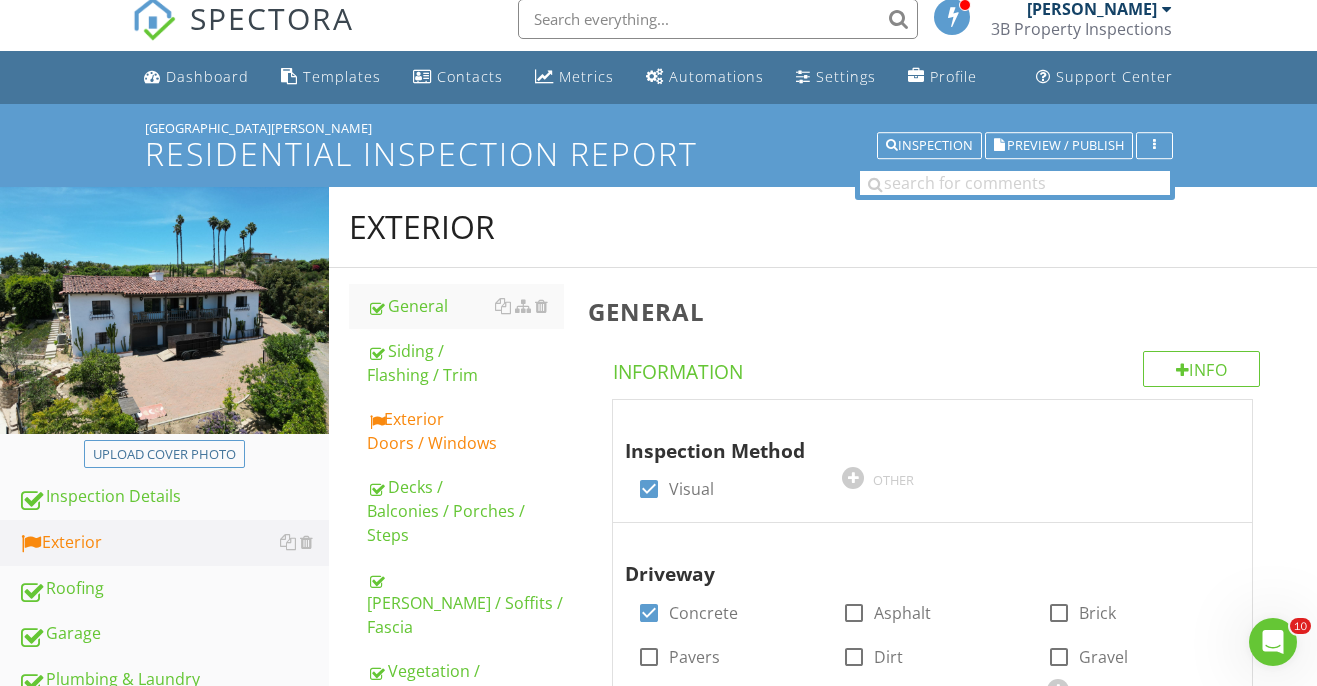 scroll, scrollTop: 0, scrollLeft: 0, axis: both 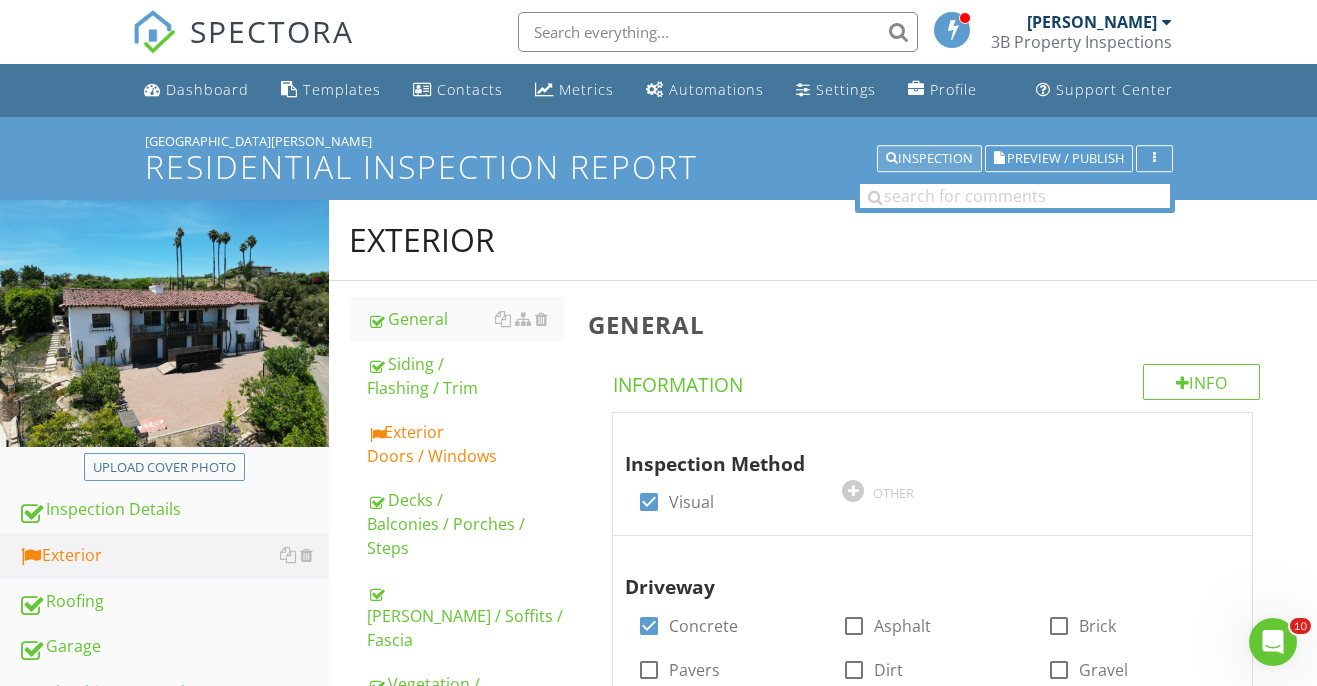 click on "Inspection" at bounding box center (929, 159) 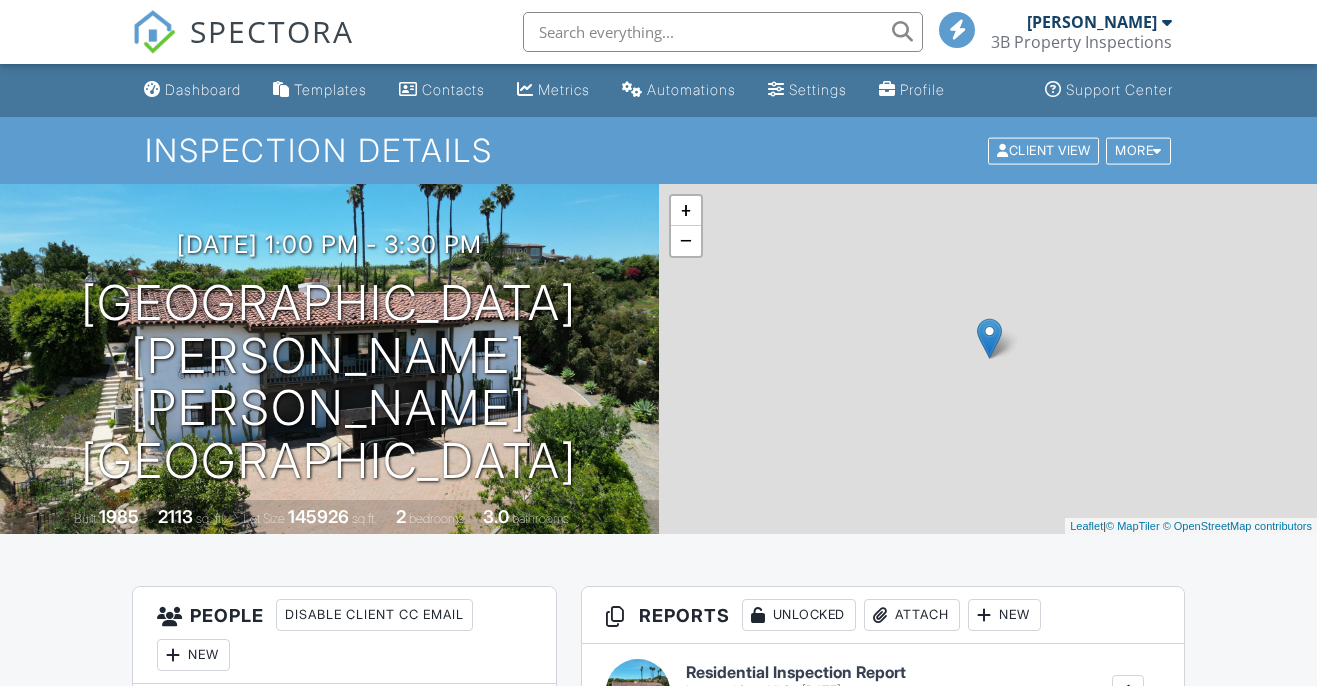 scroll, scrollTop: 365, scrollLeft: 0, axis: vertical 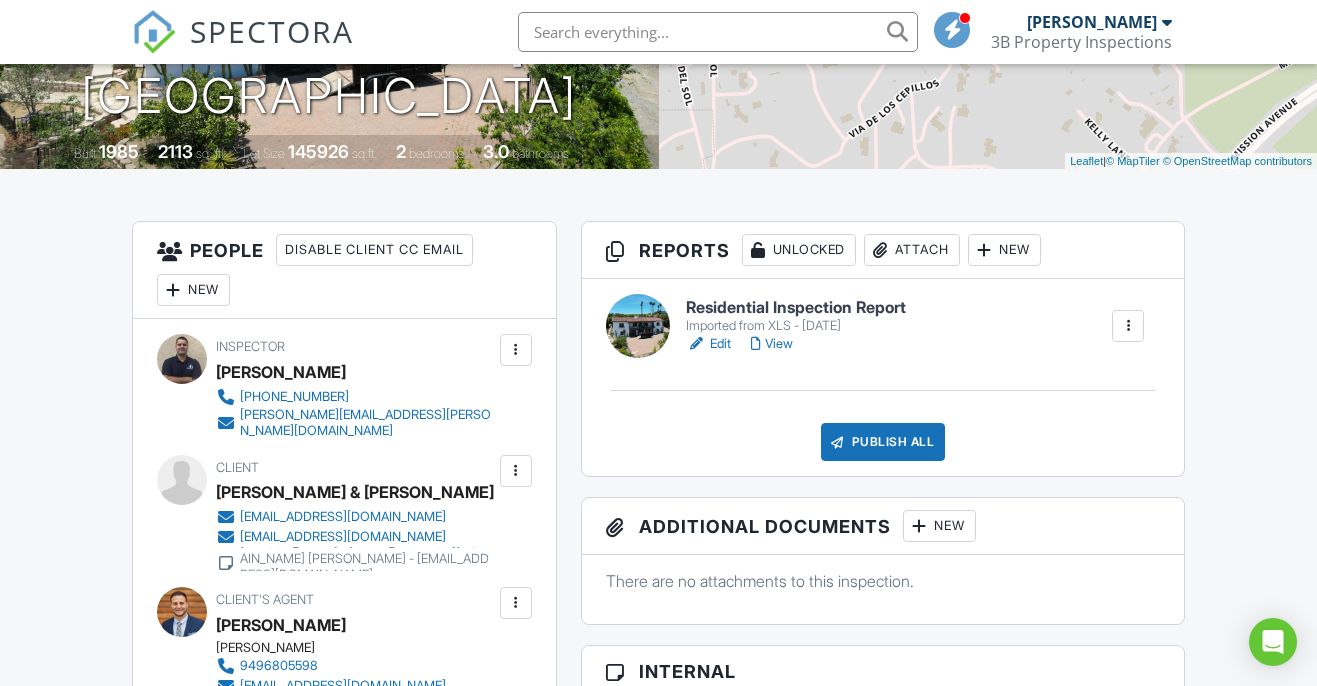 click on "Edit" at bounding box center [708, 344] 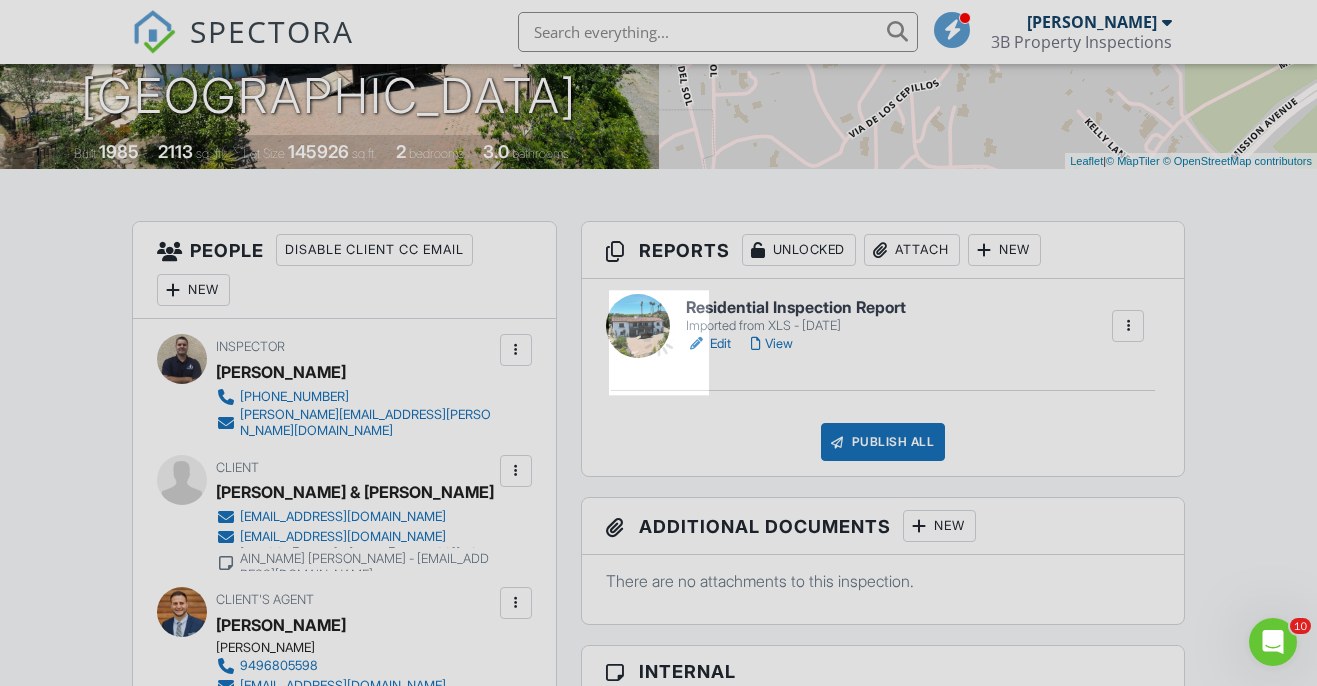 scroll, scrollTop: 0, scrollLeft: 0, axis: both 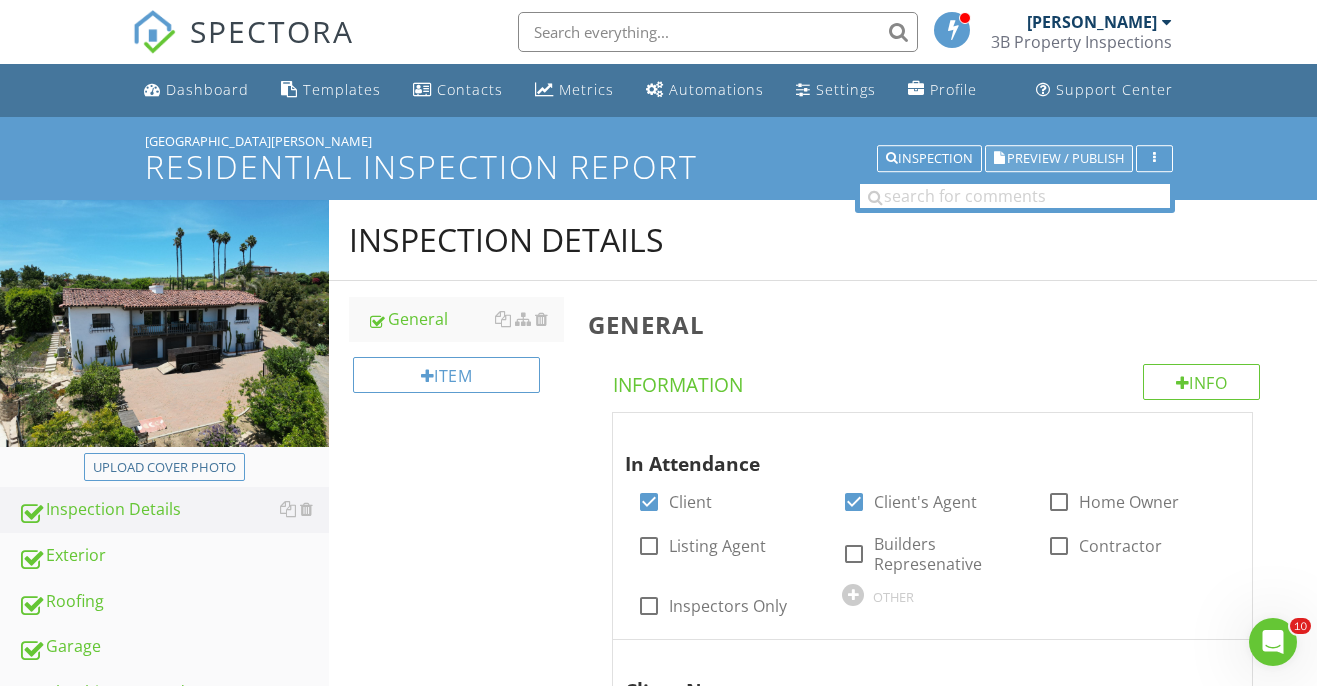 click on "Preview / Publish" at bounding box center [1065, 158] 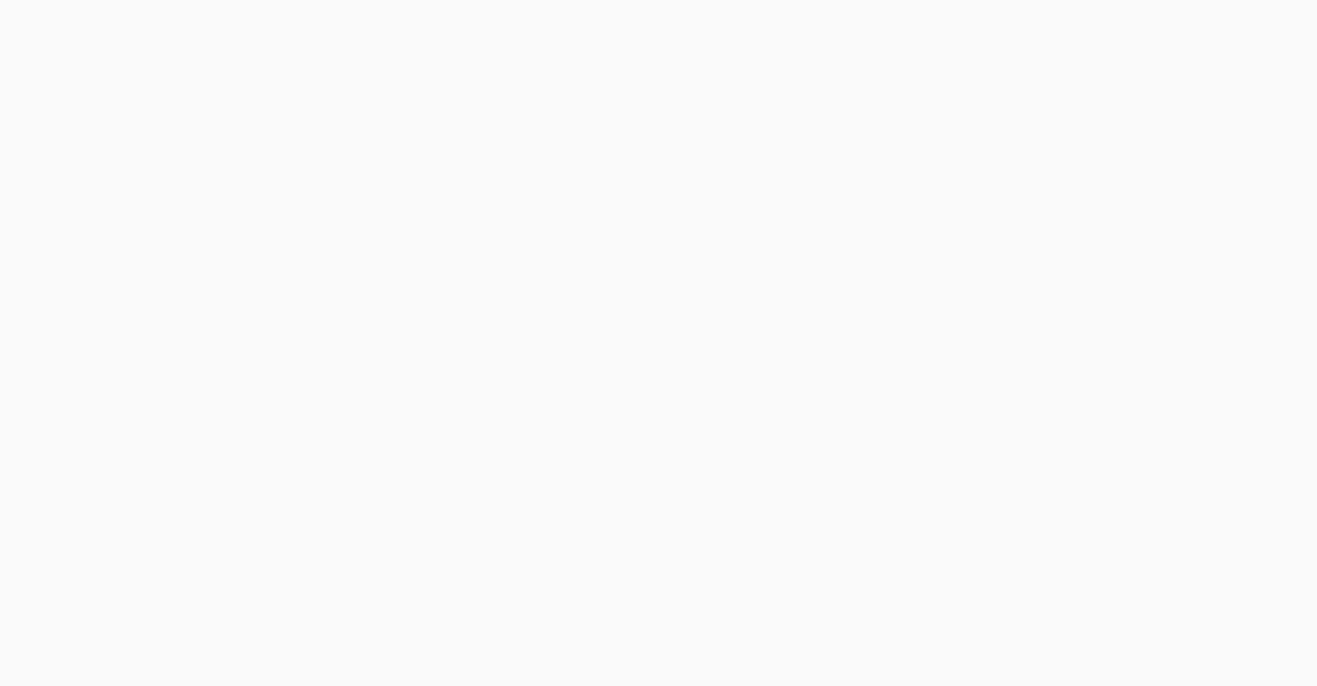 scroll, scrollTop: 0, scrollLeft: 0, axis: both 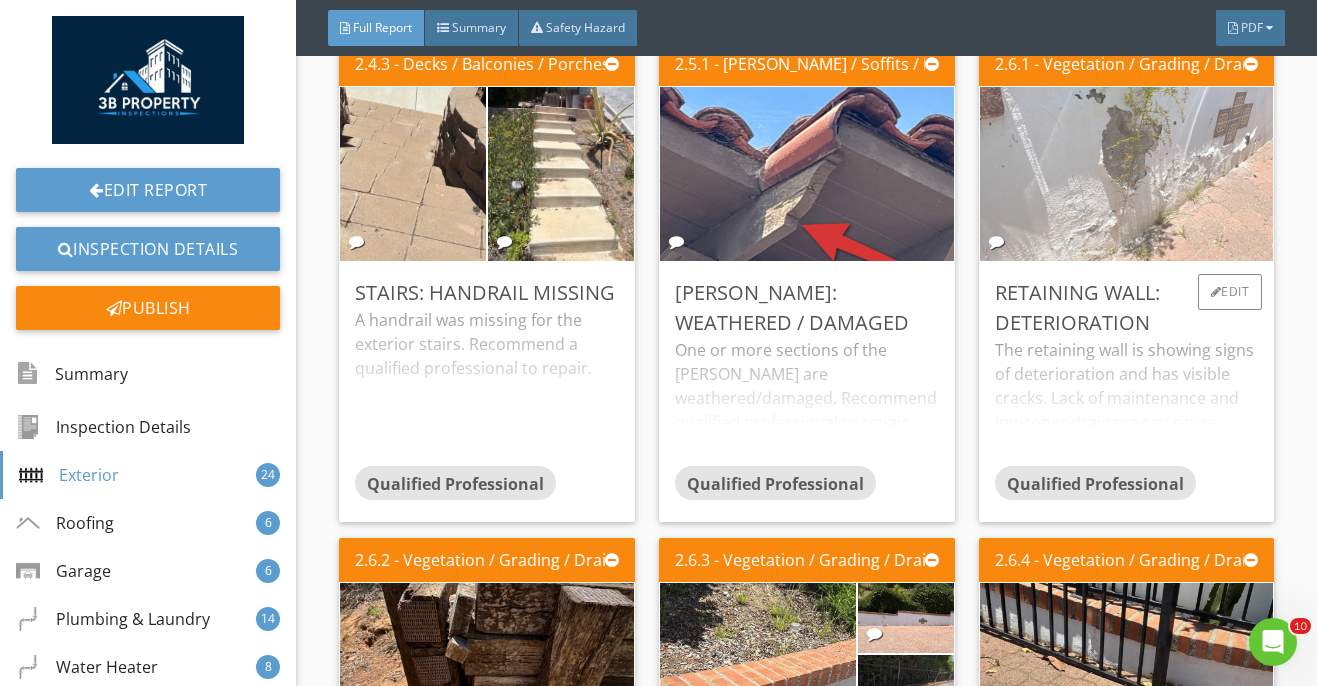 click at bounding box center (1126, 173) 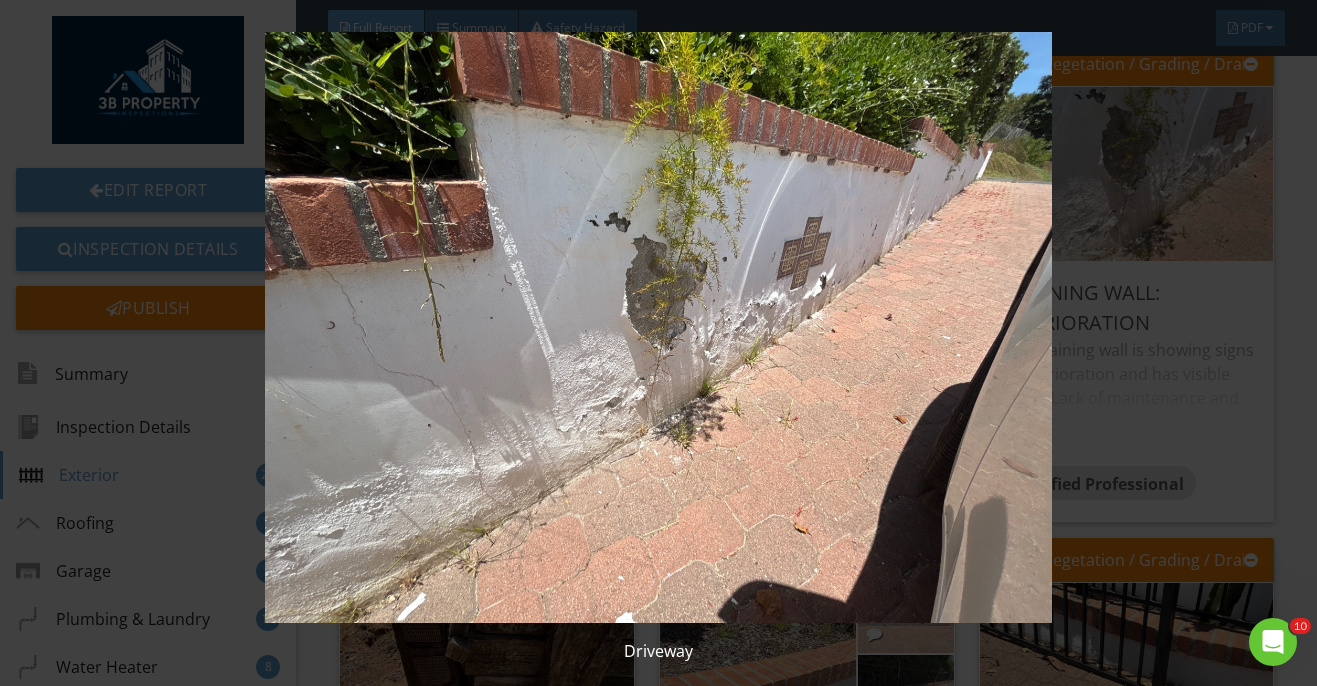 click at bounding box center (658, 327) 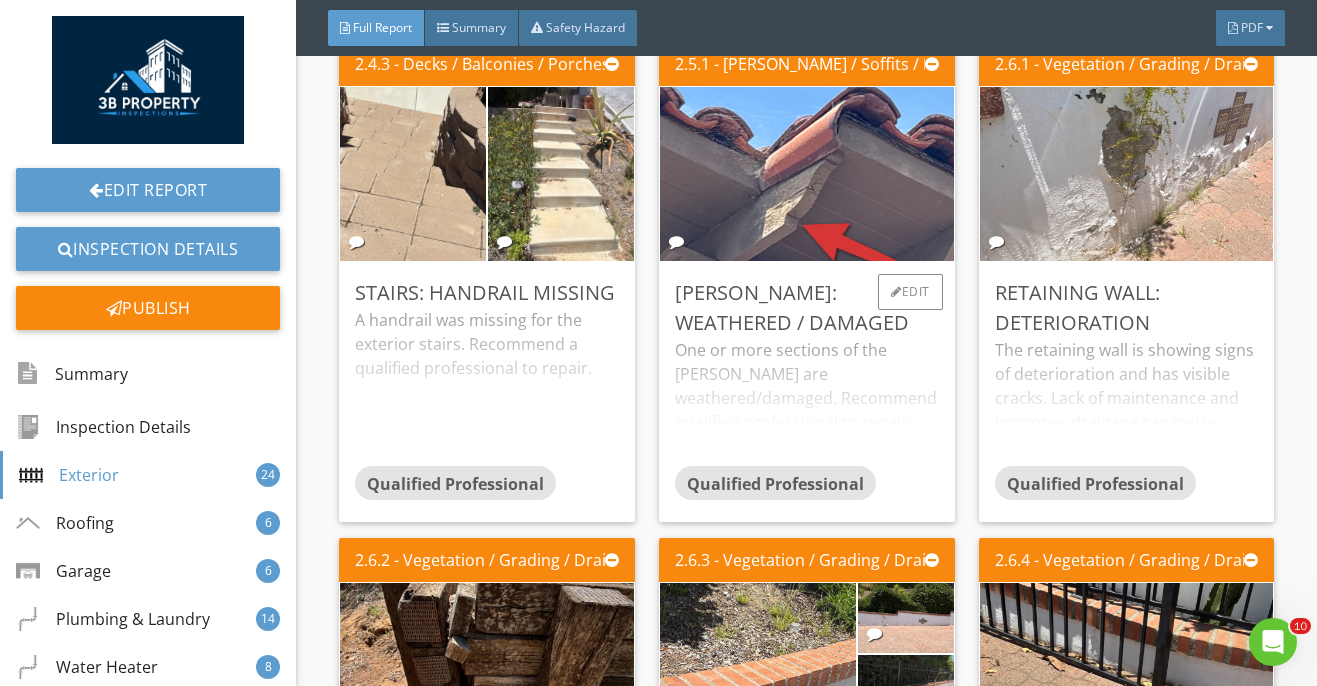 scroll, scrollTop: 5388, scrollLeft: 0, axis: vertical 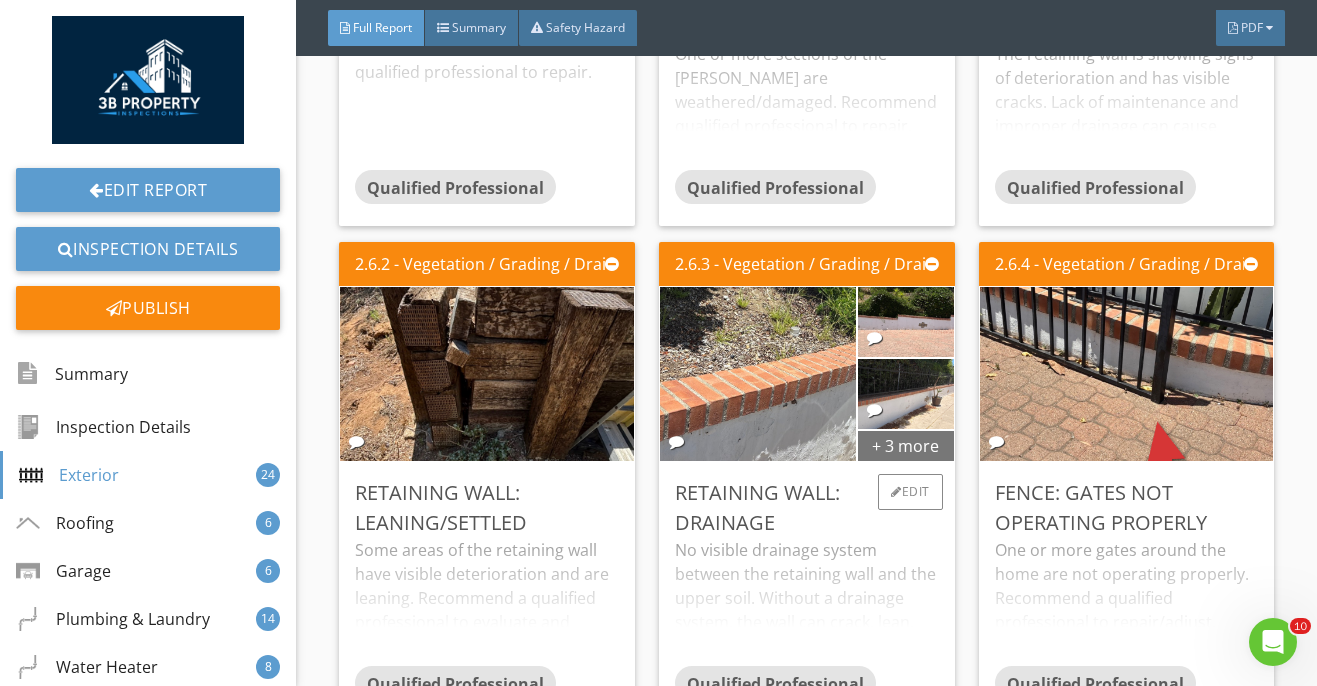 click on "+ 3 more" at bounding box center (906, 445) 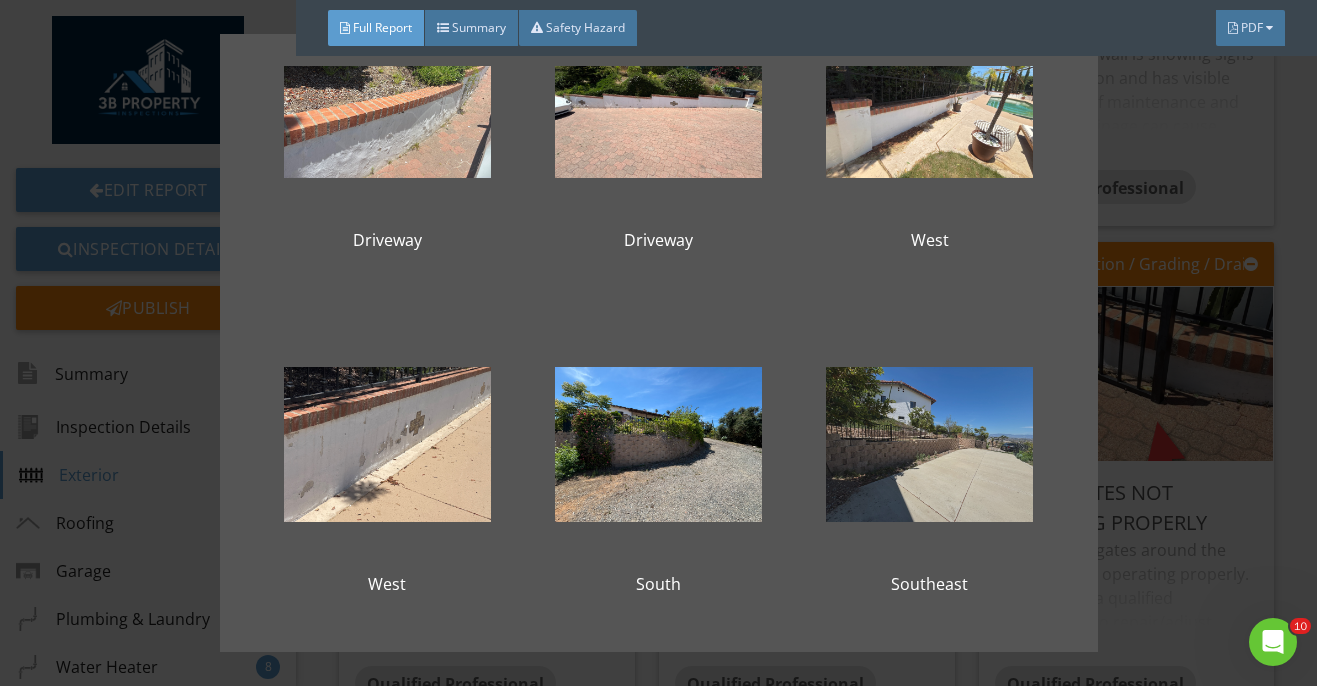 scroll, scrollTop: 132, scrollLeft: 0, axis: vertical 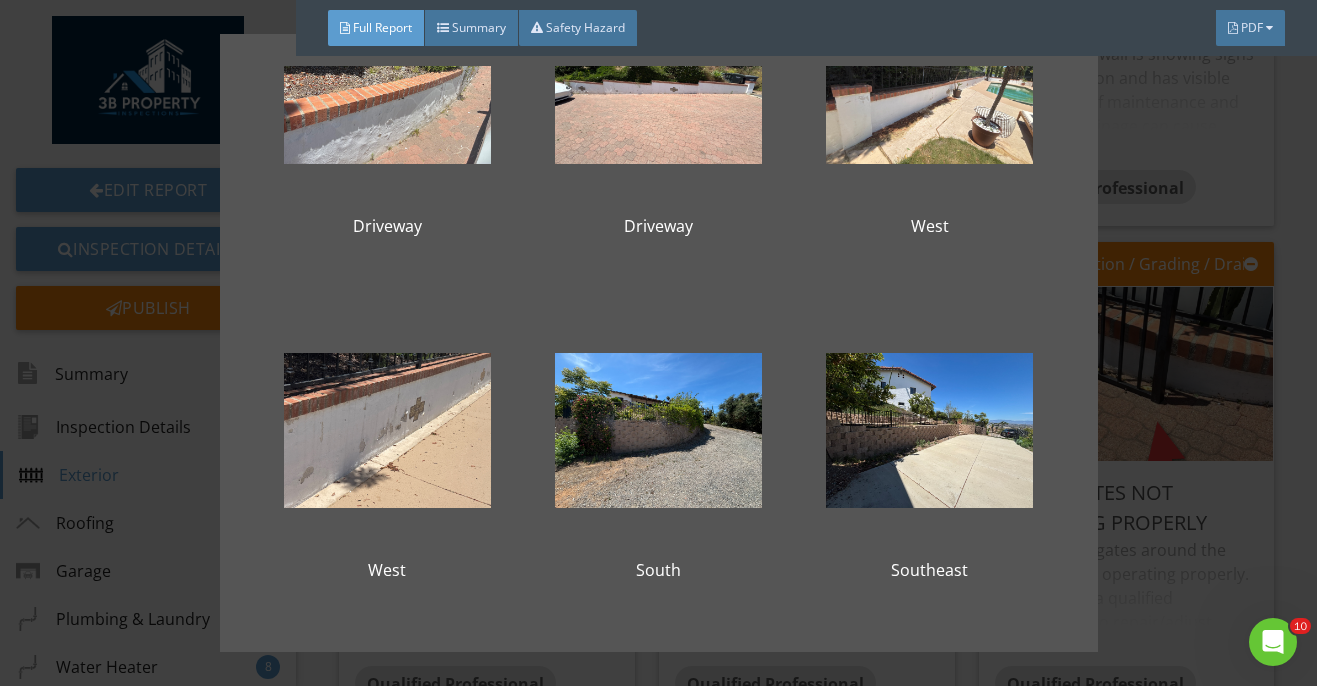 click on "Driveway
Driveway
West
West
South
Southeast" at bounding box center (658, 343) 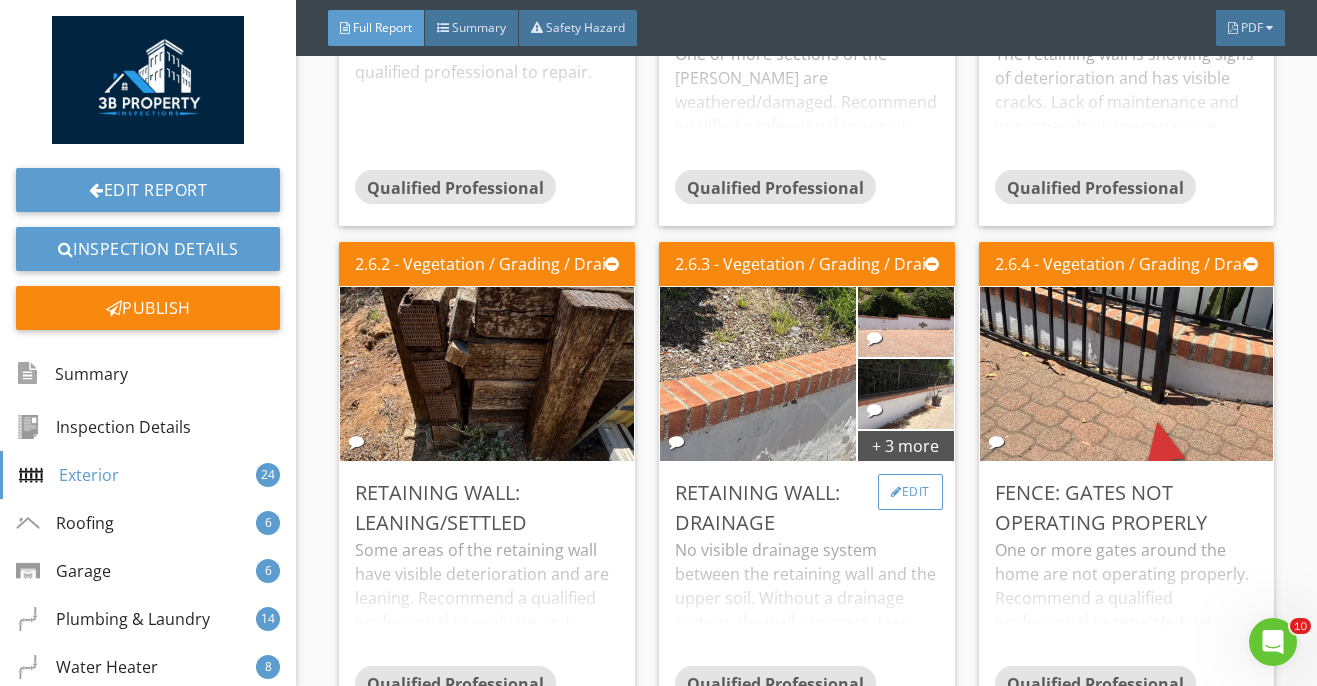 click on "Edit" at bounding box center (910, 492) 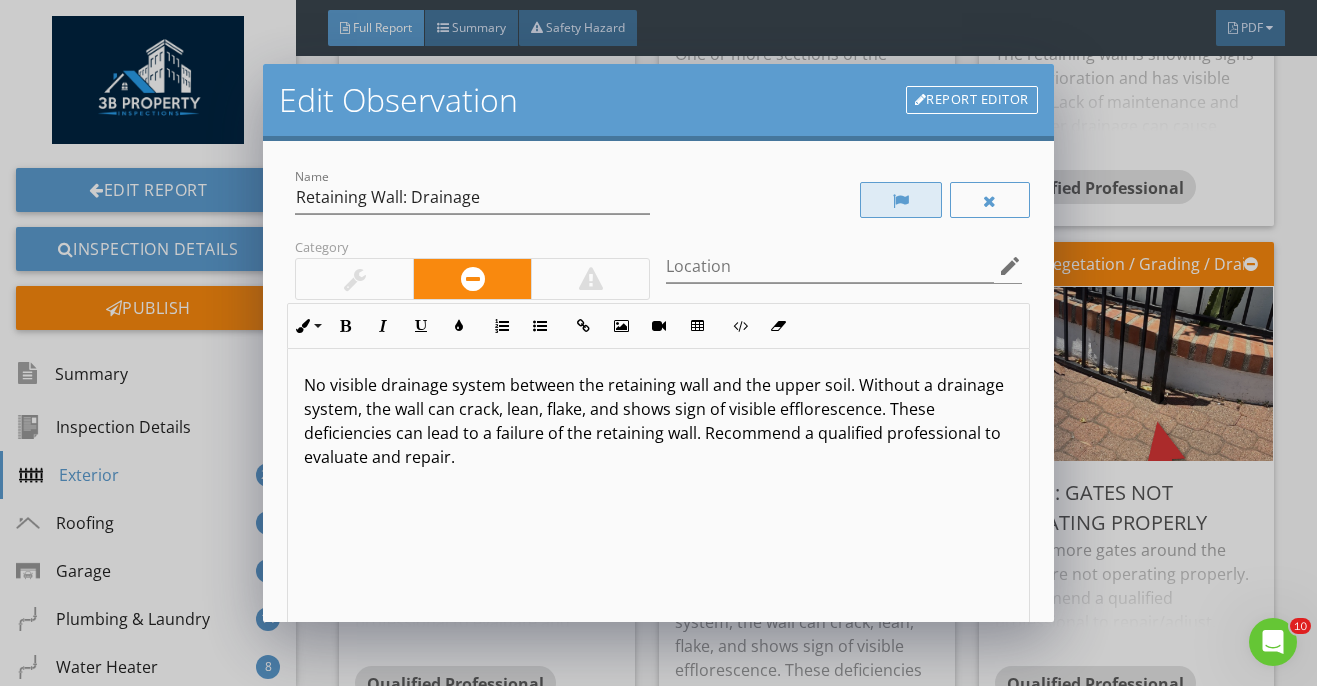 click at bounding box center [901, 200] 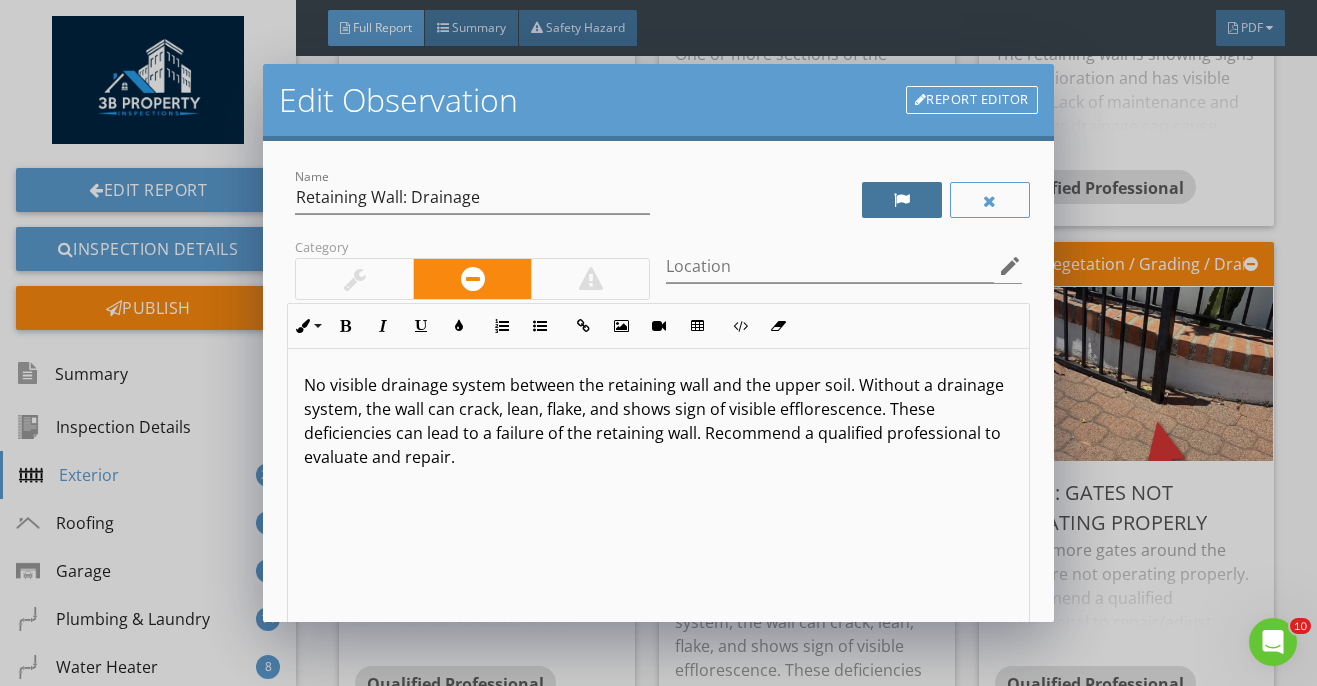 scroll, scrollTop: 307, scrollLeft: 0, axis: vertical 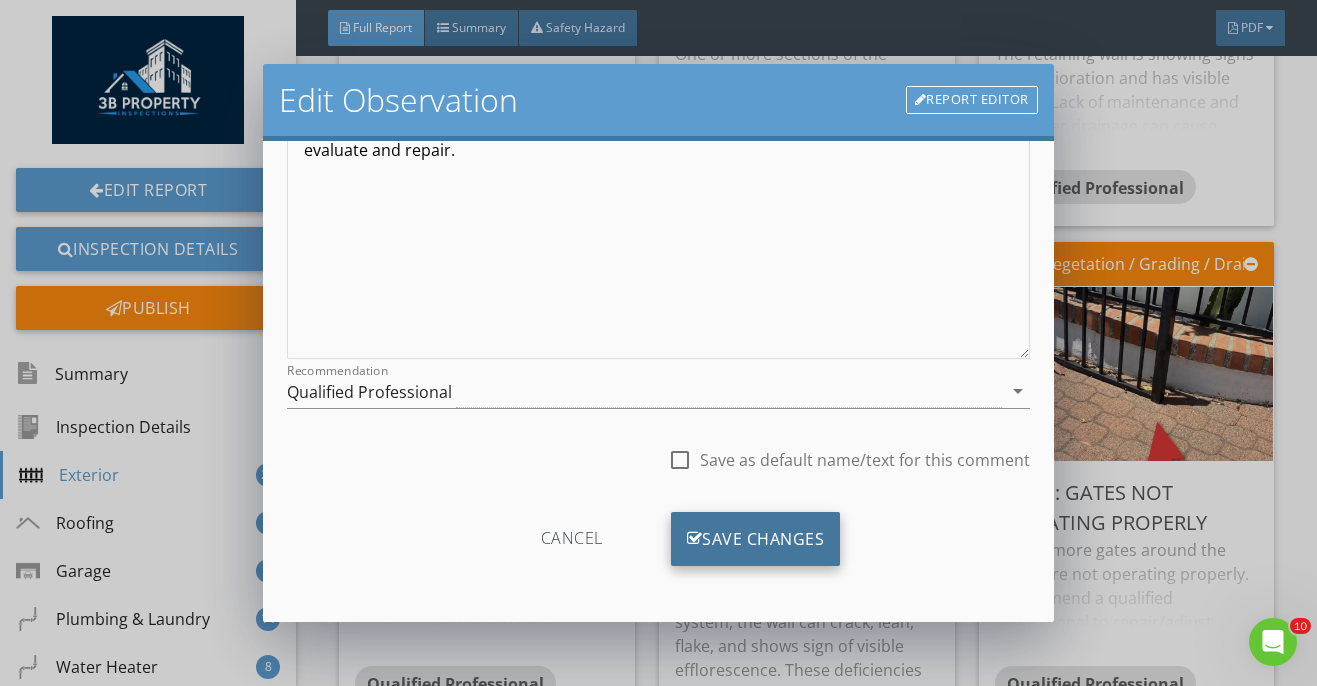 click on "Save Changes" at bounding box center [756, 539] 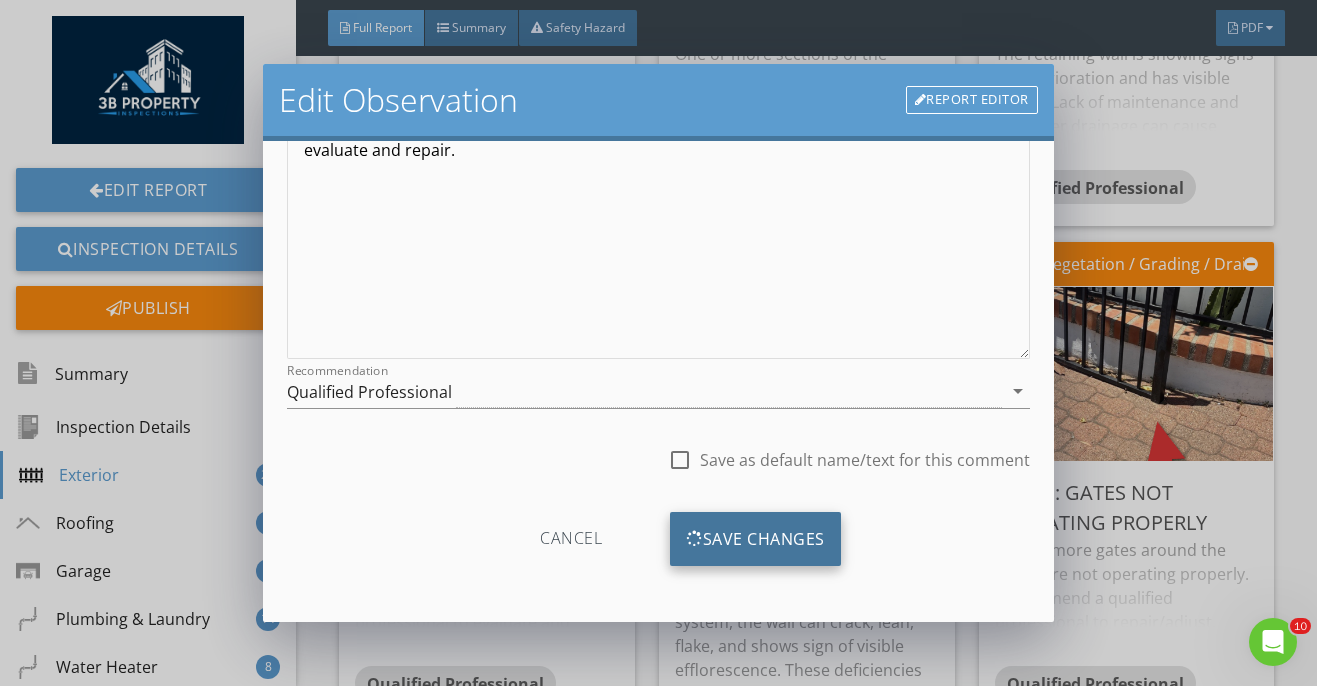 scroll, scrollTop: 70, scrollLeft: 0, axis: vertical 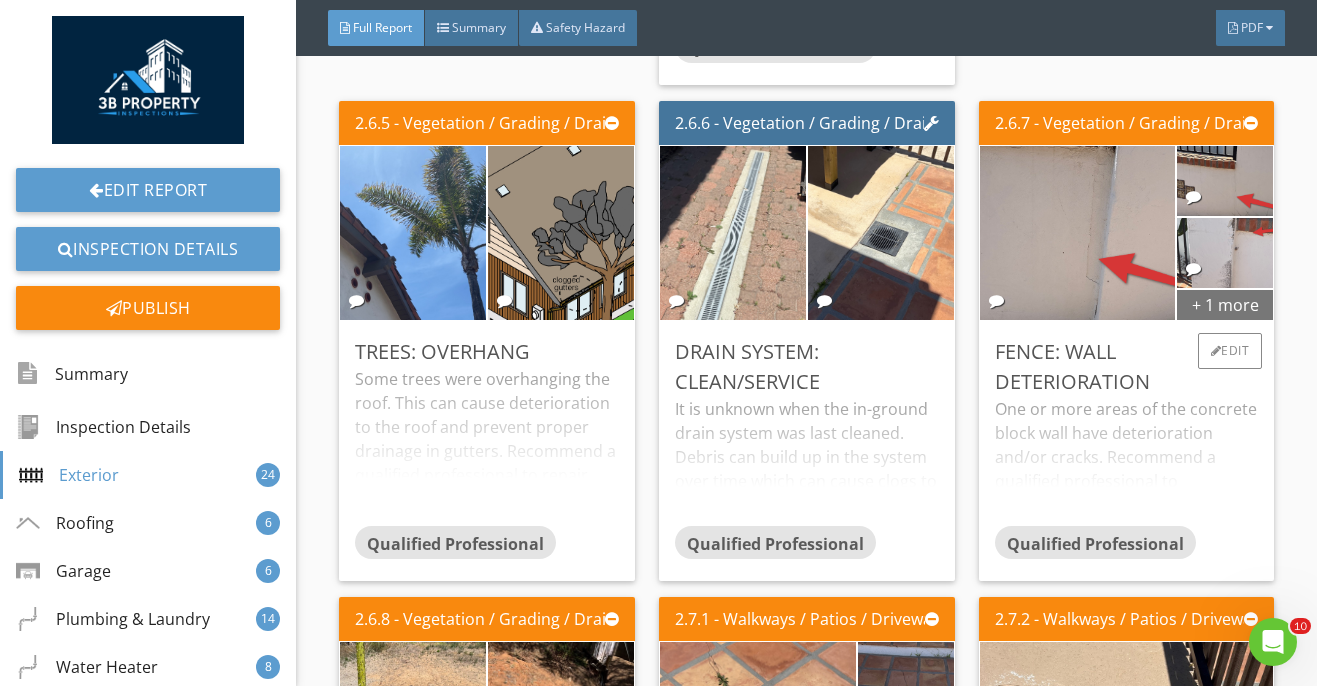 click on "+ 1 more" at bounding box center (1225, 304) 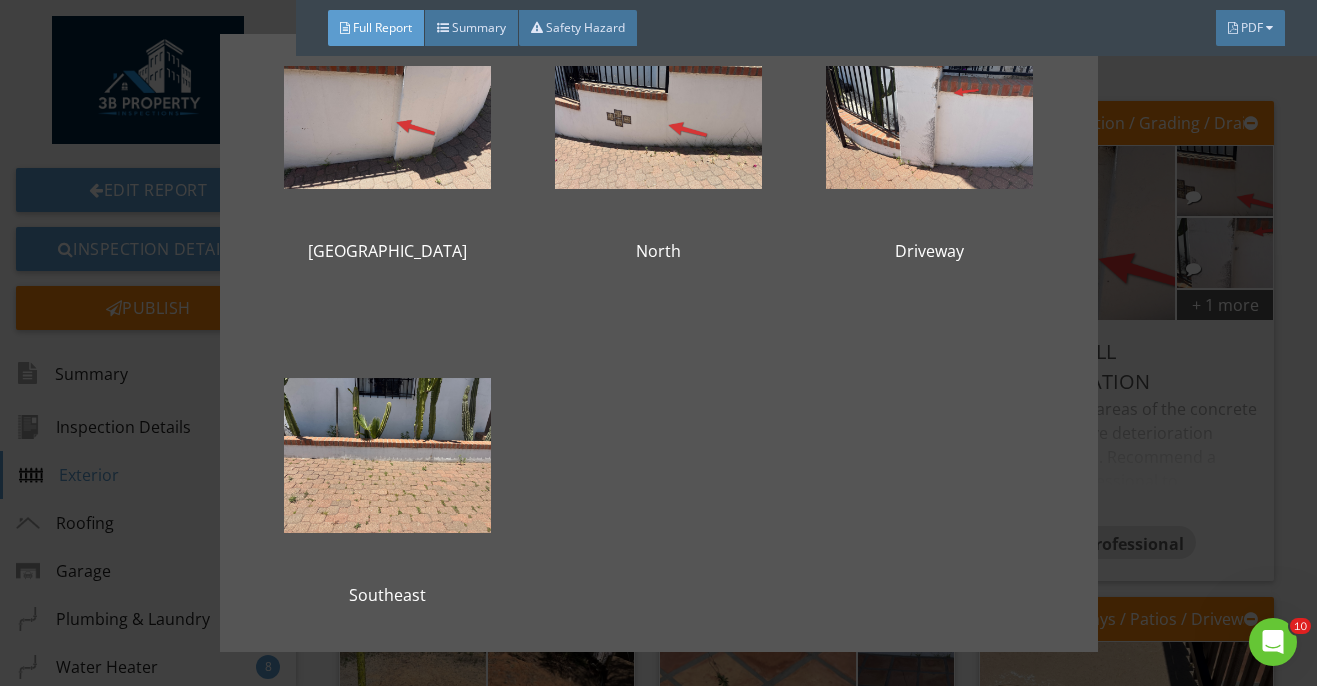 scroll, scrollTop: 134, scrollLeft: 0, axis: vertical 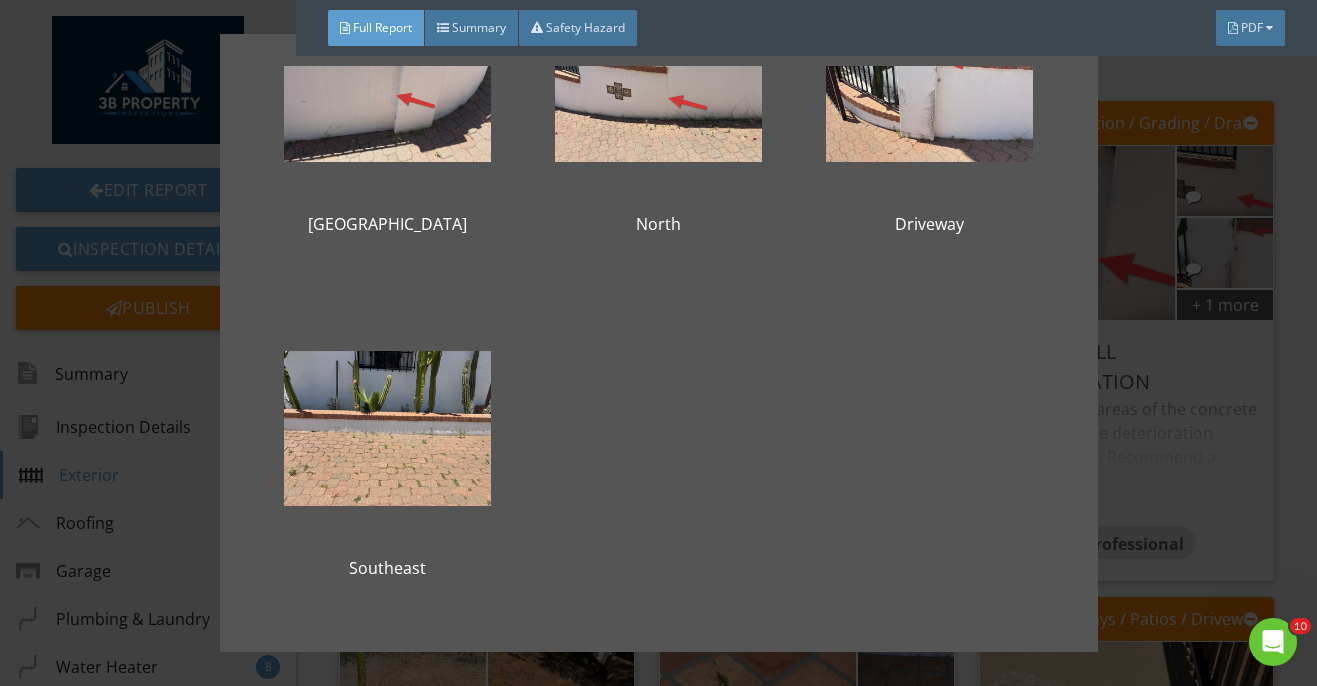 click on "North driveway
North
Driveway
Southeast" at bounding box center (658, 343) 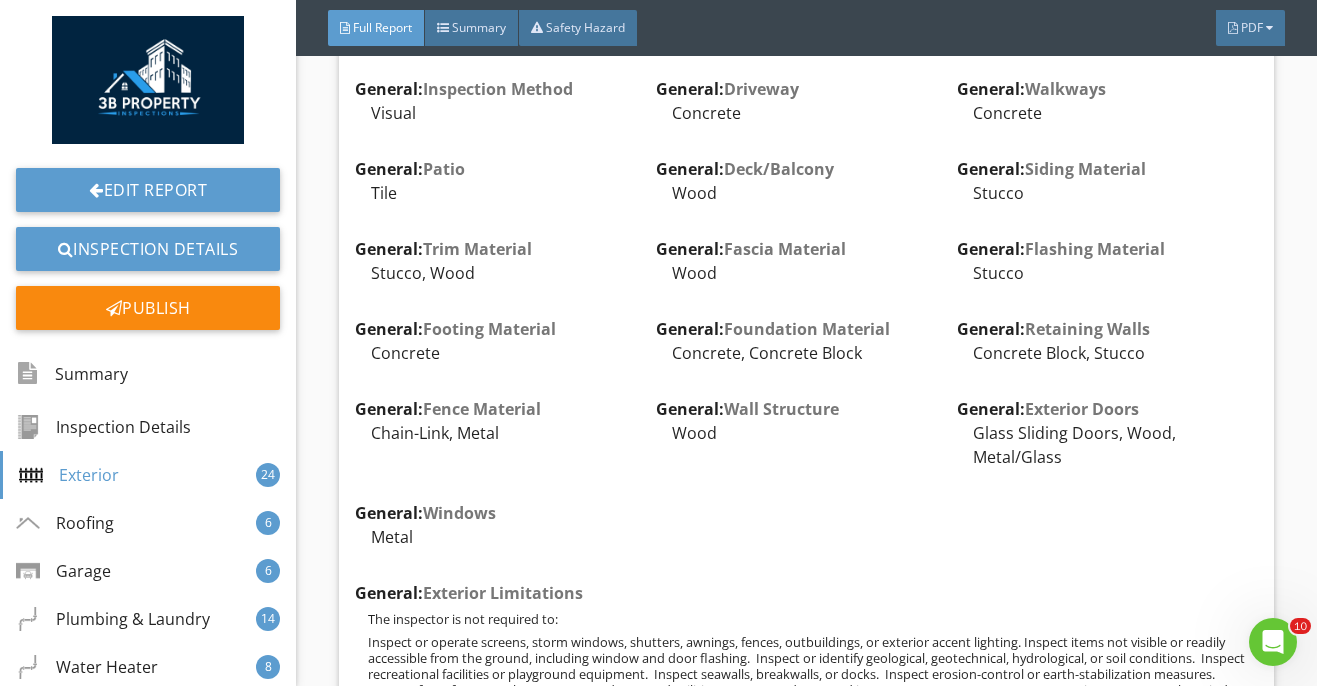 scroll, scrollTop: 2183, scrollLeft: 0, axis: vertical 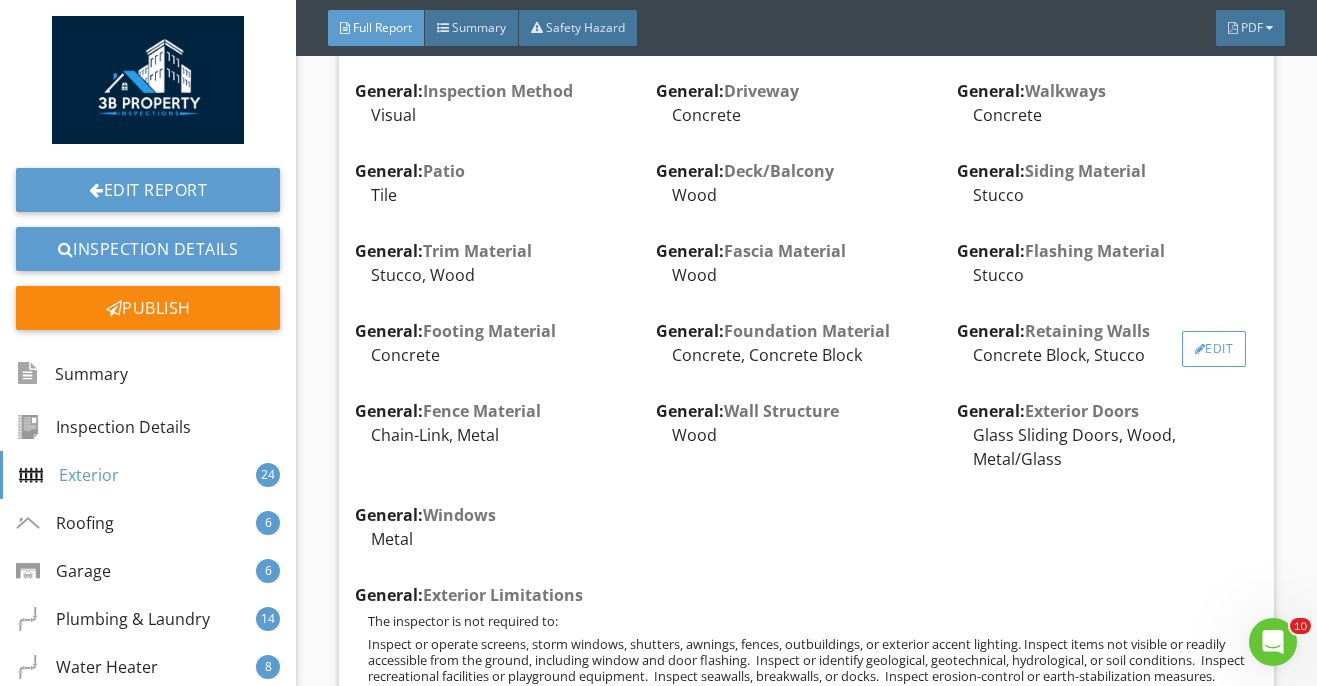 click on "Edit" at bounding box center [1214, 349] 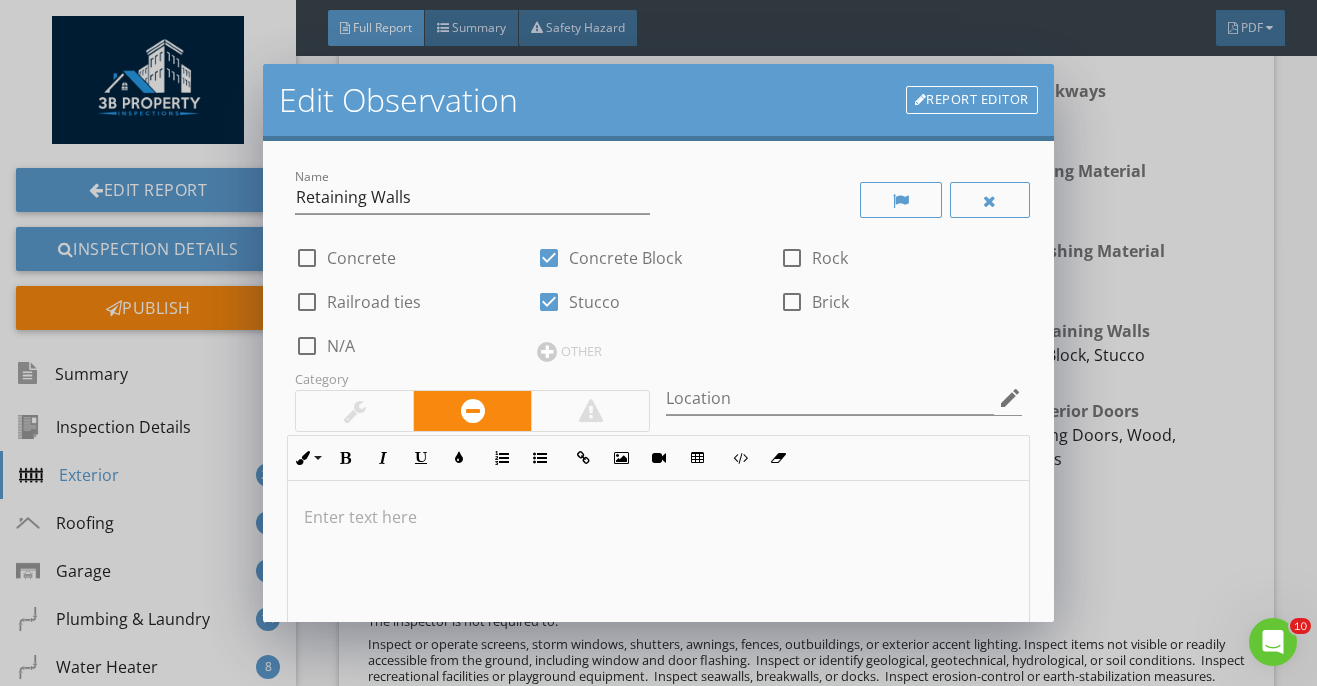 click on "Railroad ties" at bounding box center [374, 302] 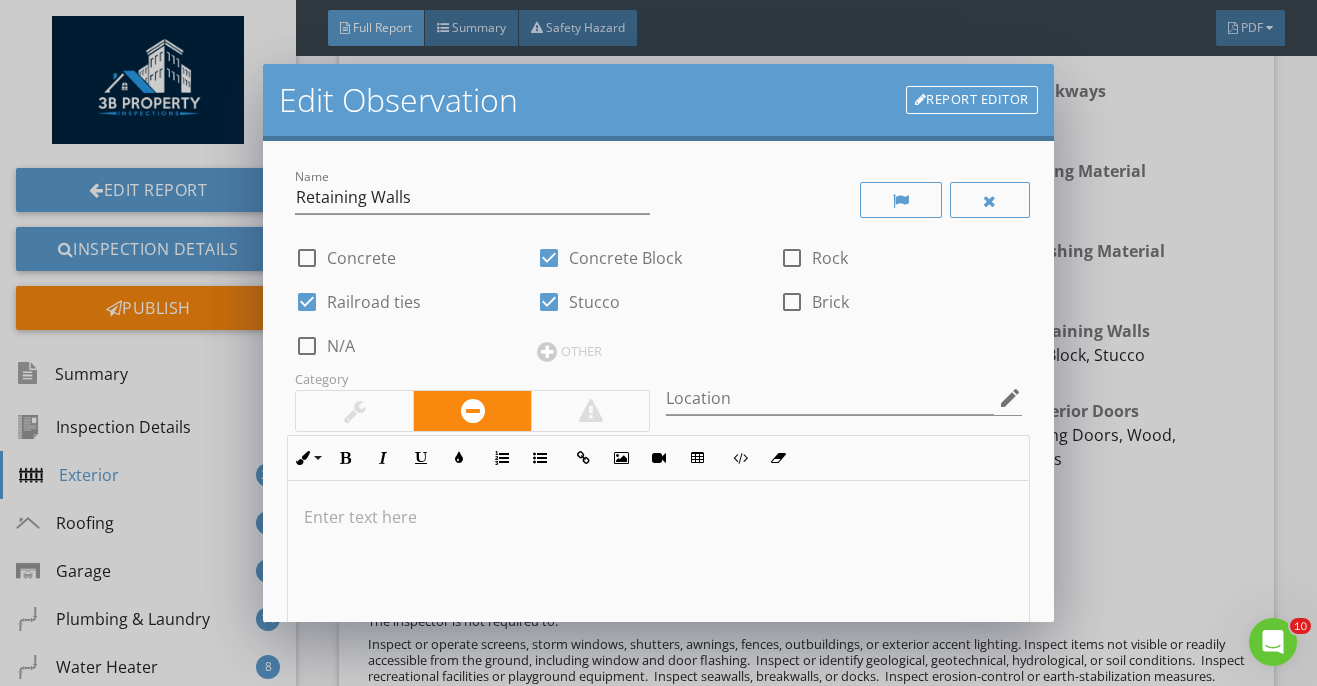 scroll, scrollTop: 439, scrollLeft: 0, axis: vertical 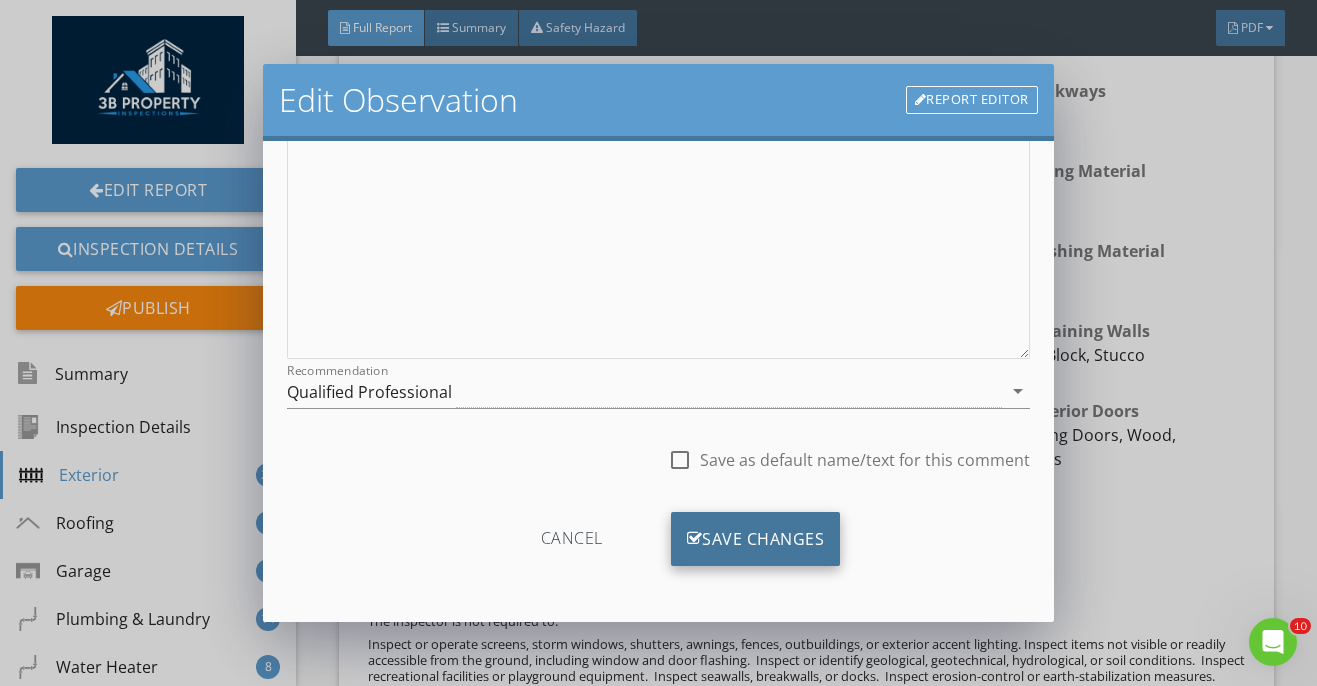 click on "Save Changes" at bounding box center [756, 539] 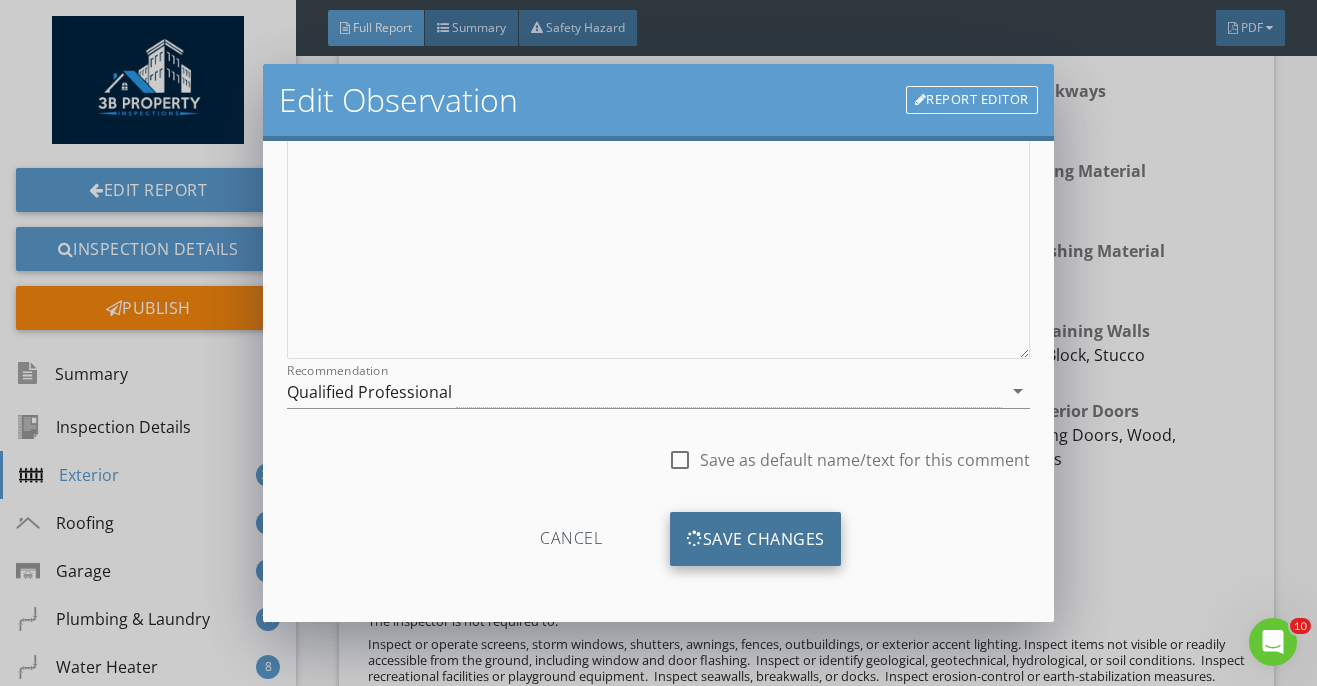 scroll, scrollTop: 202, scrollLeft: 0, axis: vertical 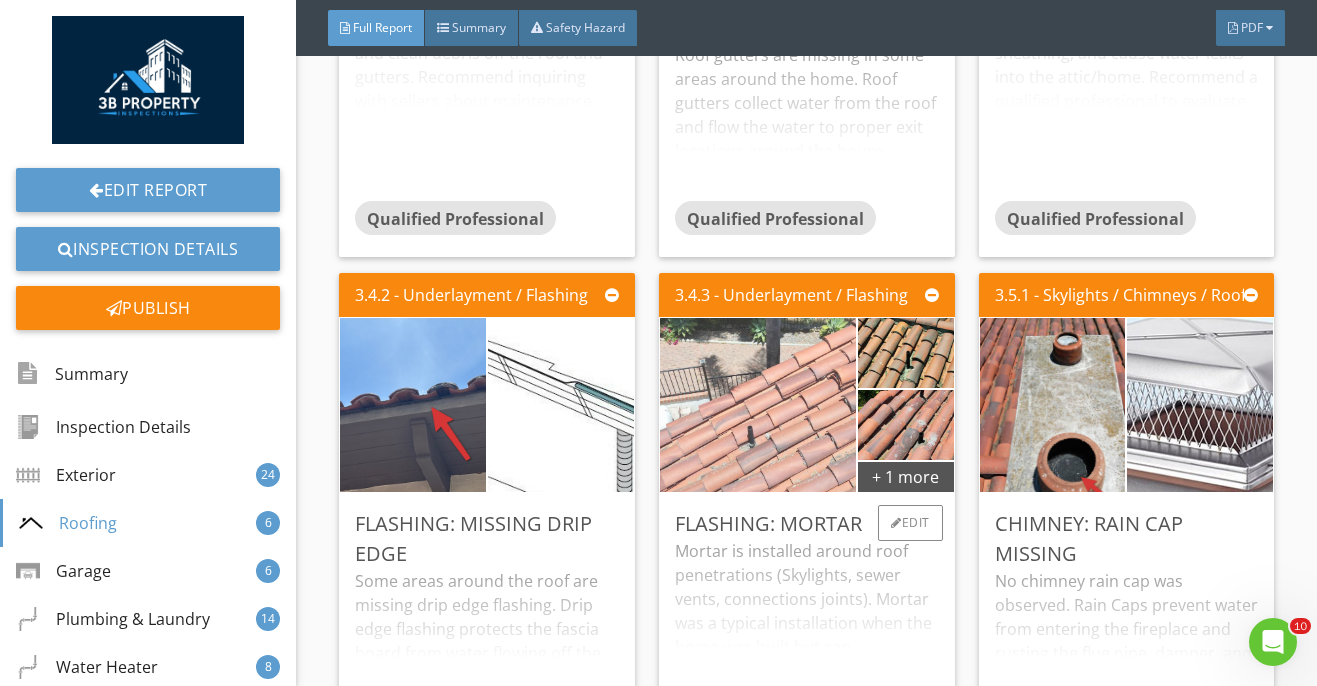 click at bounding box center [758, 404] 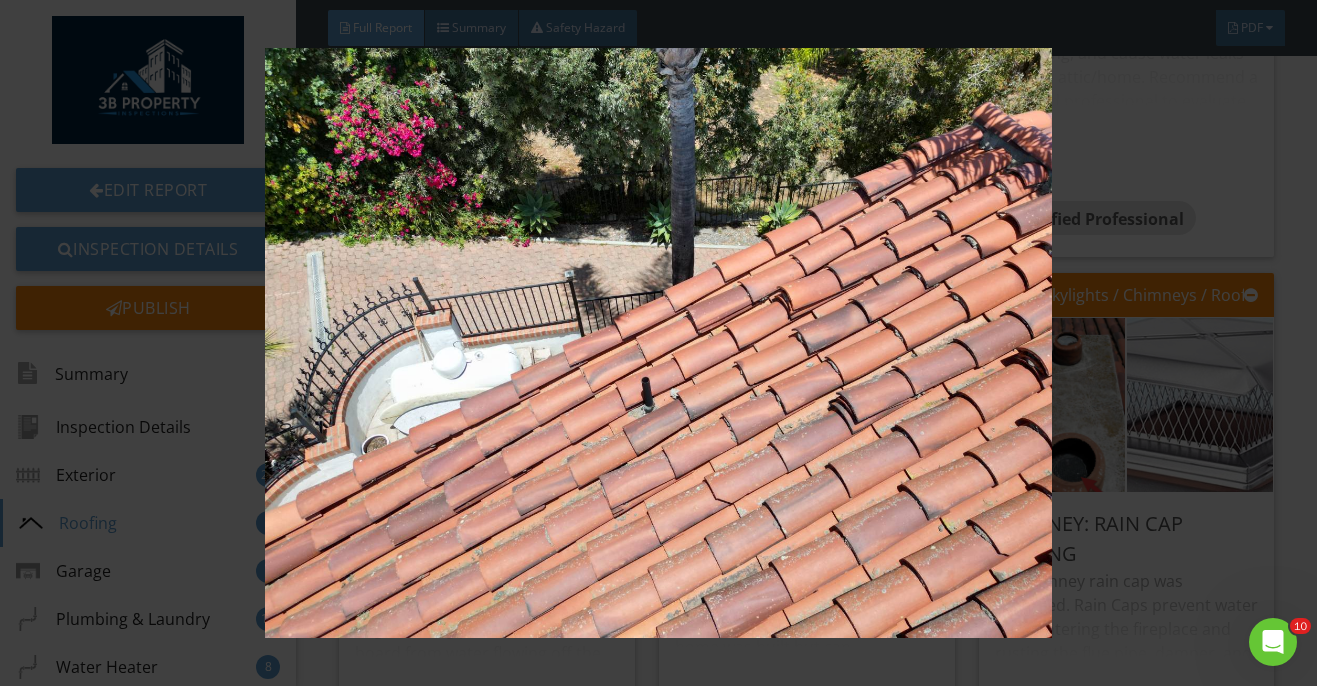 click at bounding box center [658, 343] 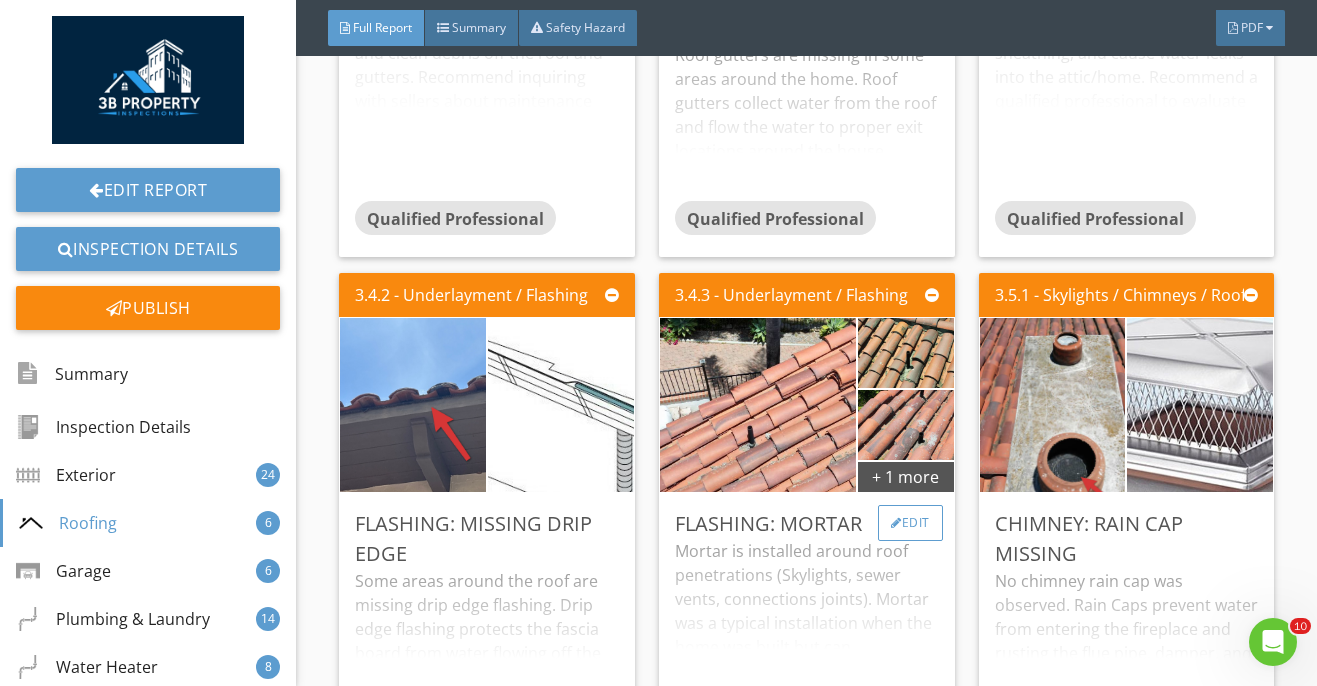 click on "Edit" at bounding box center (910, 523) 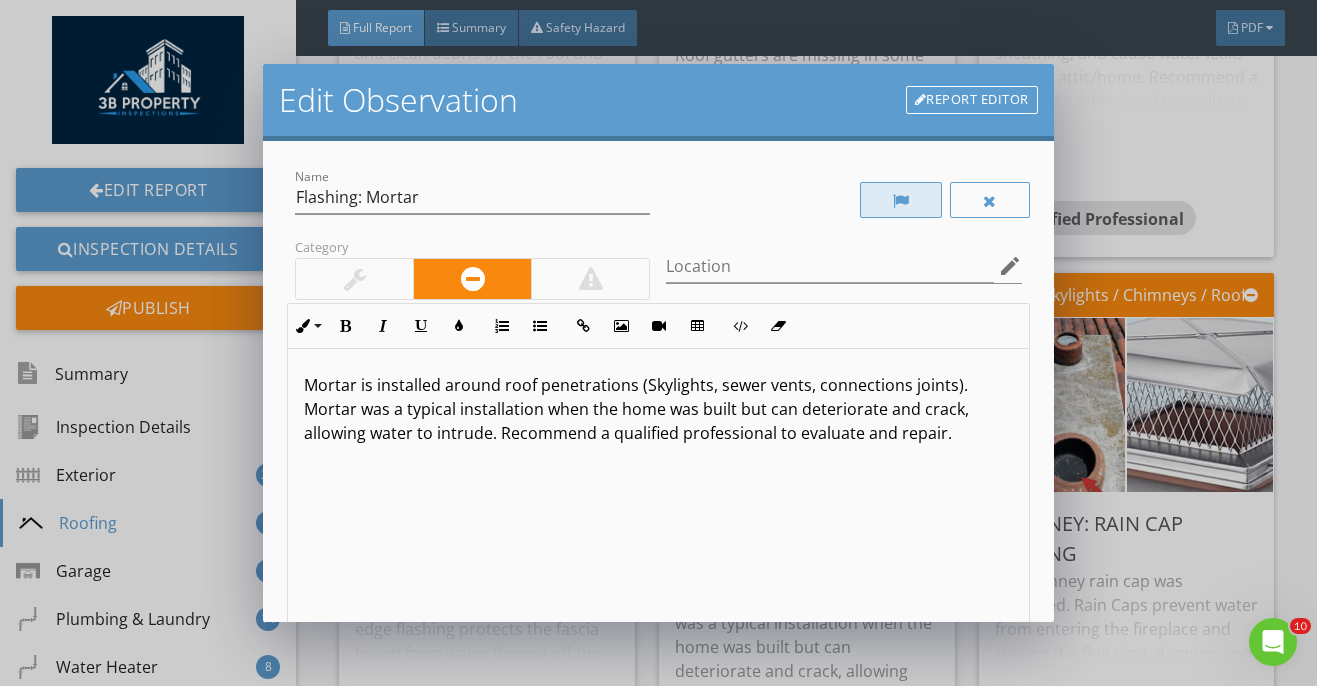 click at bounding box center [901, 200] 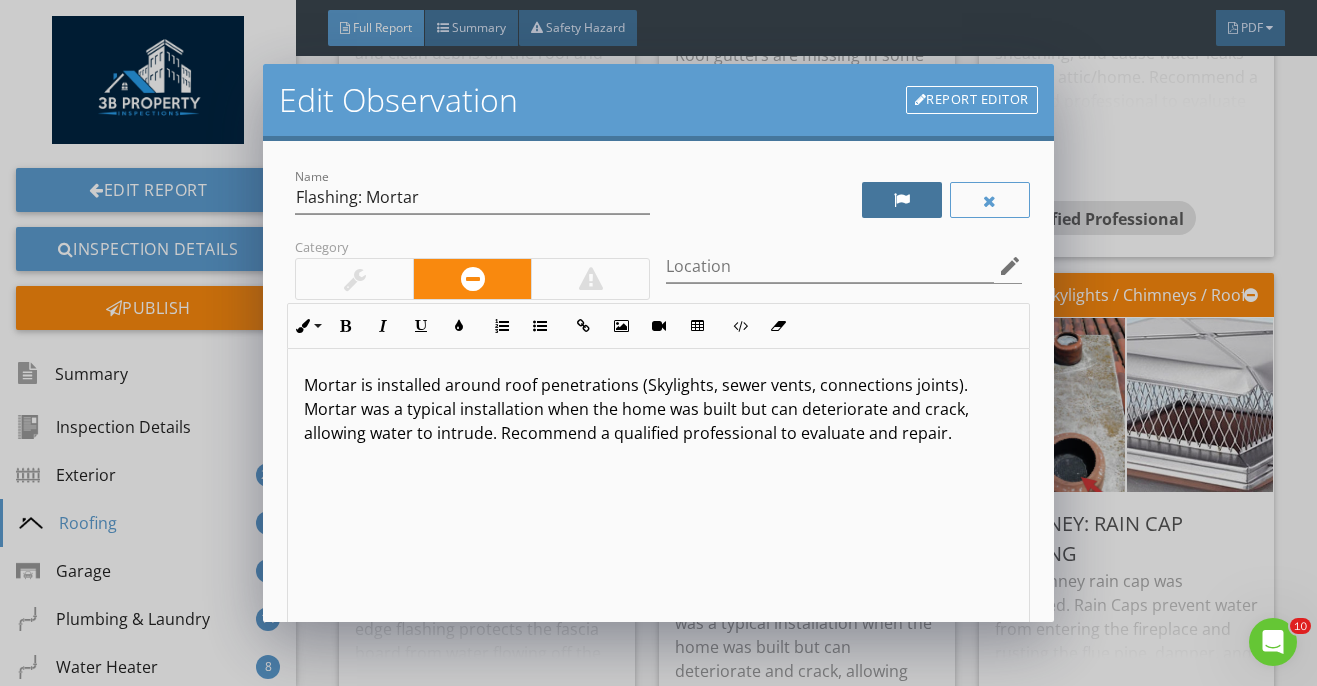 scroll, scrollTop: 307, scrollLeft: 0, axis: vertical 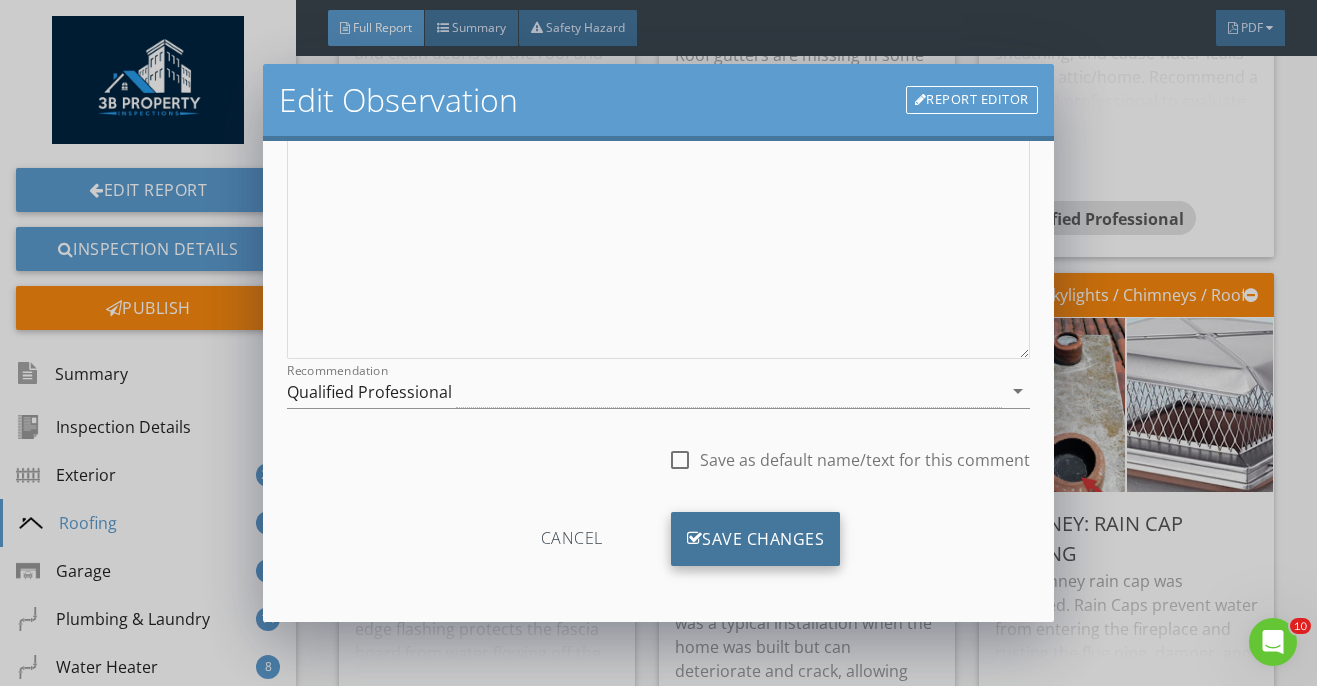 click on "Save Changes" at bounding box center [756, 539] 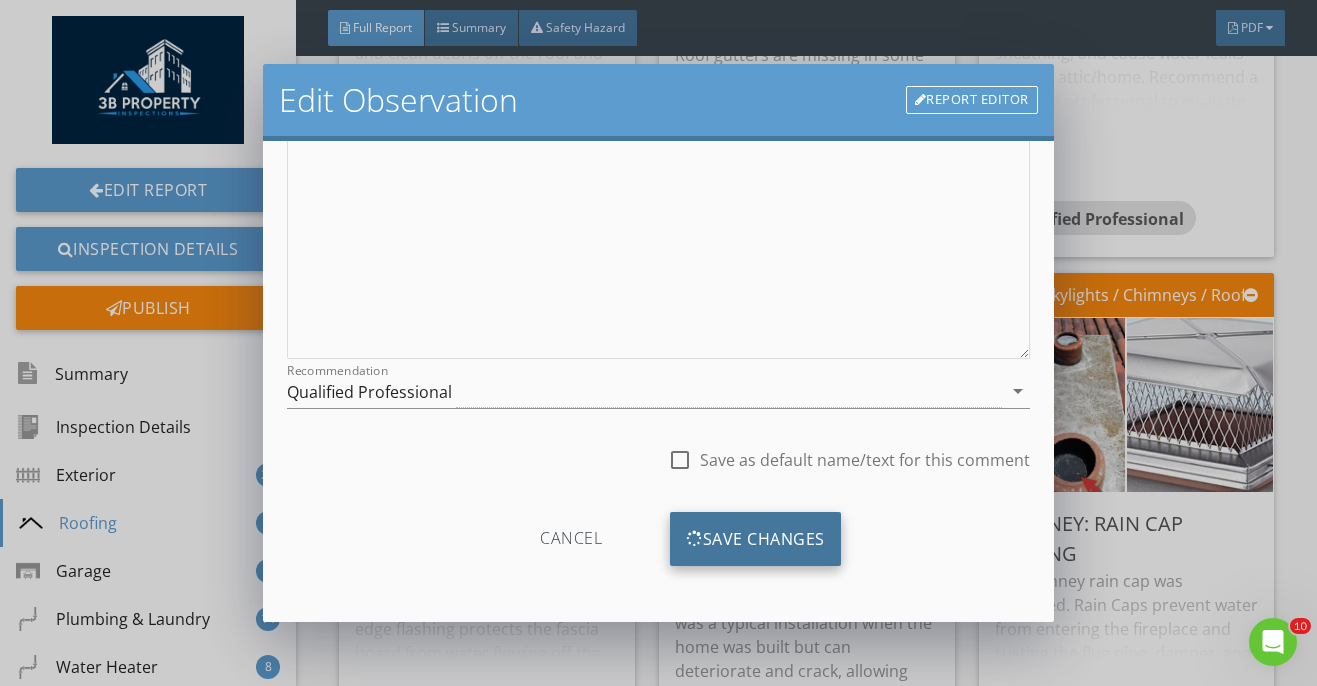 scroll, scrollTop: 70, scrollLeft: 0, axis: vertical 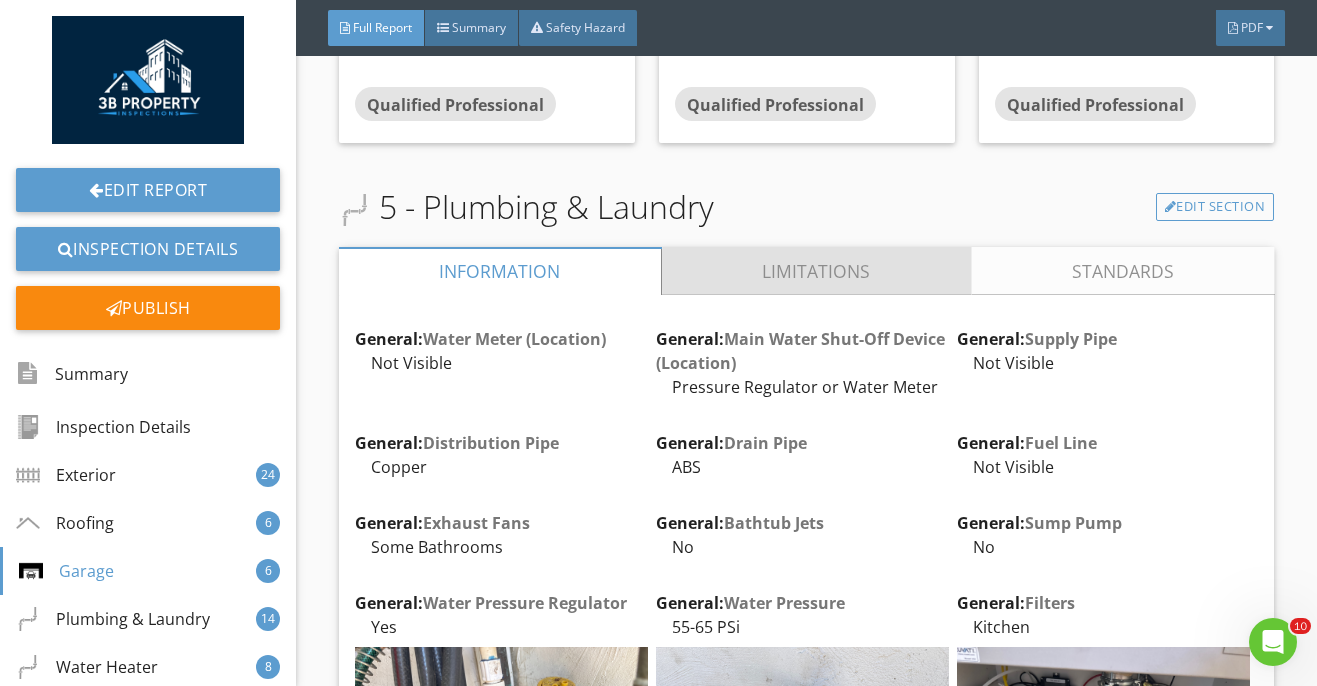 click on "Limitations" at bounding box center (817, 271) 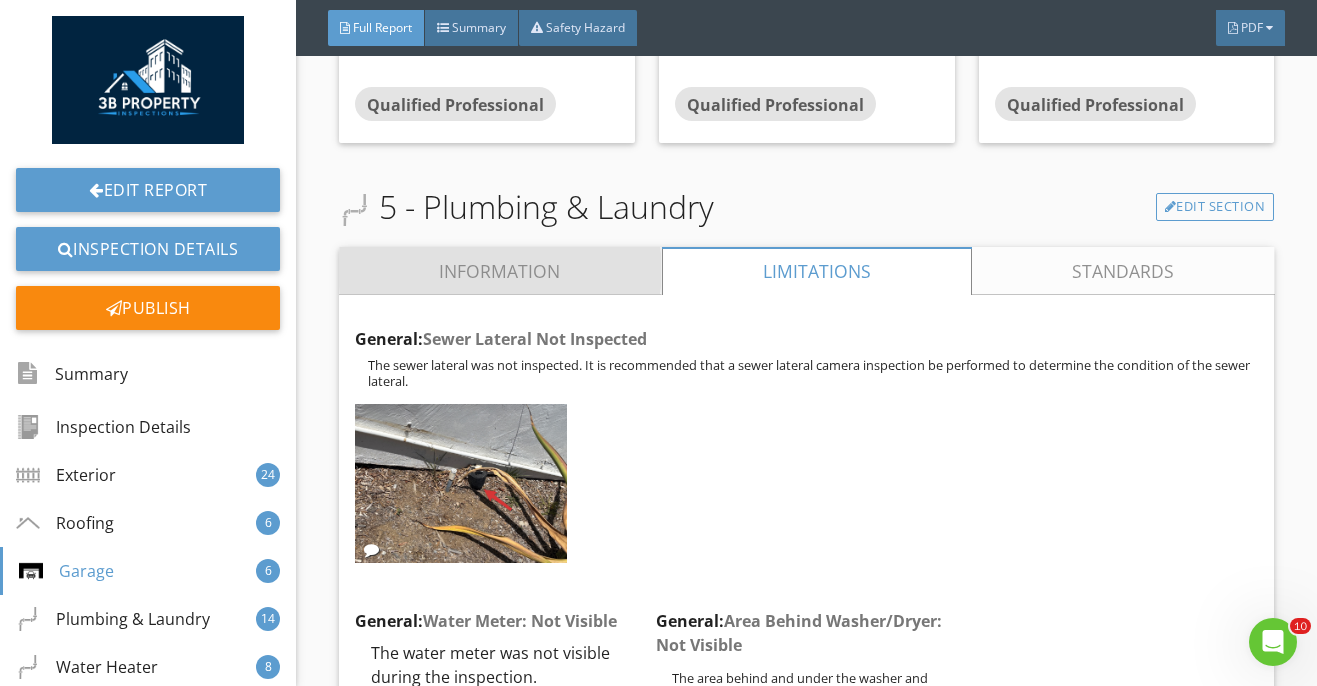 click on "Information" at bounding box center [500, 271] 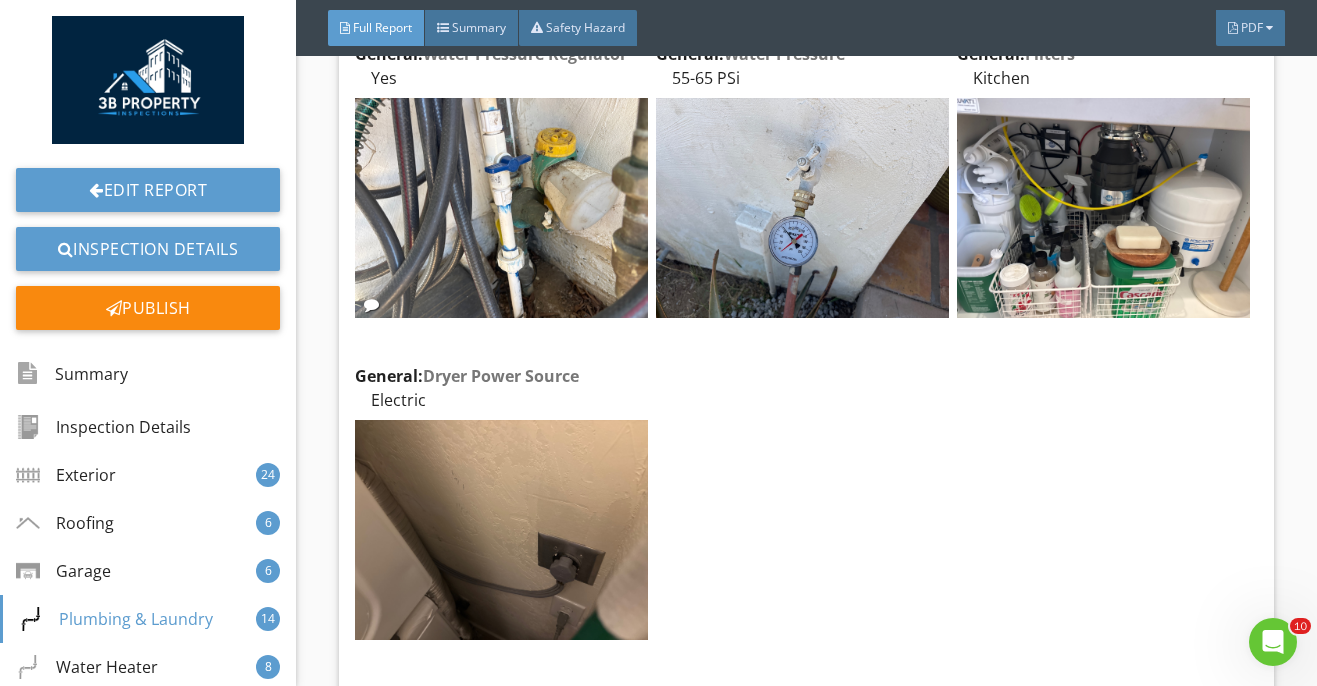 scroll, scrollTop: 12736, scrollLeft: 0, axis: vertical 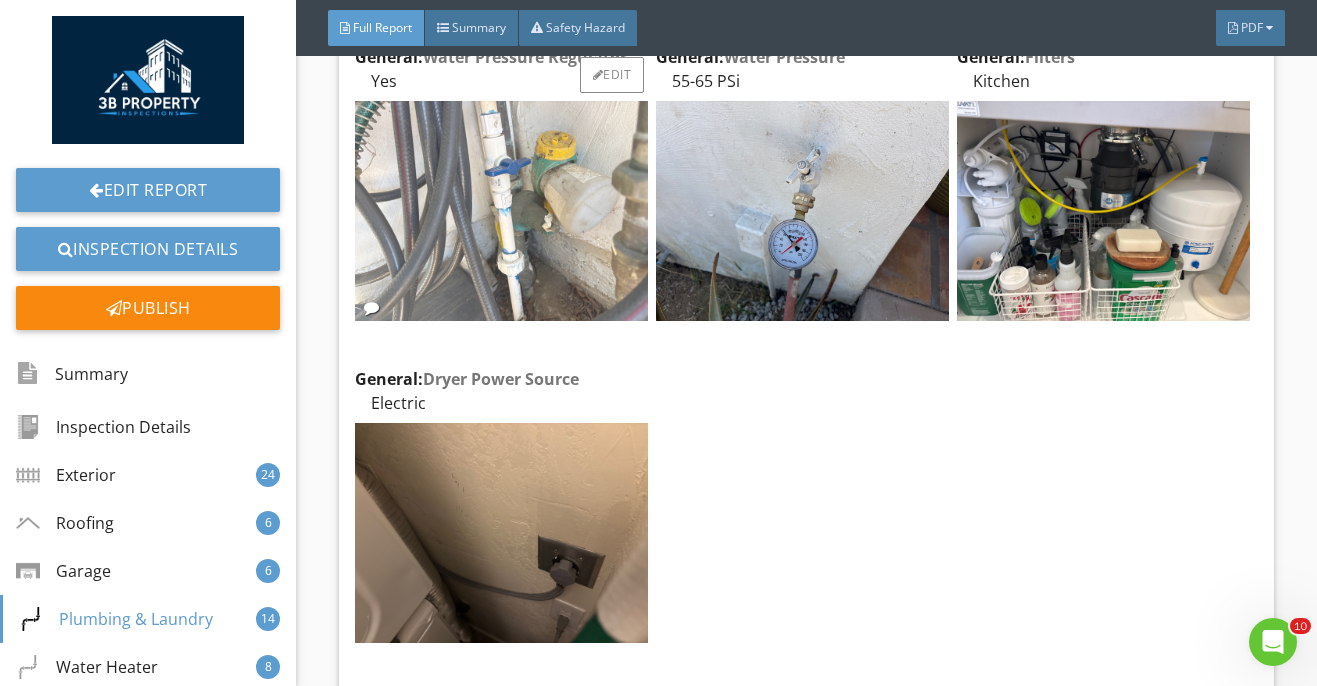click at bounding box center (501, 211) 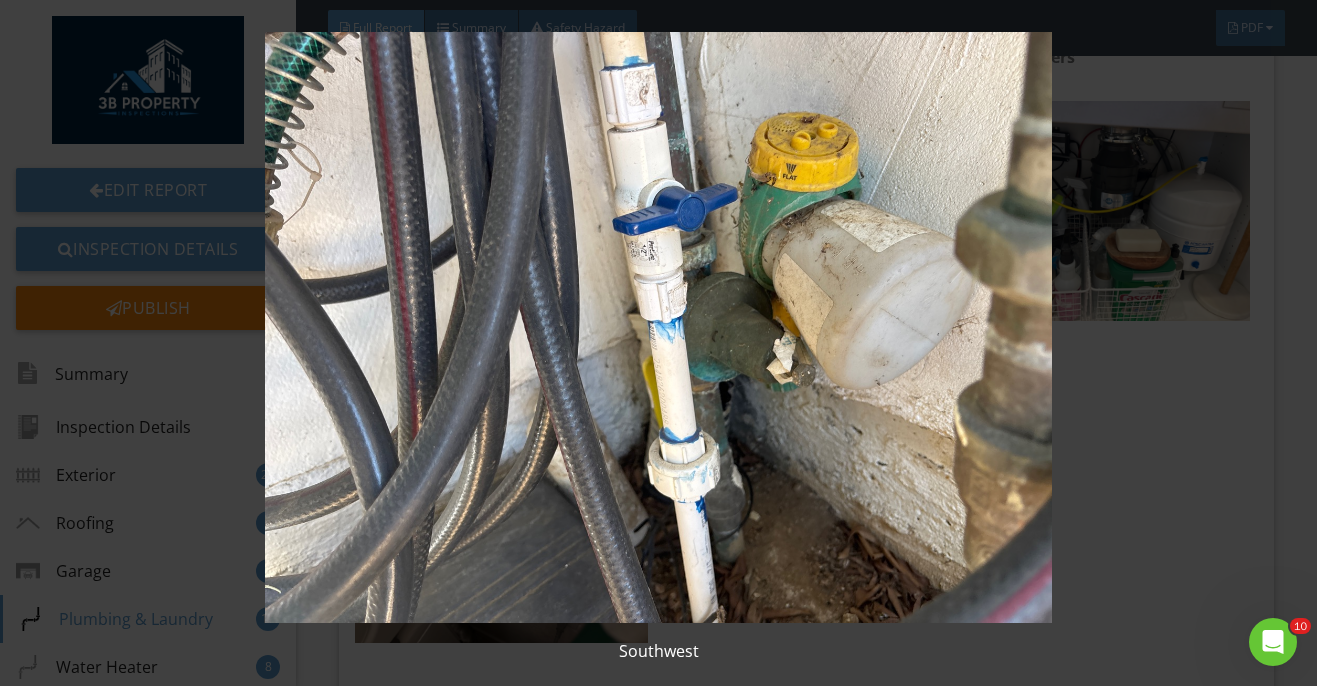 click at bounding box center [658, 327] 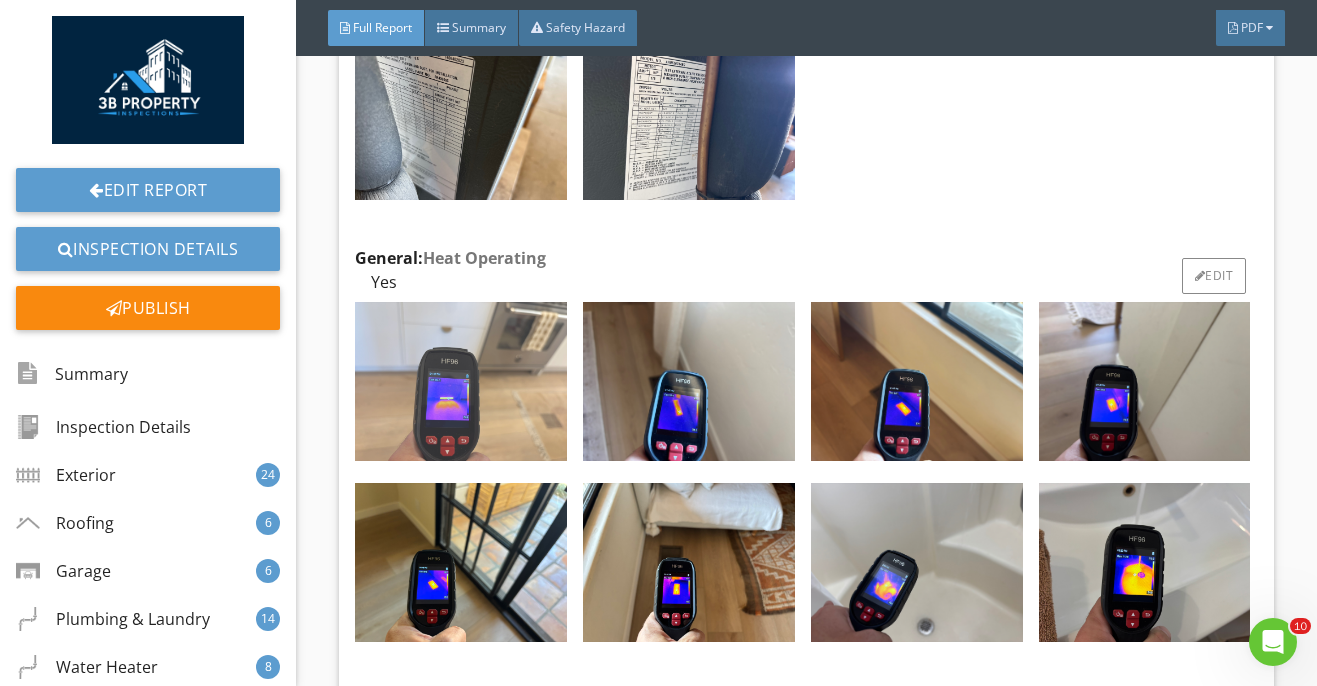 scroll, scrollTop: 27634, scrollLeft: 0, axis: vertical 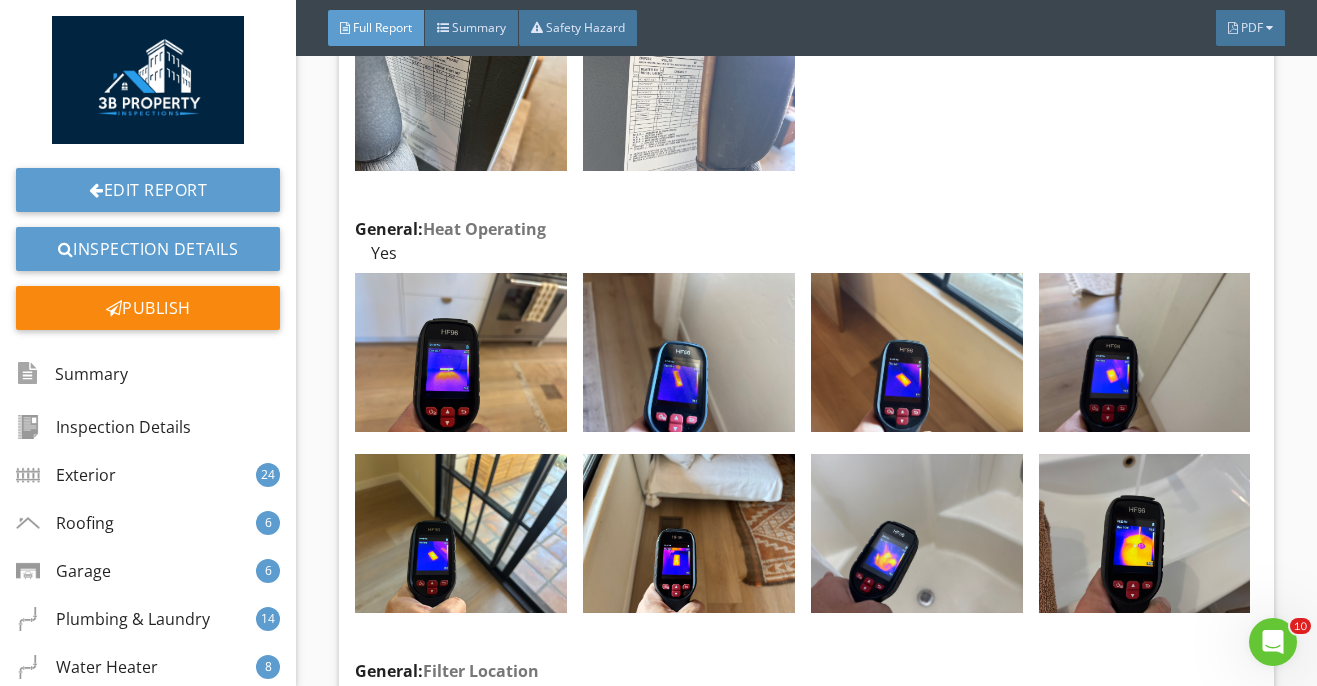 click at bounding box center (689, 91) 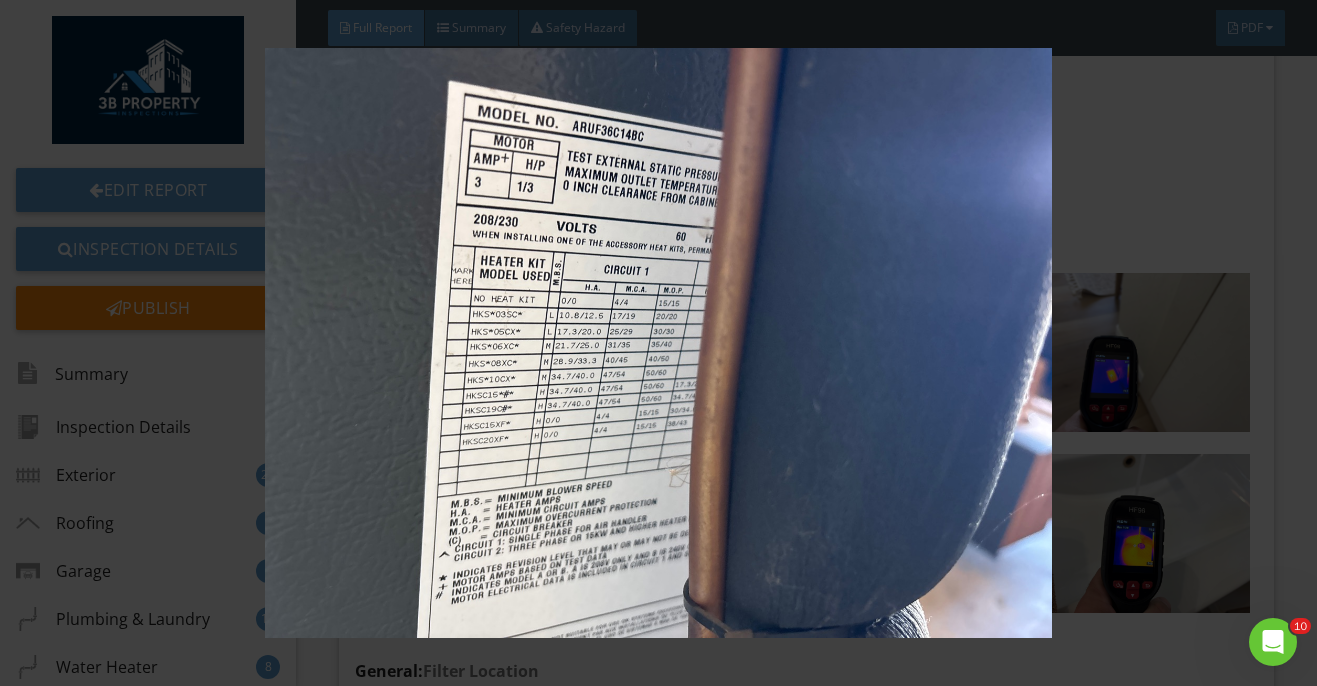 click at bounding box center [658, 343] 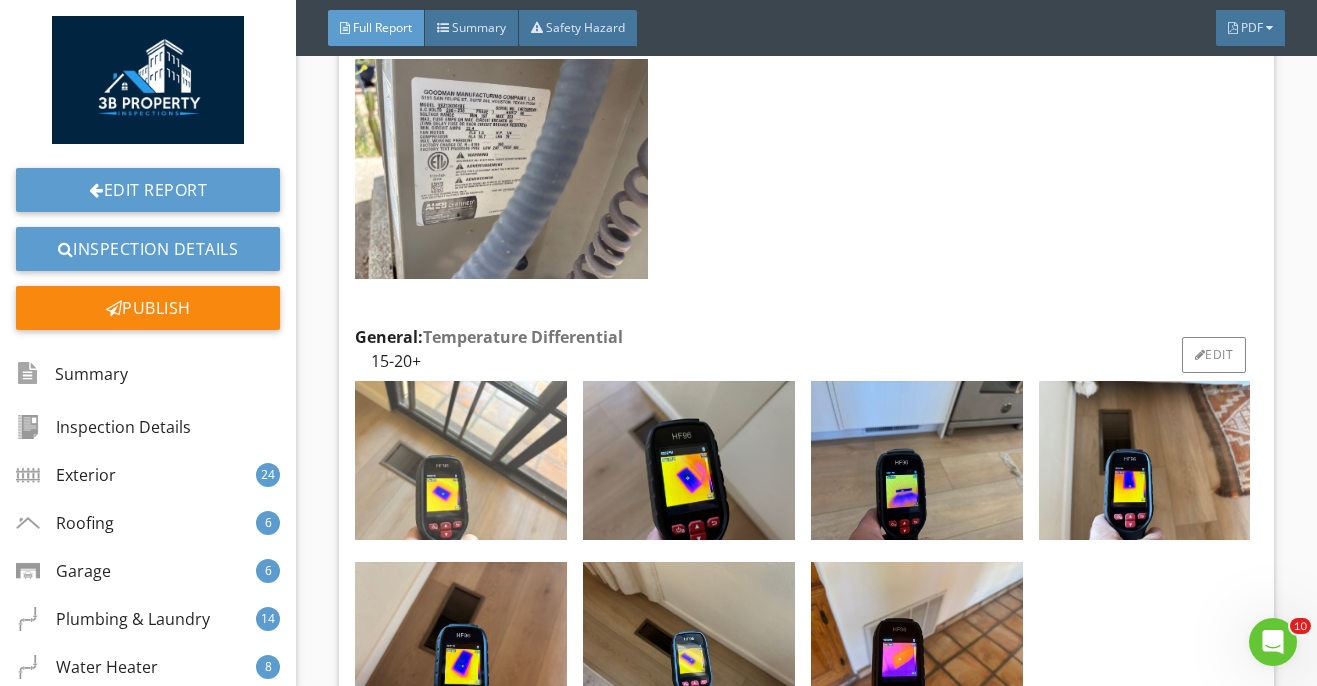 scroll, scrollTop: 30001, scrollLeft: 0, axis: vertical 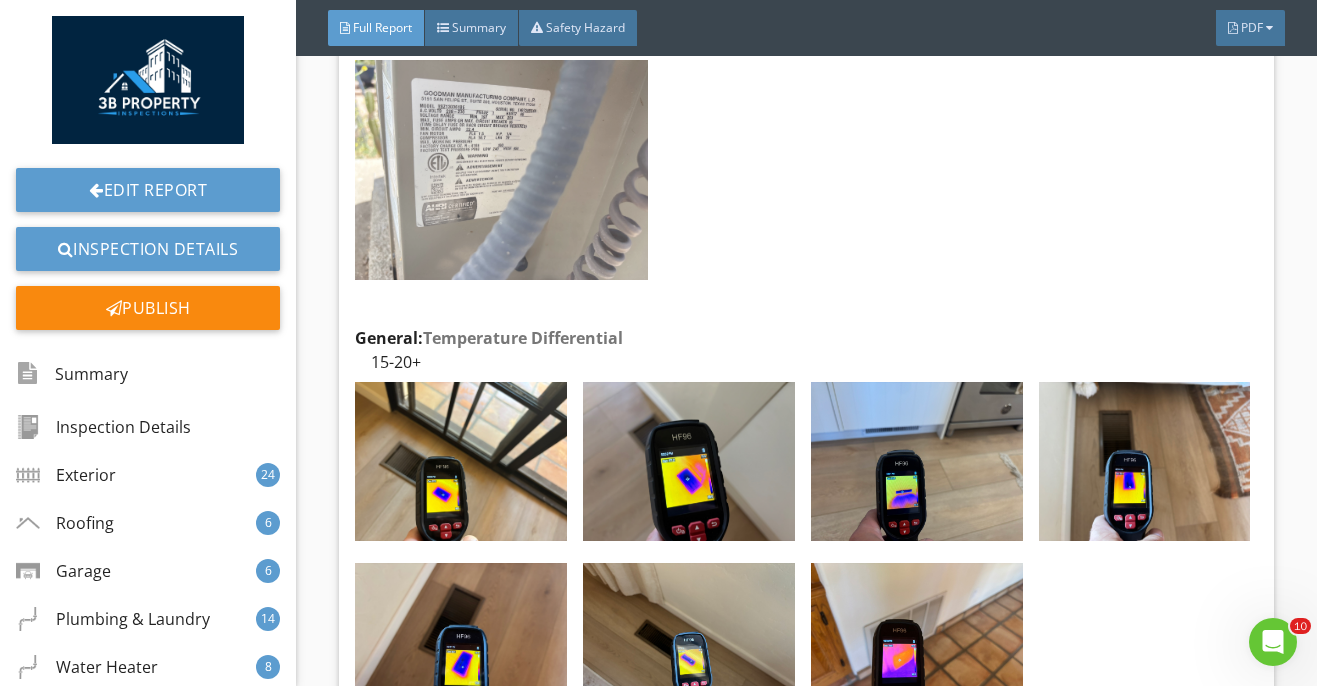 click at bounding box center [501, 170] 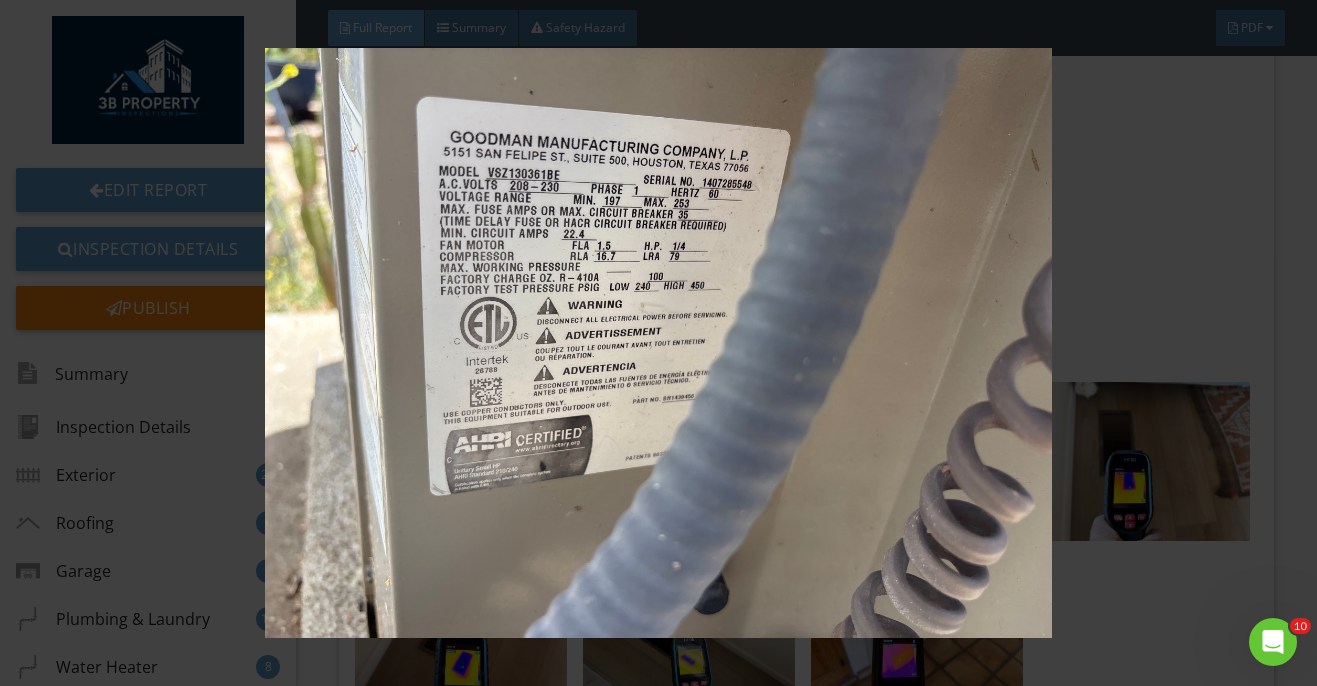 click at bounding box center (658, 343) 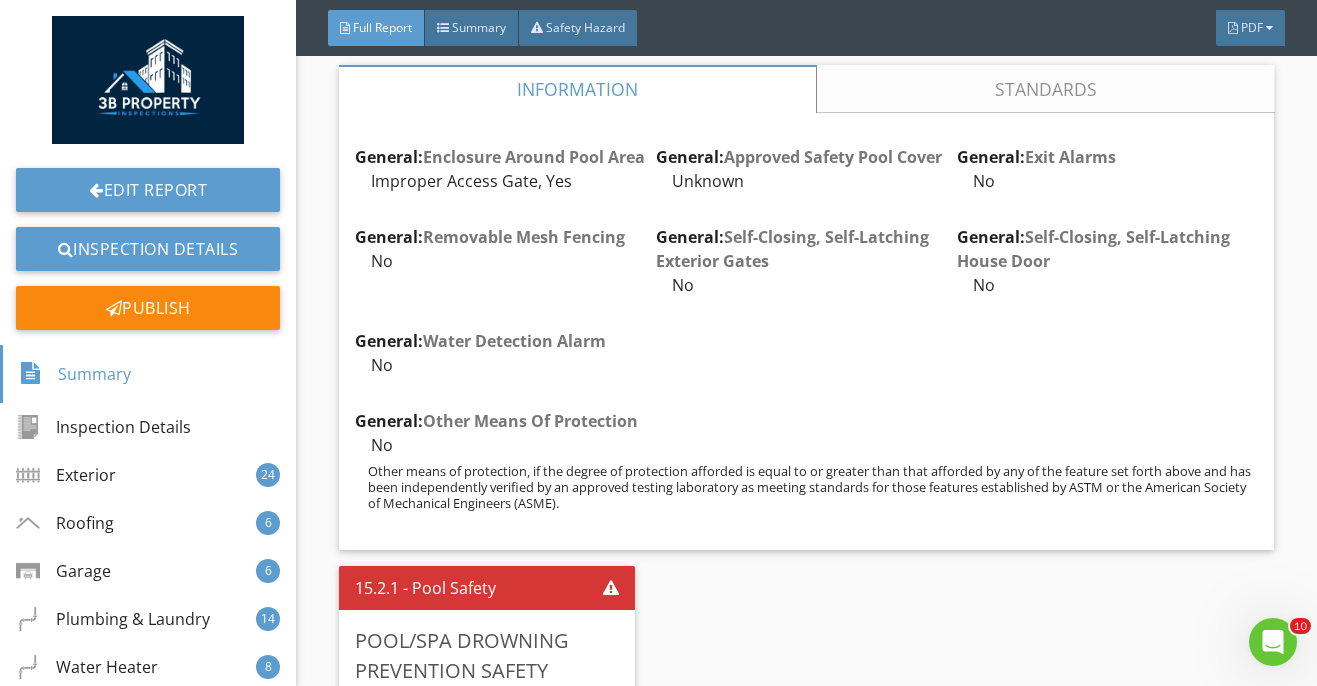 scroll, scrollTop: 42660, scrollLeft: 0, axis: vertical 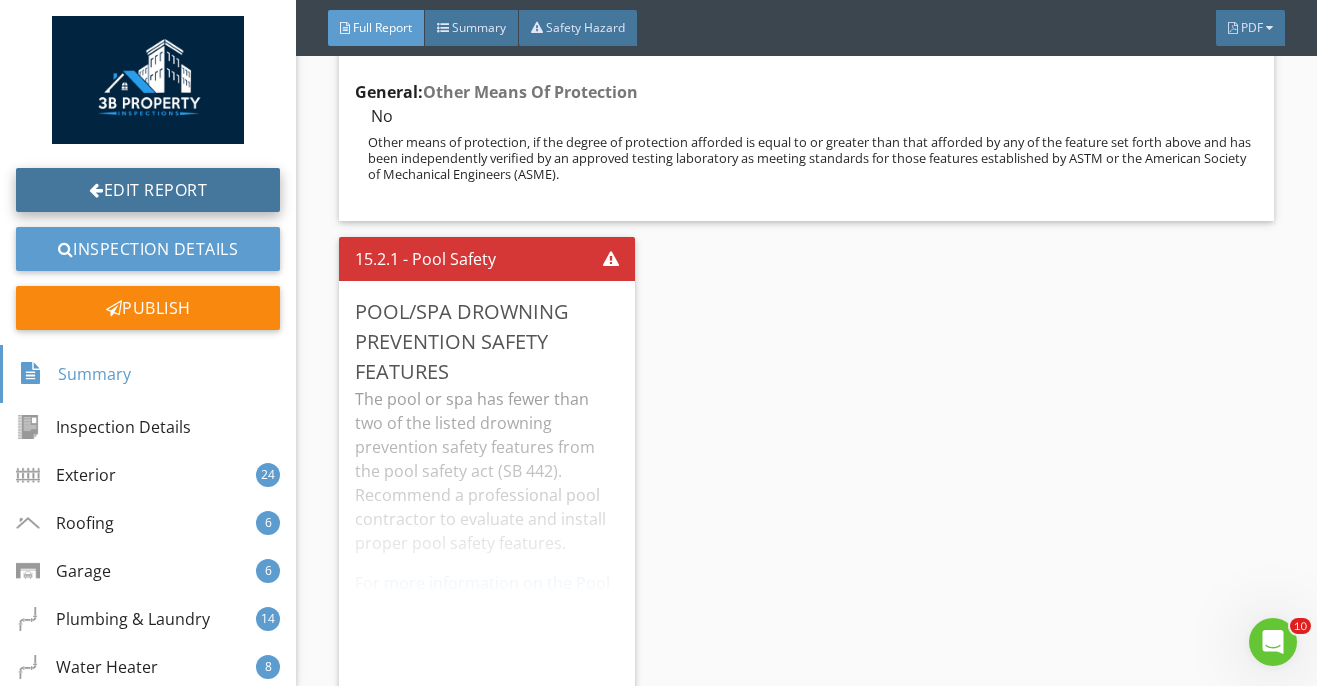 click on "Edit Report" at bounding box center (148, 190) 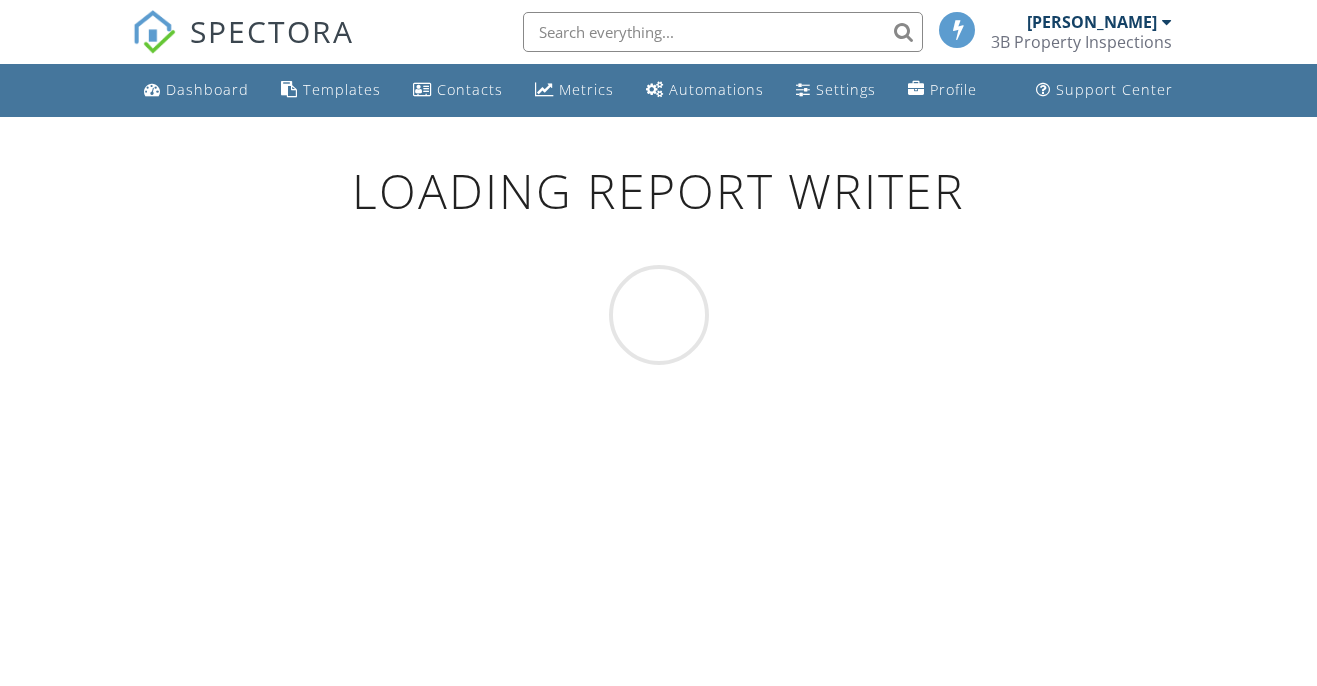scroll, scrollTop: 0, scrollLeft: 0, axis: both 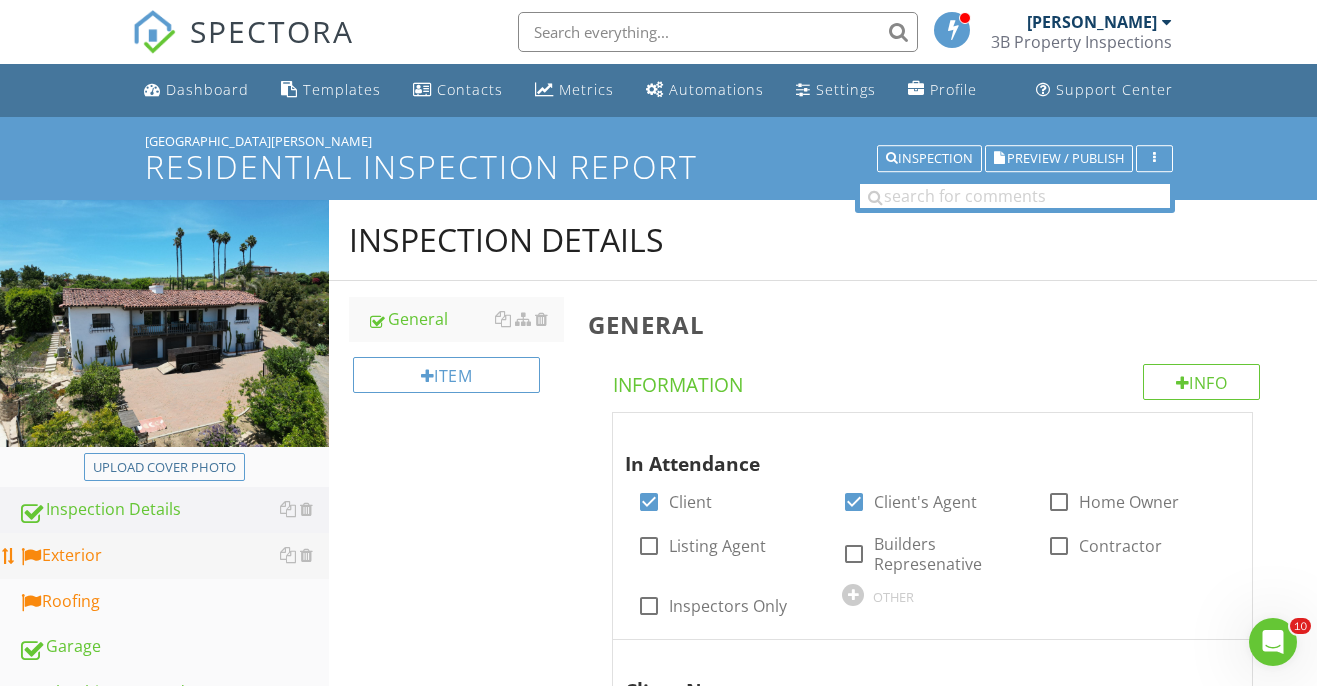 click on "Exterior" at bounding box center [173, 556] 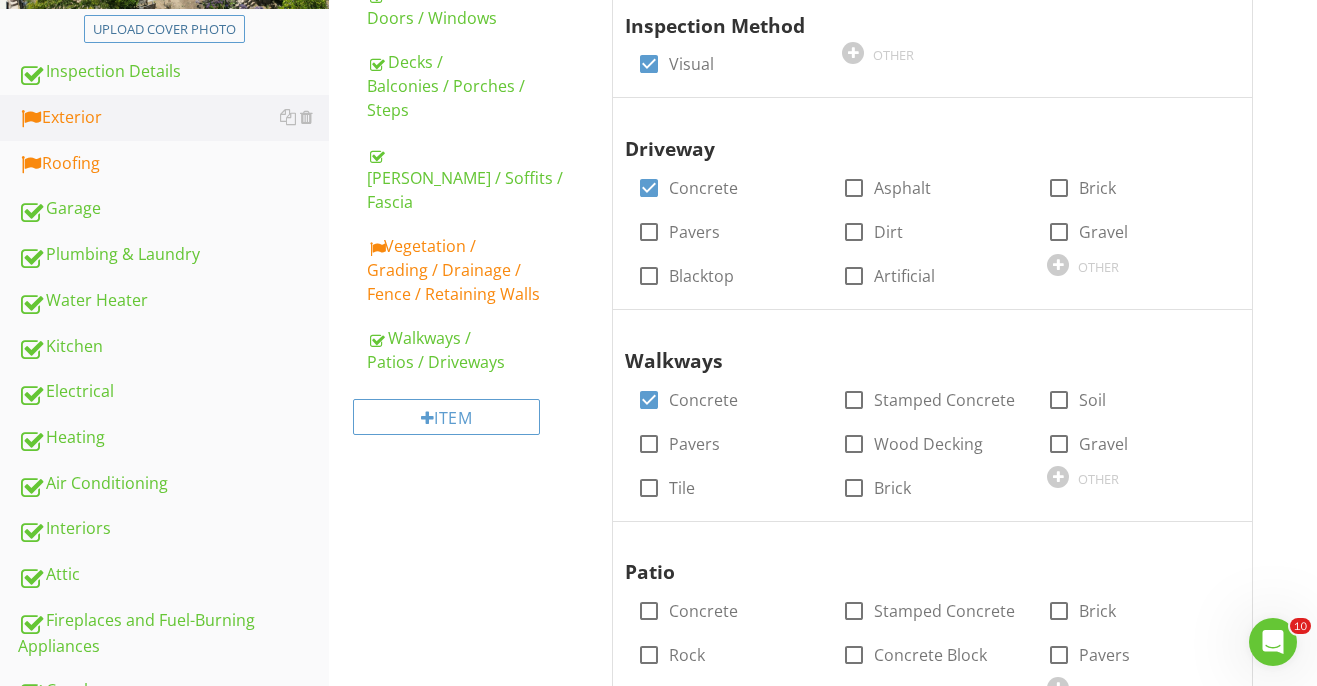scroll, scrollTop: 507, scrollLeft: 0, axis: vertical 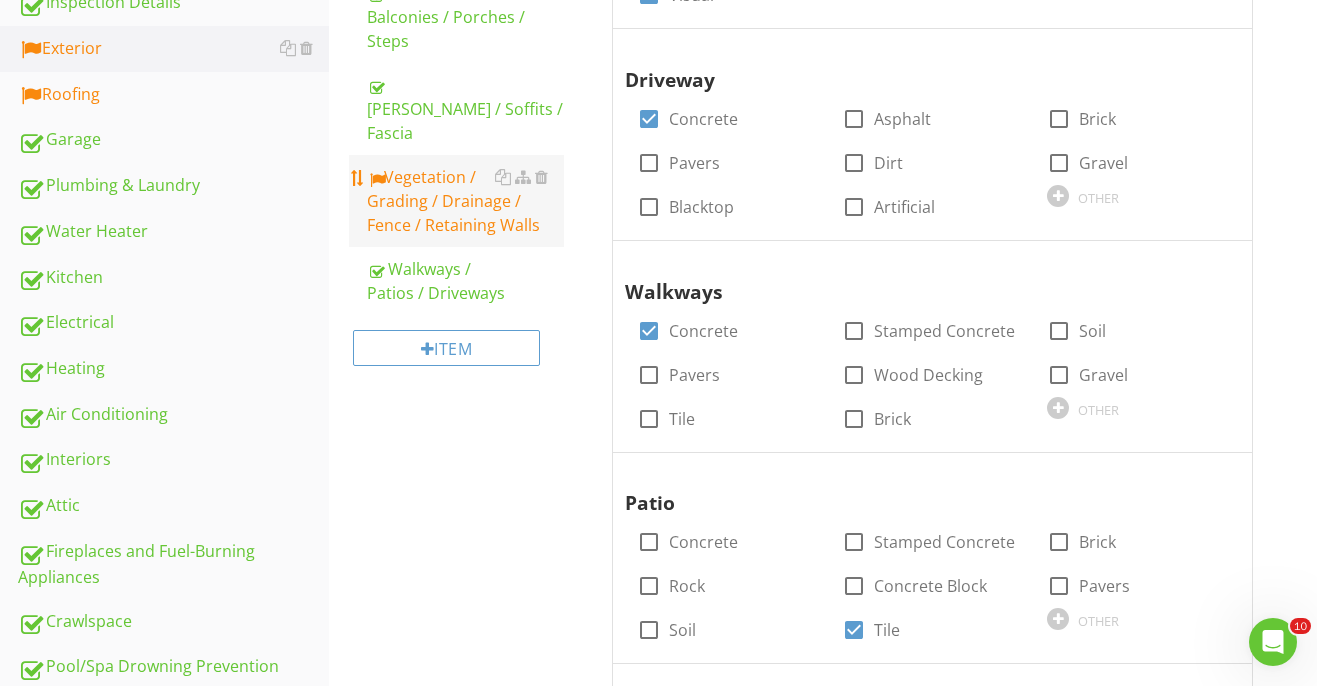 click on "Vegetation / Grading / Drainage / Fence / Retaining Walls" at bounding box center [465, 201] 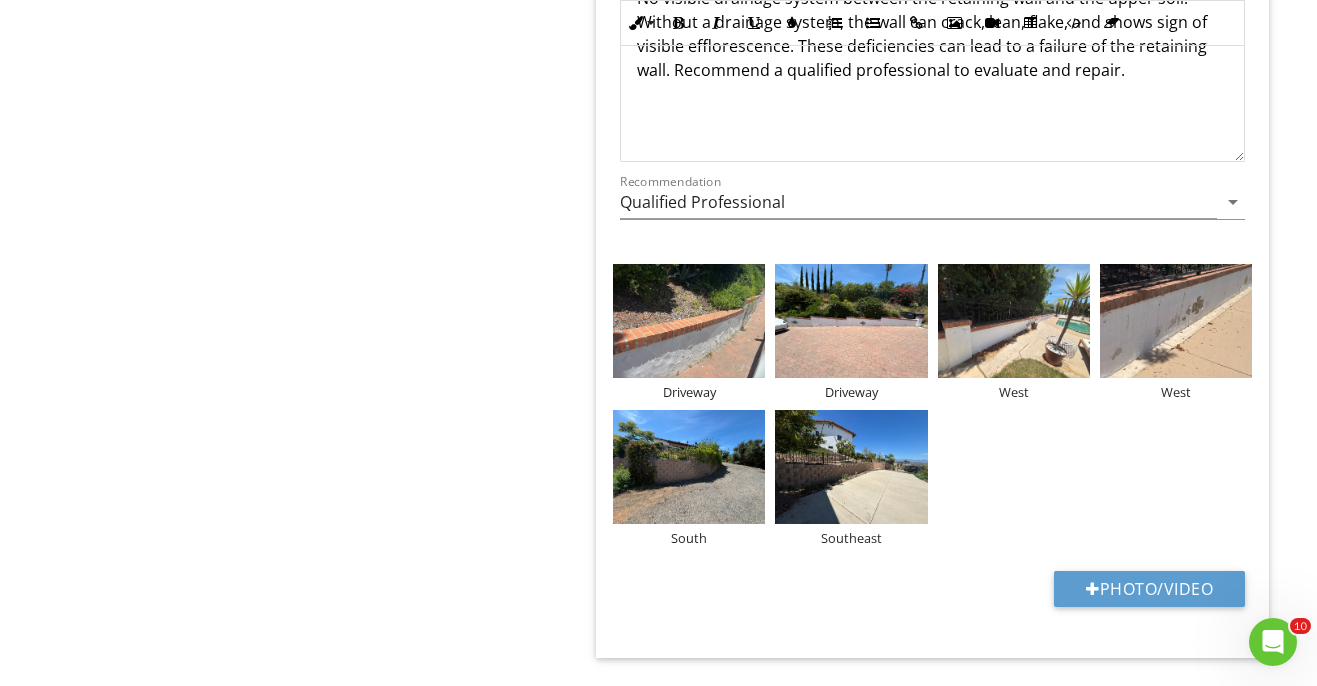 scroll, scrollTop: 2937, scrollLeft: 0, axis: vertical 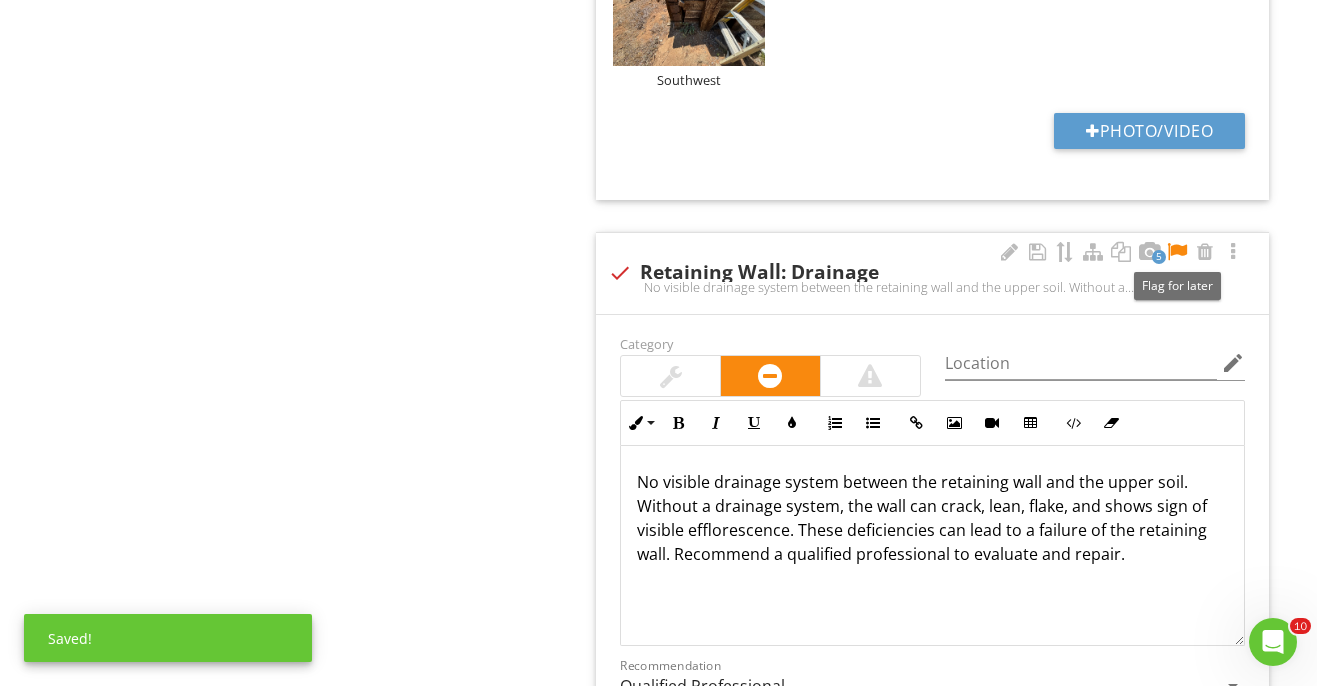 click at bounding box center [1177, 252] 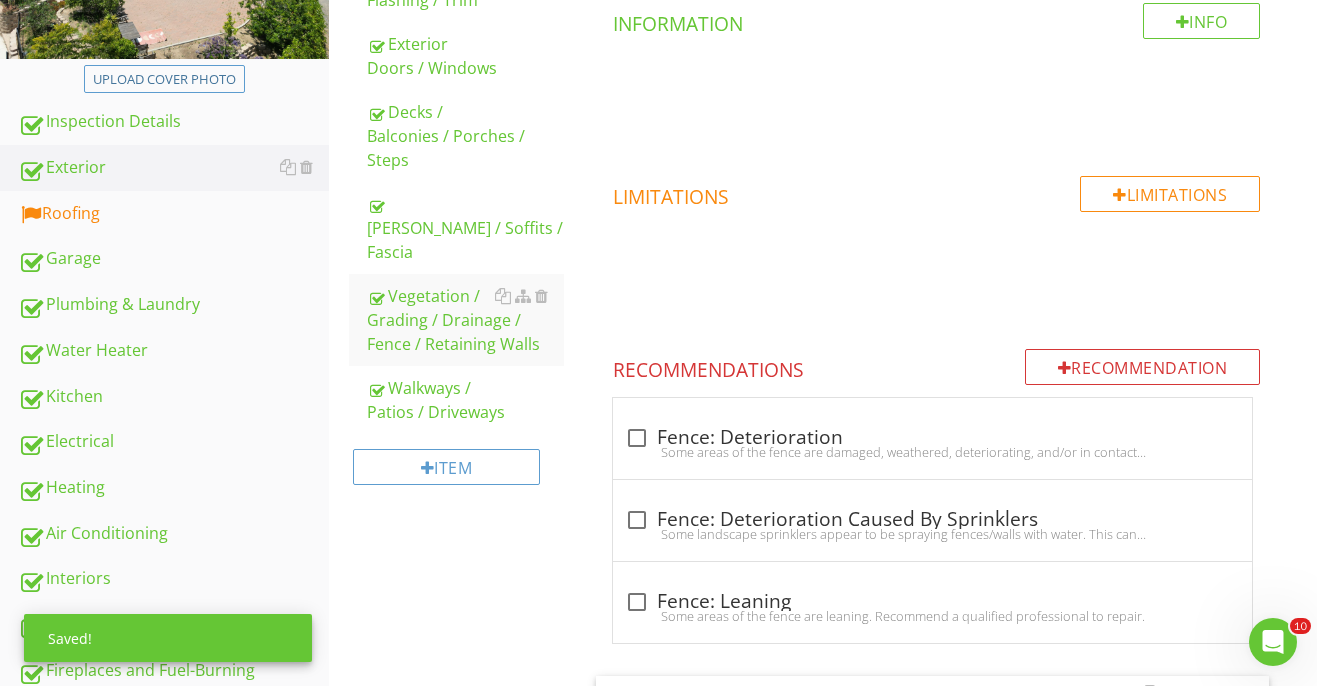 scroll, scrollTop: 387, scrollLeft: 0, axis: vertical 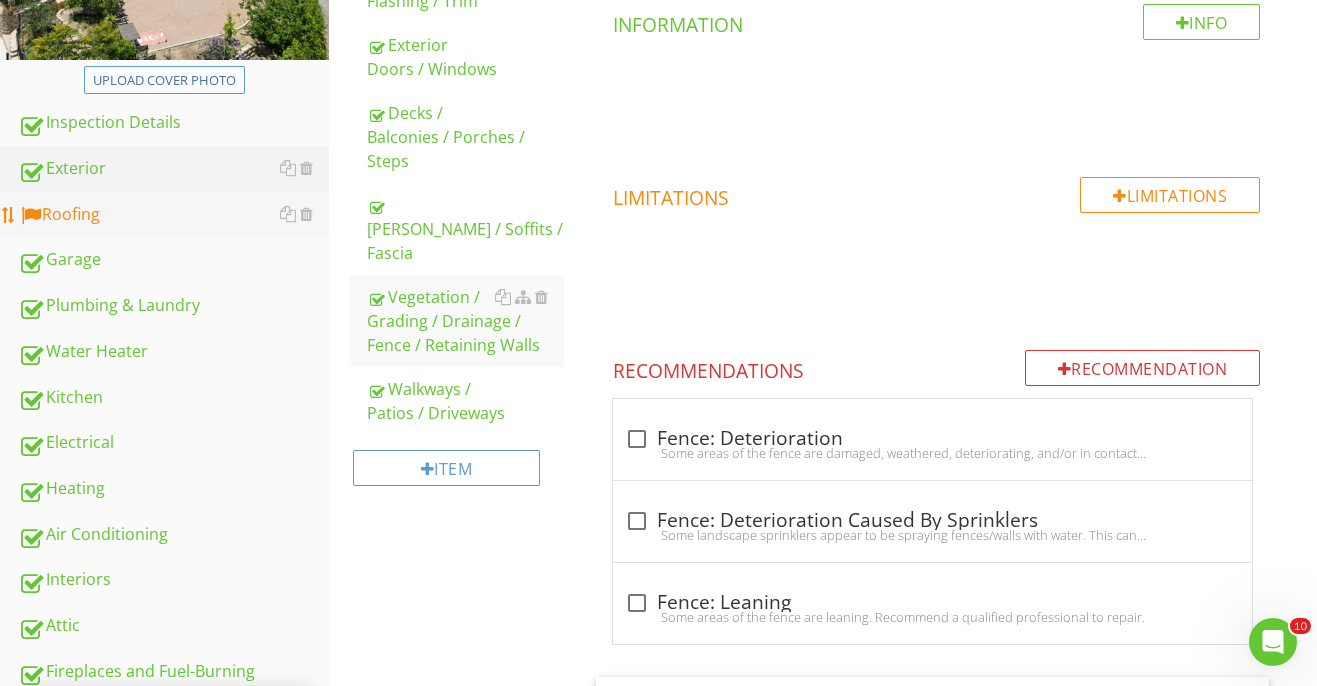 click on "Roofing" at bounding box center [173, 215] 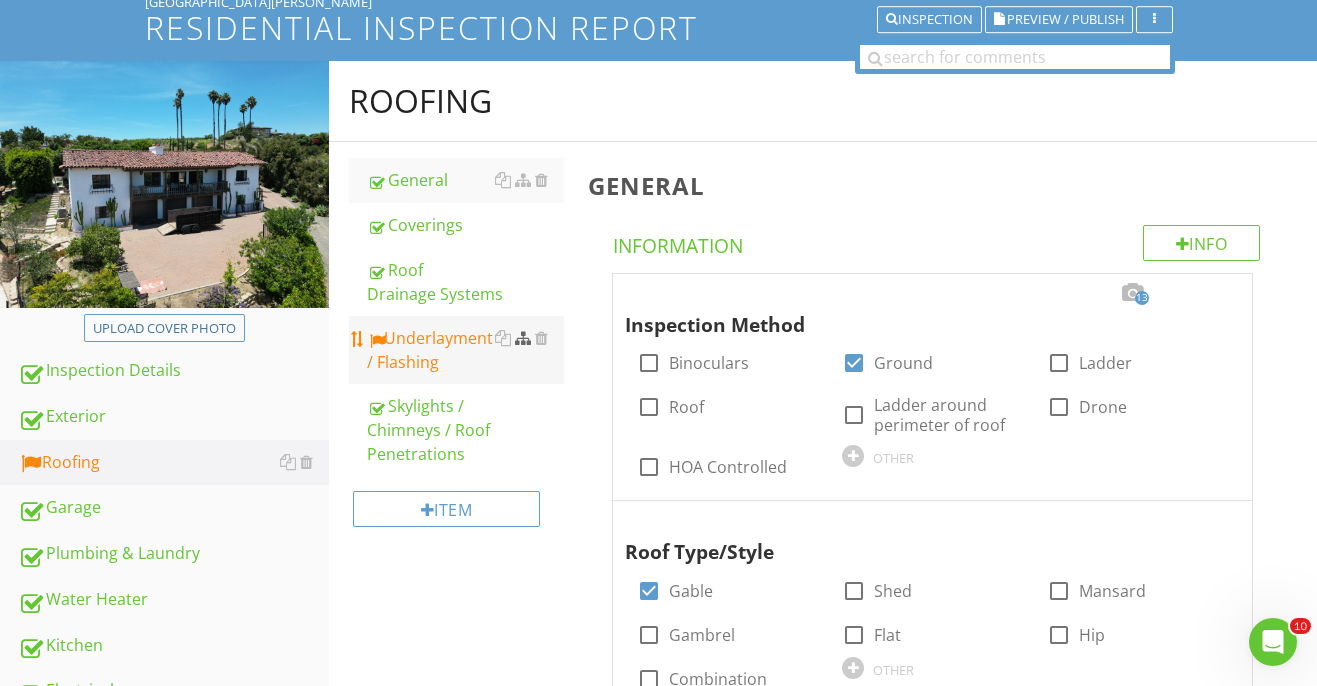 scroll, scrollTop: 106, scrollLeft: 0, axis: vertical 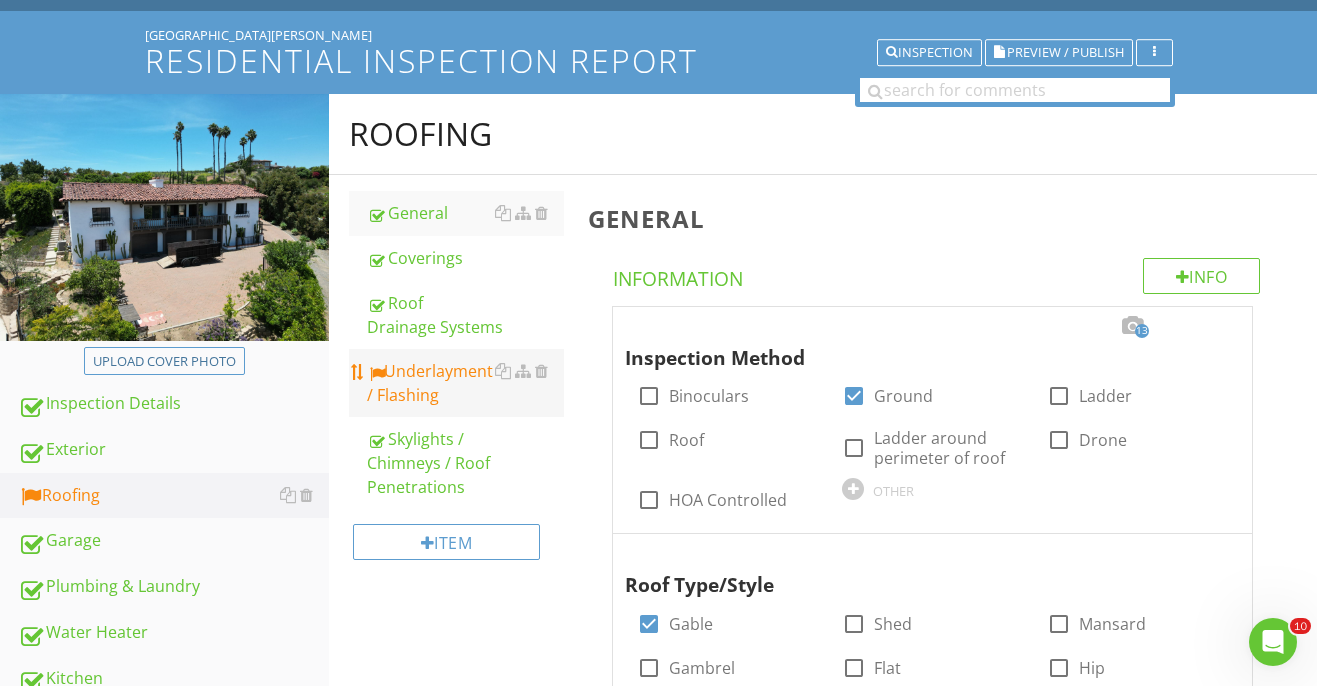 click on "Underlayment / Flashing" at bounding box center [465, 383] 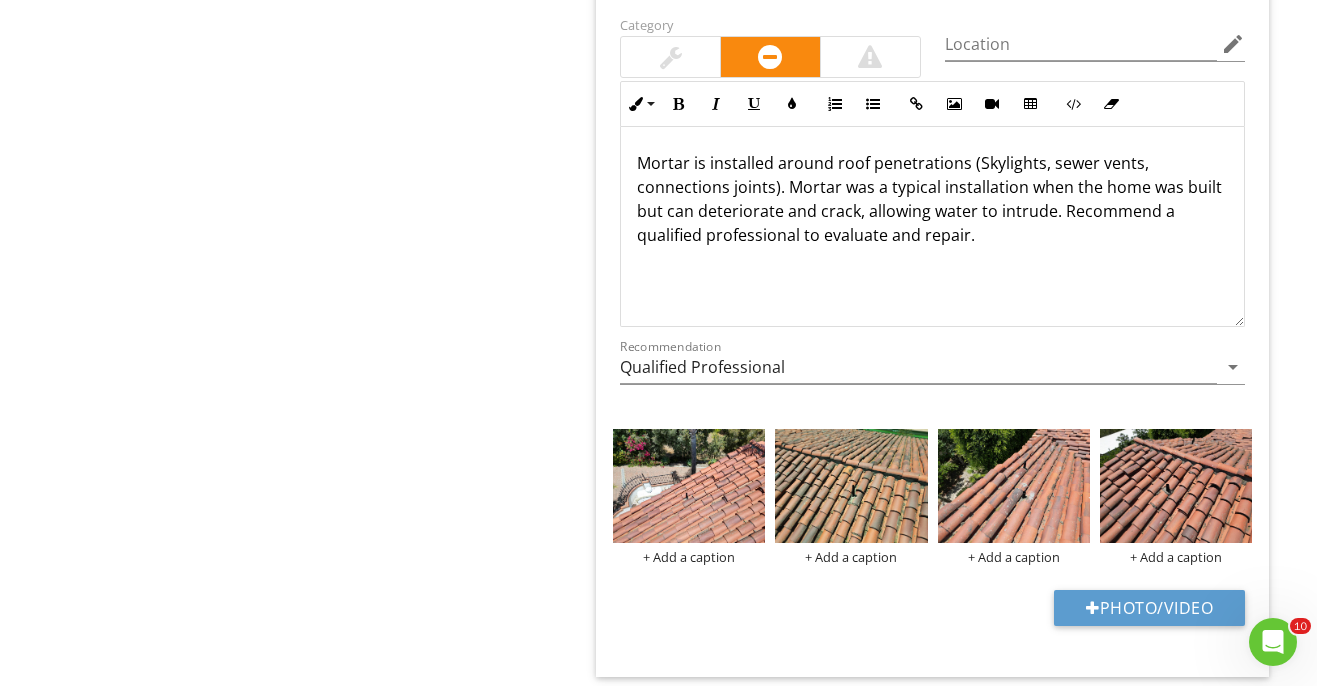 scroll, scrollTop: 2844, scrollLeft: 0, axis: vertical 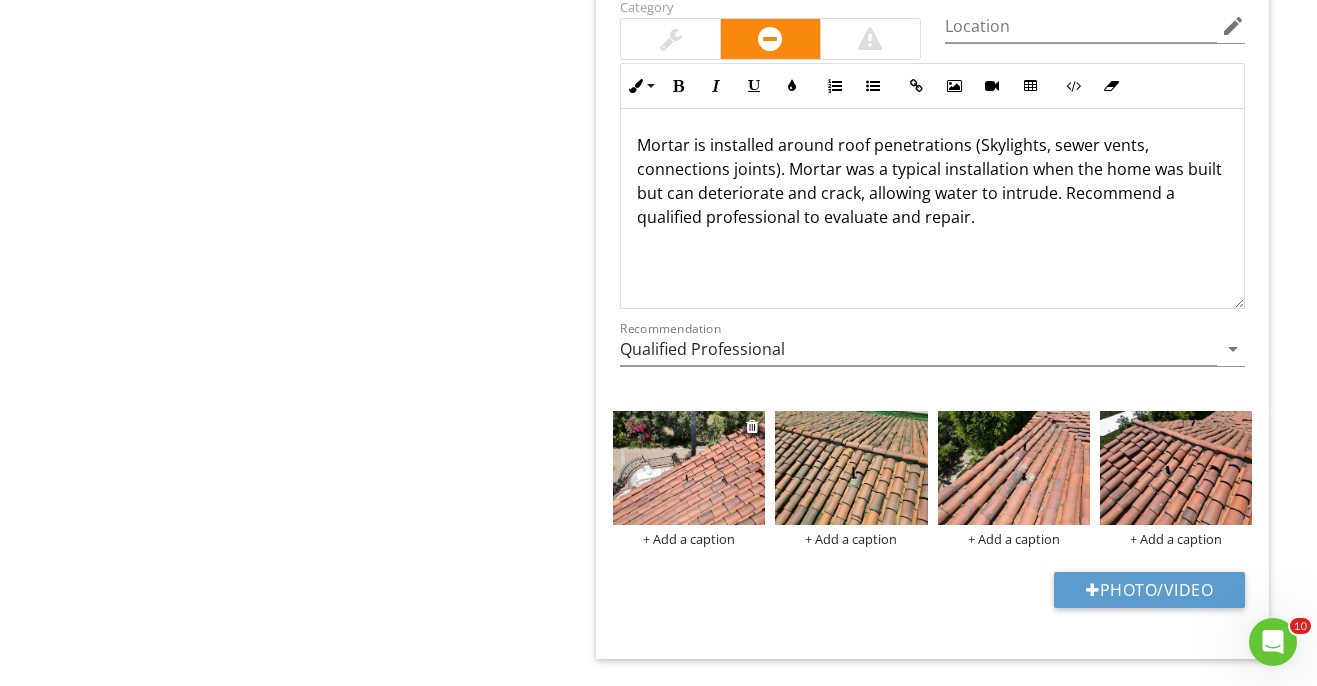 click at bounding box center [689, 468] 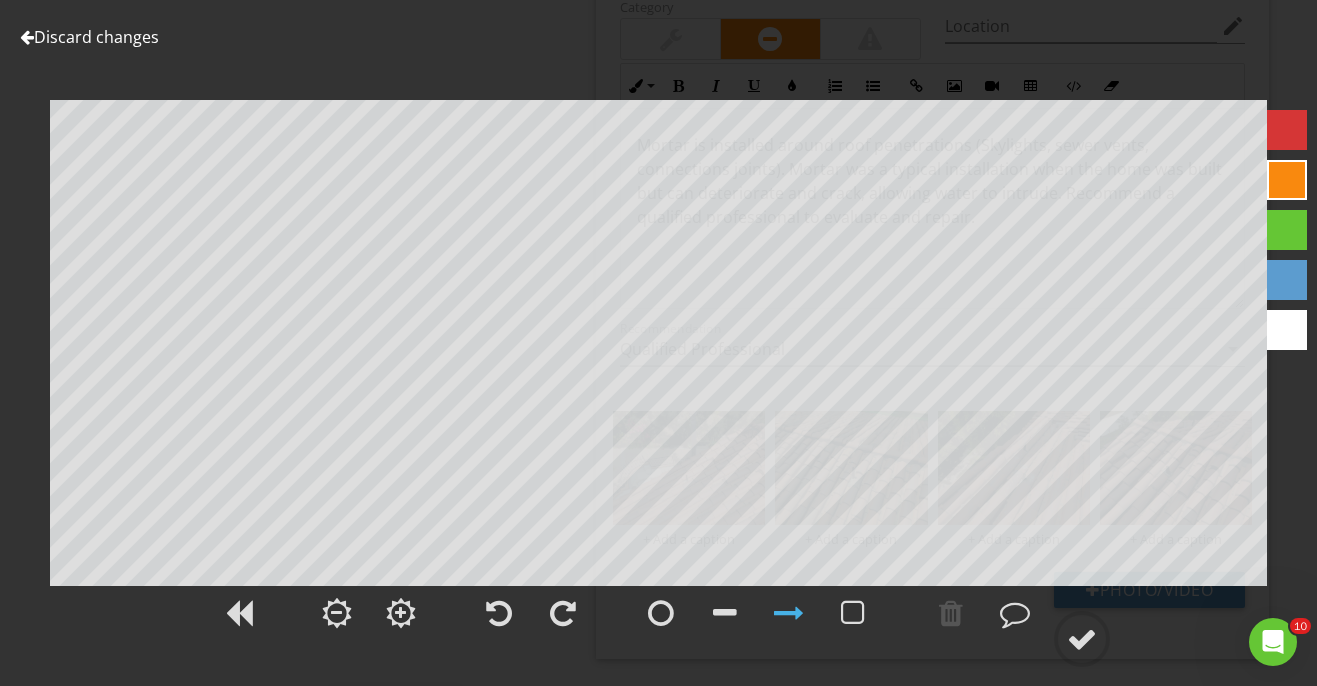click at bounding box center (1287, 130) 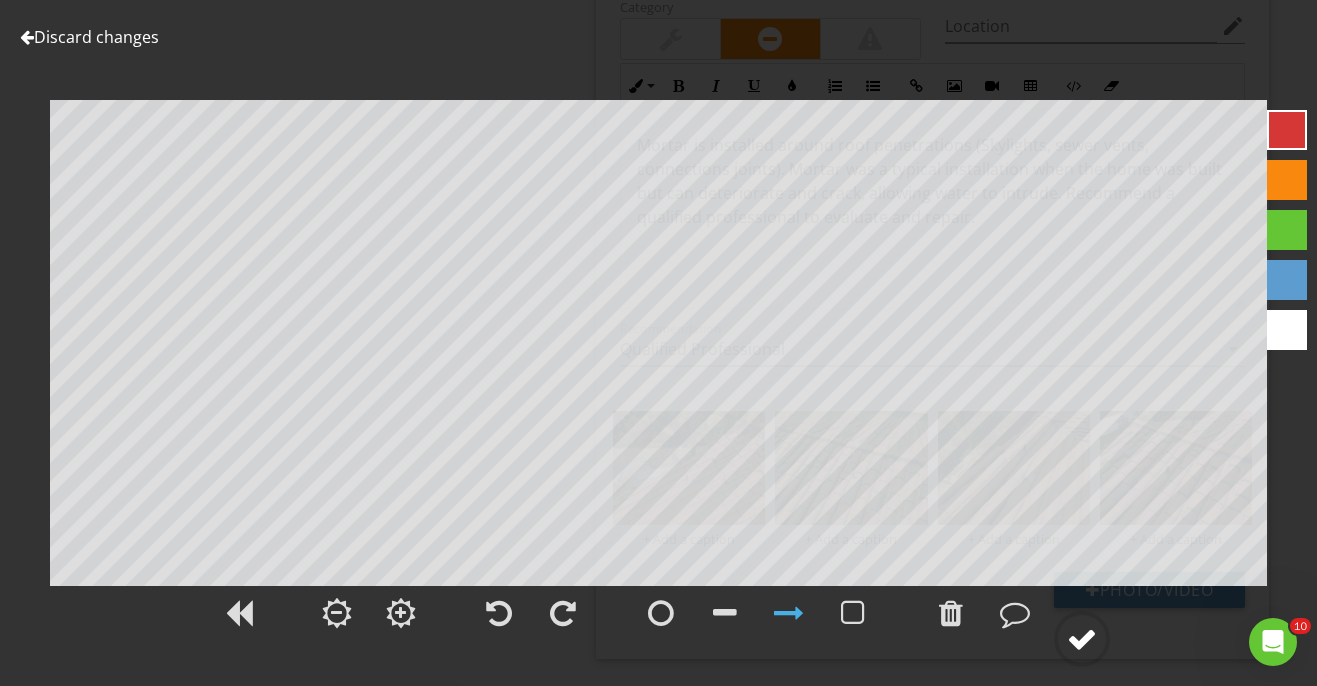 click at bounding box center [1082, 639] 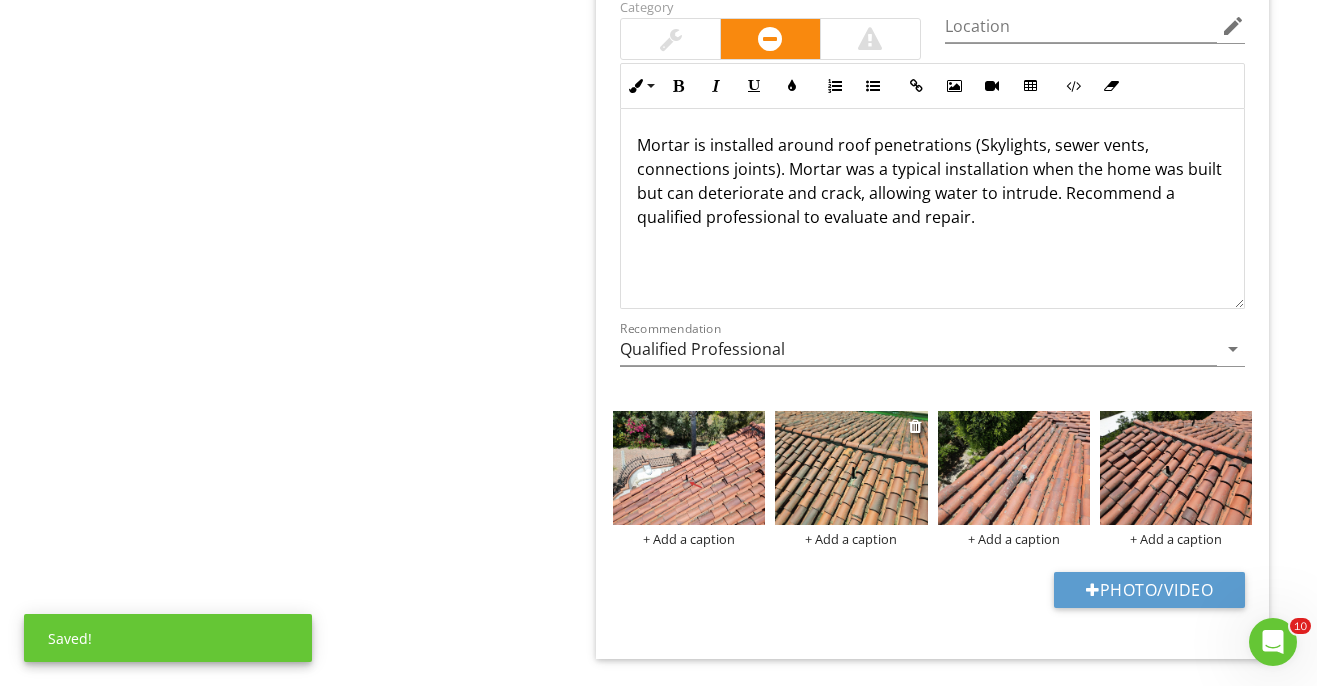click at bounding box center [851, 468] 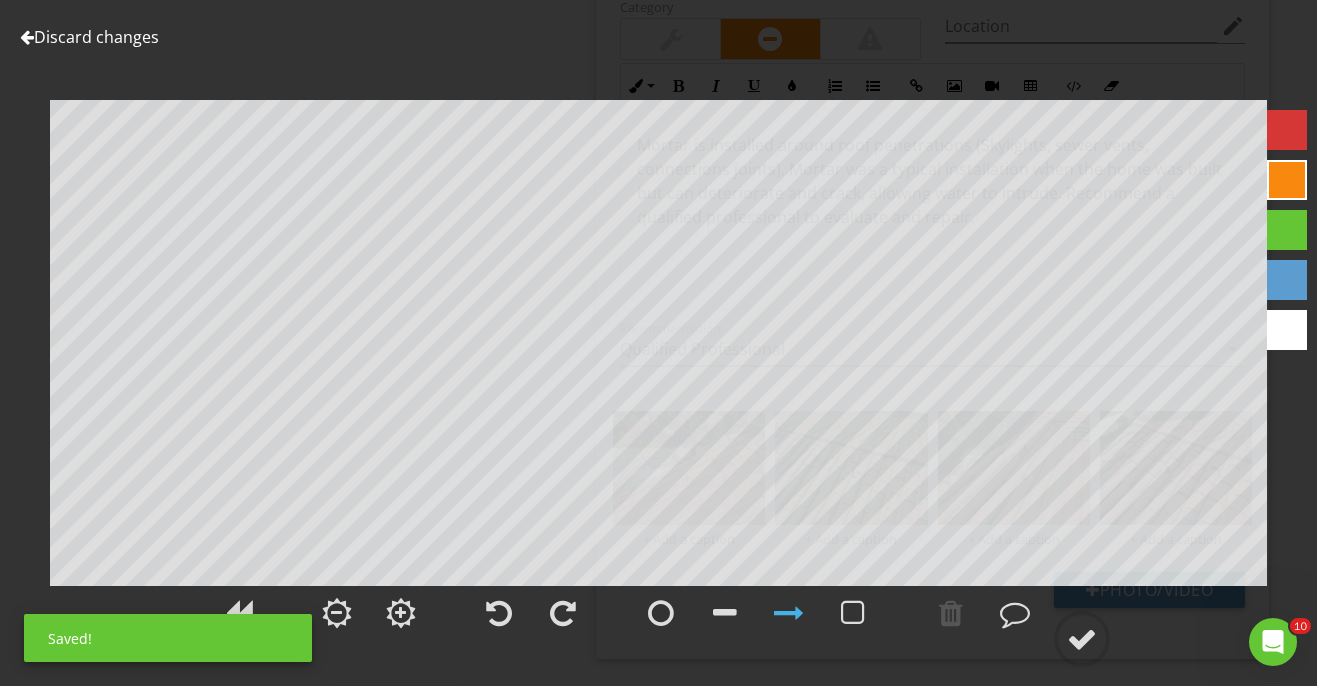 click at bounding box center [1287, 130] 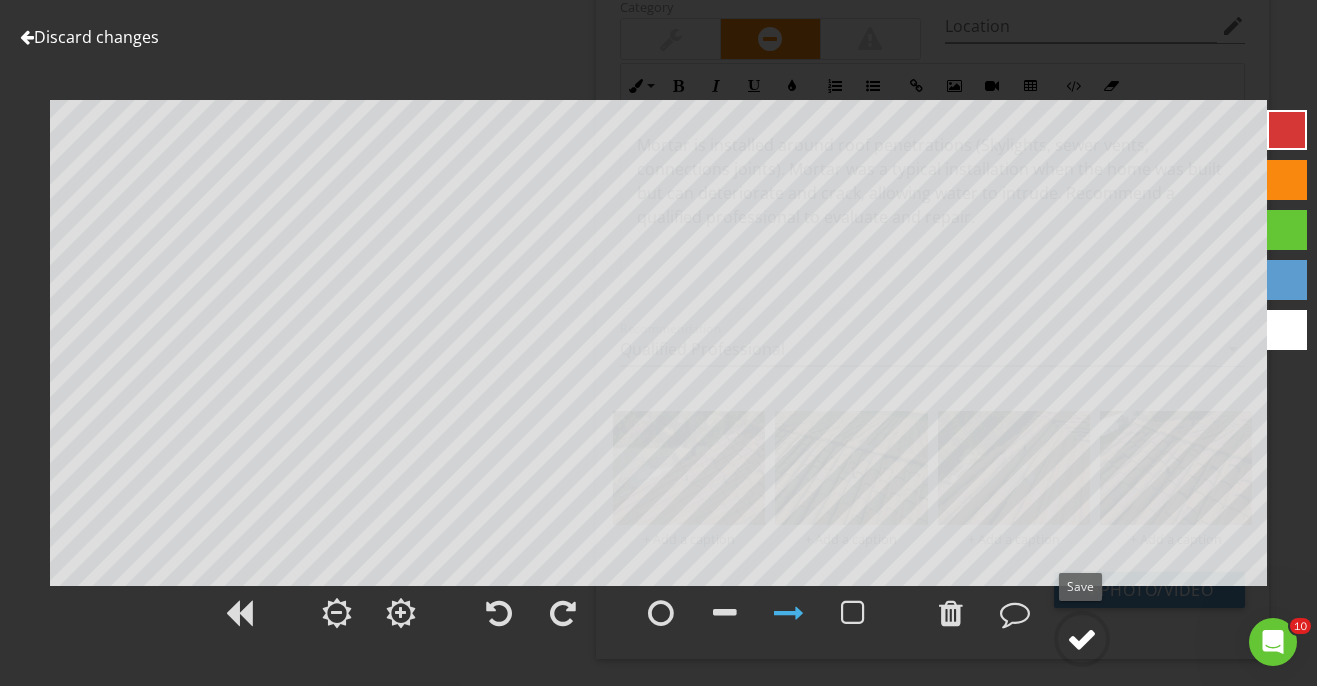 click at bounding box center [1082, 639] 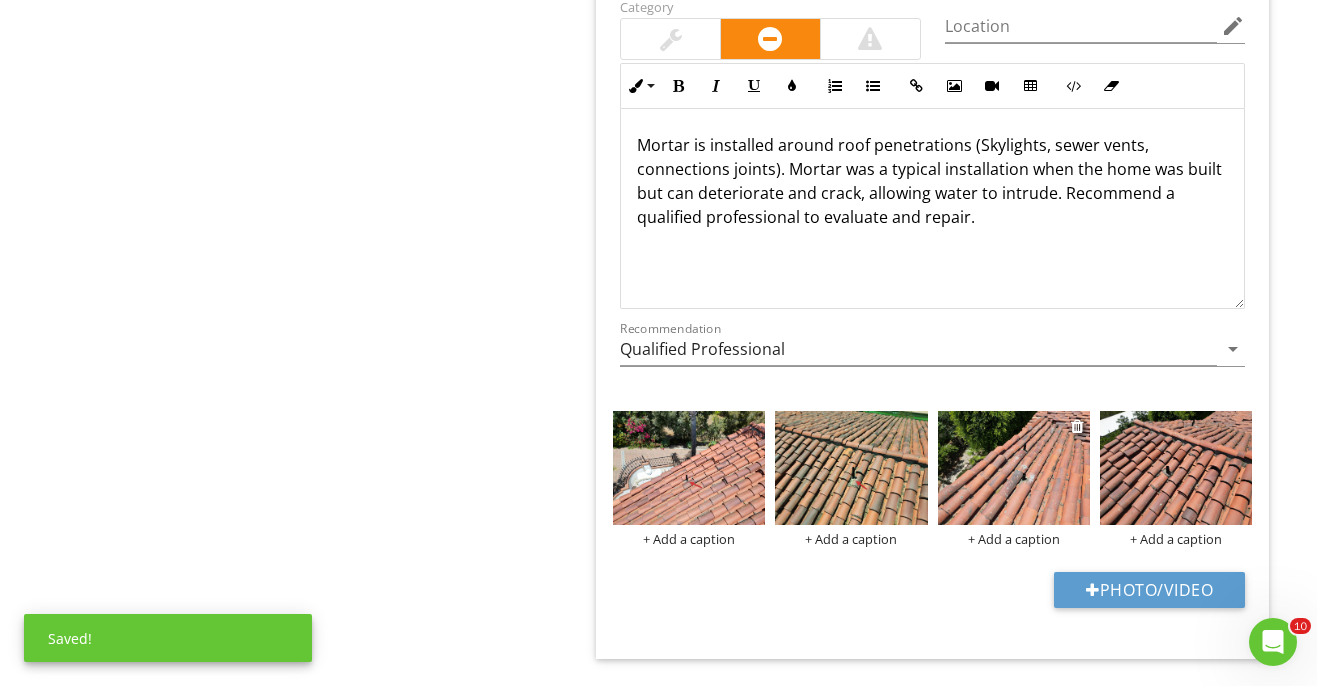 click at bounding box center [1014, 468] 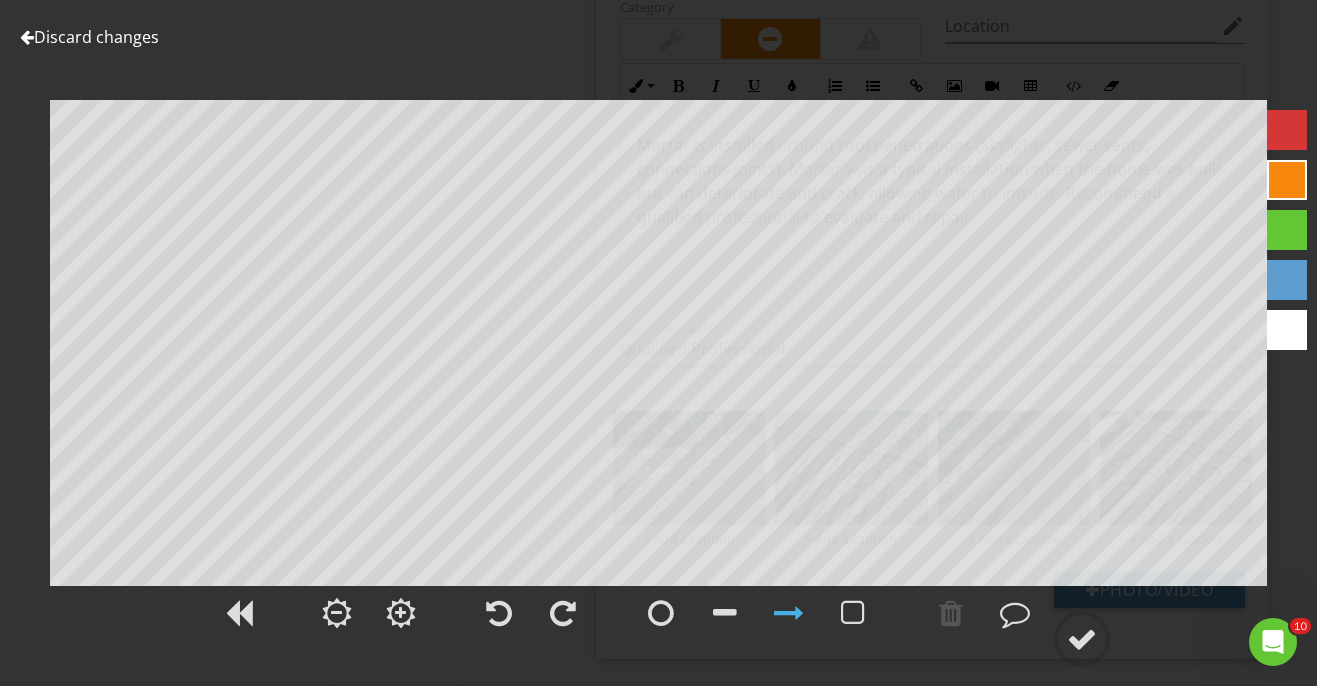 click at bounding box center [1287, 130] 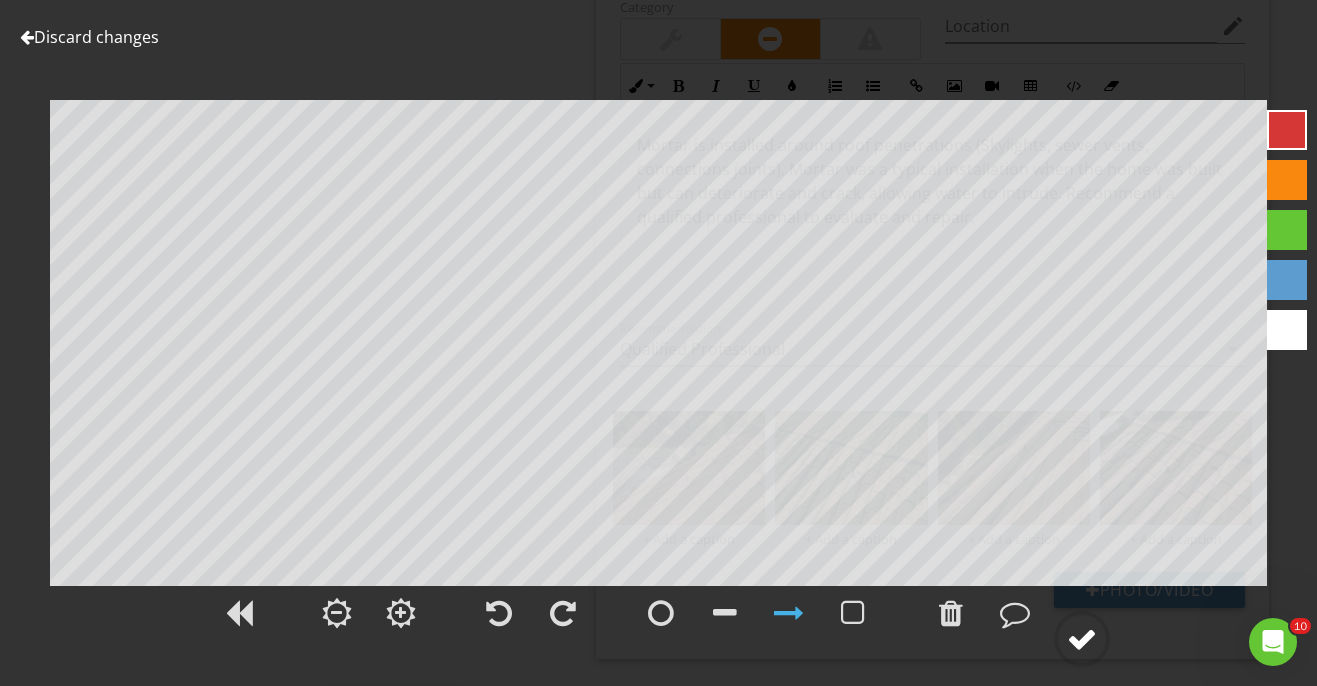 click at bounding box center [1082, 639] 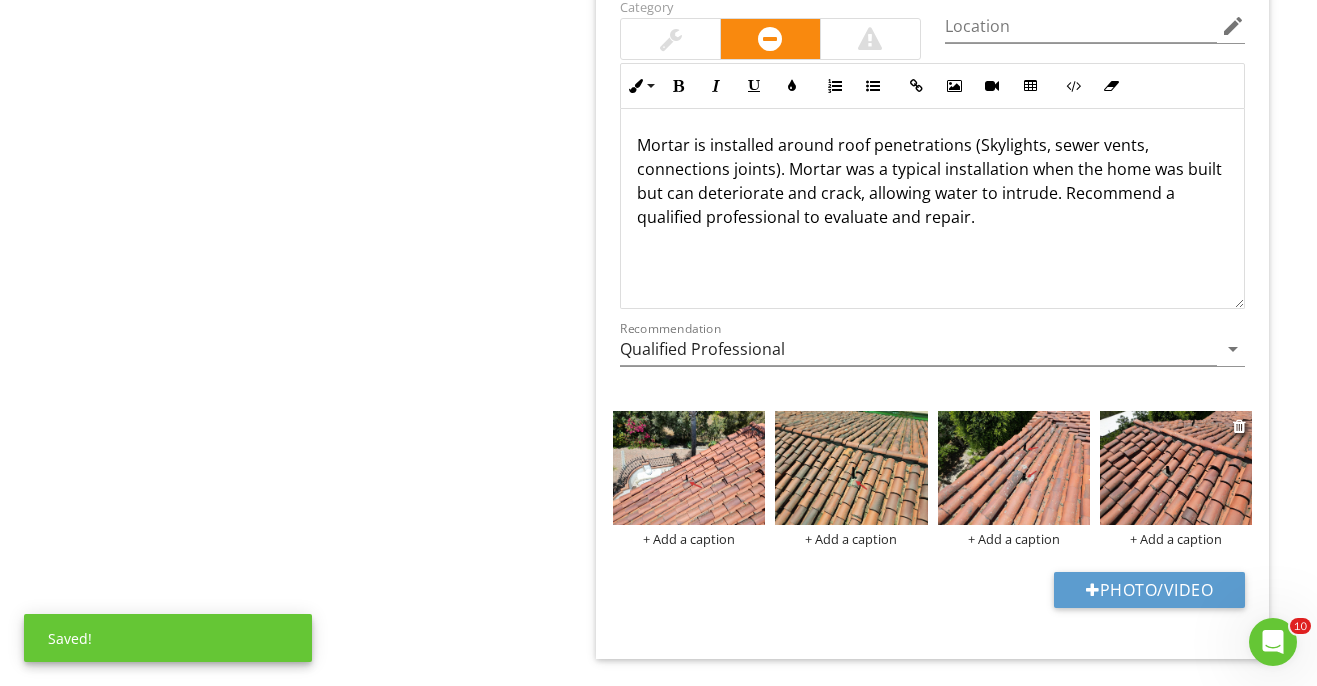 click at bounding box center (1176, 468) 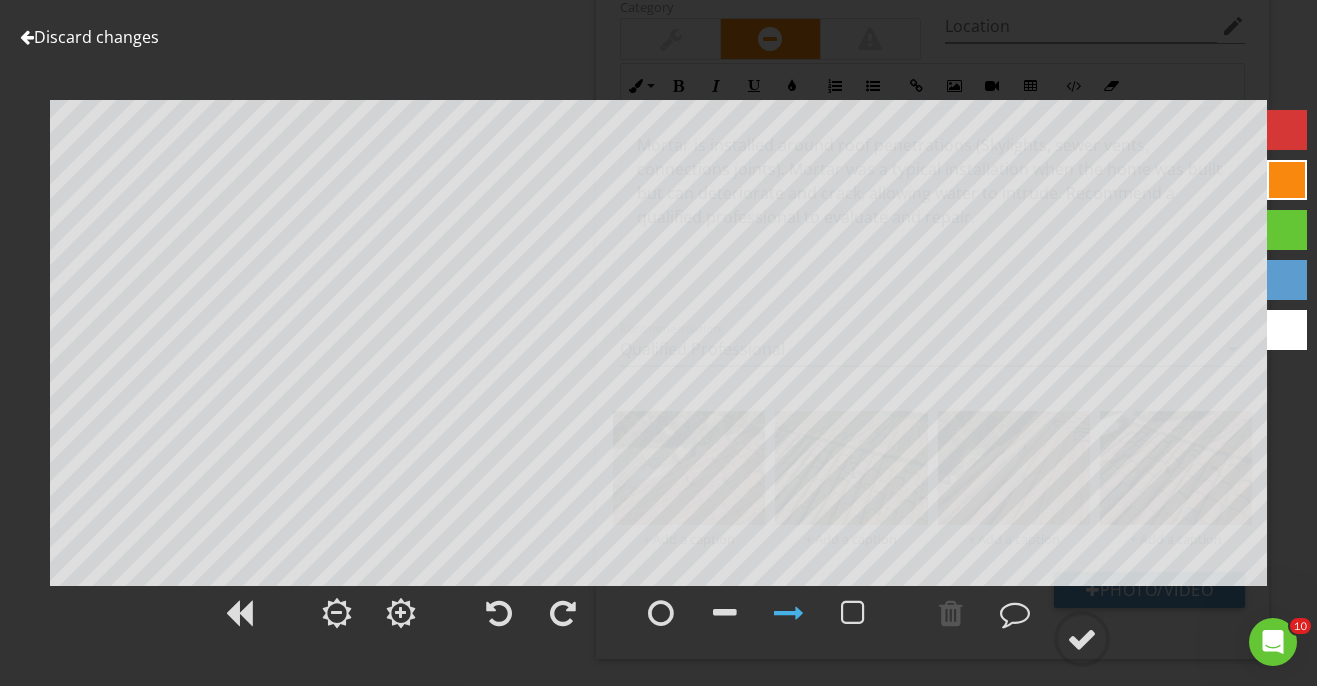 click at bounding box center [1287, 130] 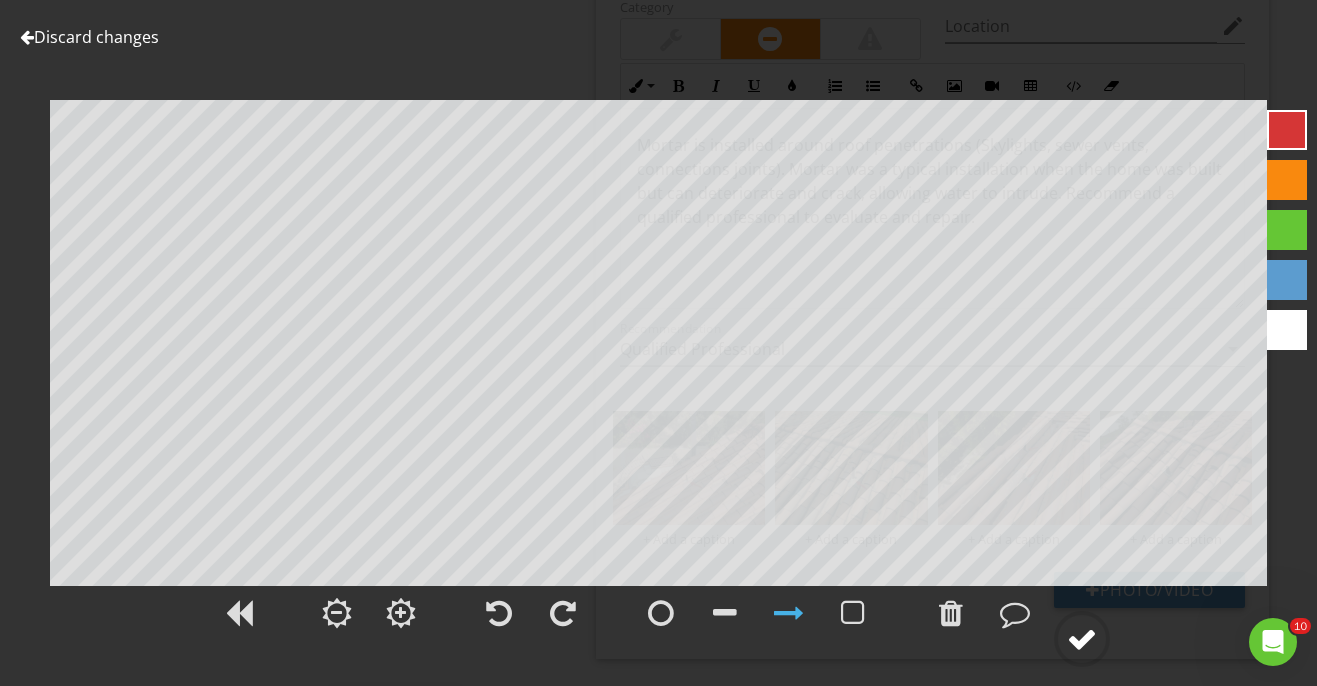 click at bounding box center [1082, 639] 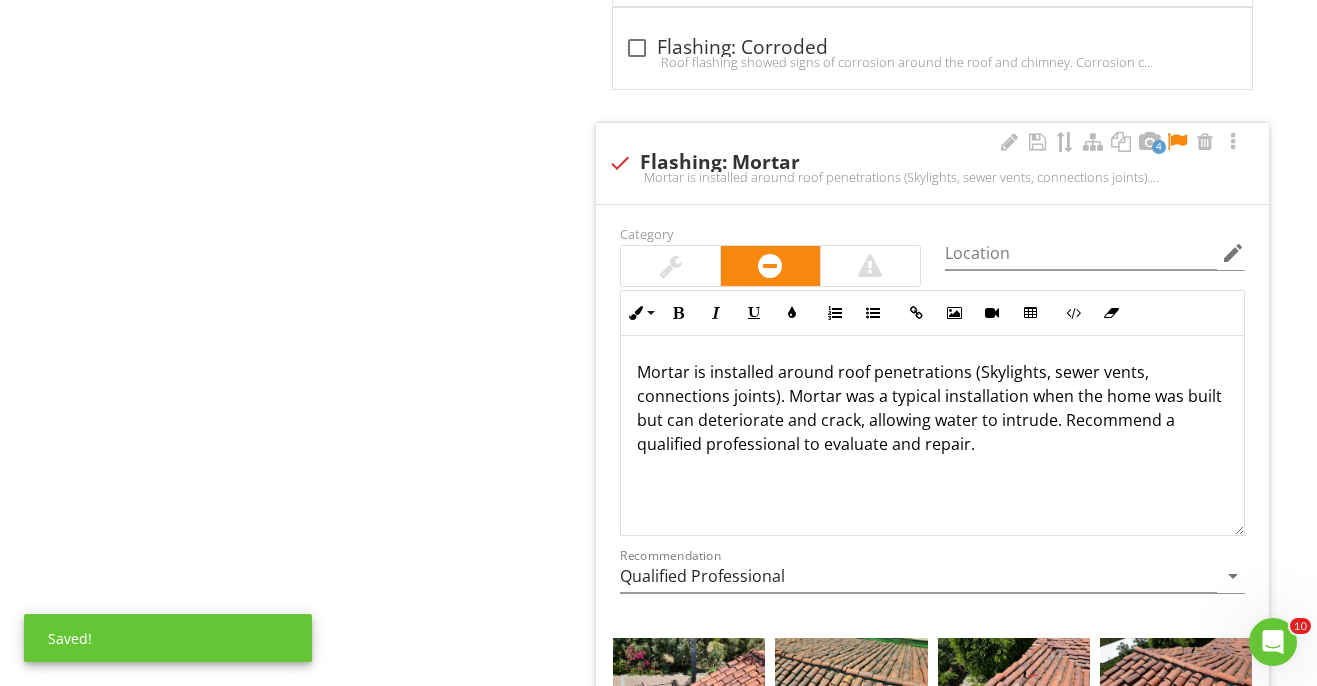 scroll, scrollTop: 2612, scrollLeft: 0, axis: vertical 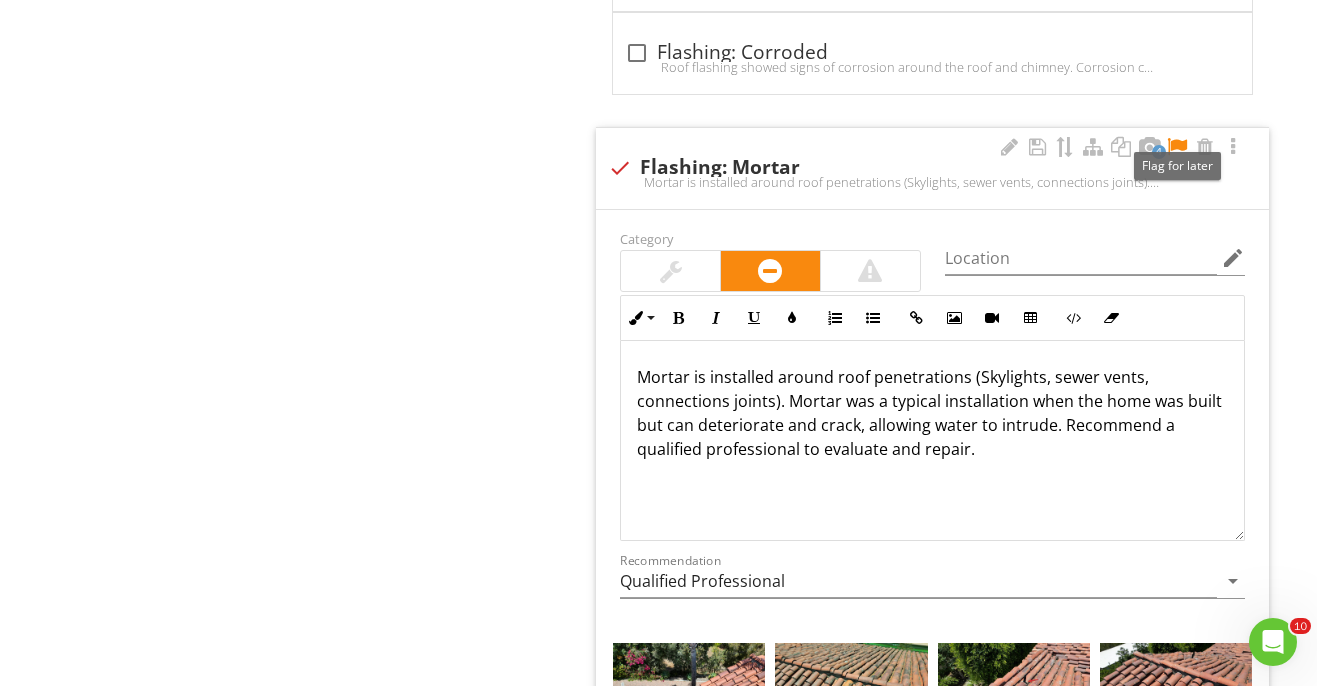 click at bounding box center (1177, 147) 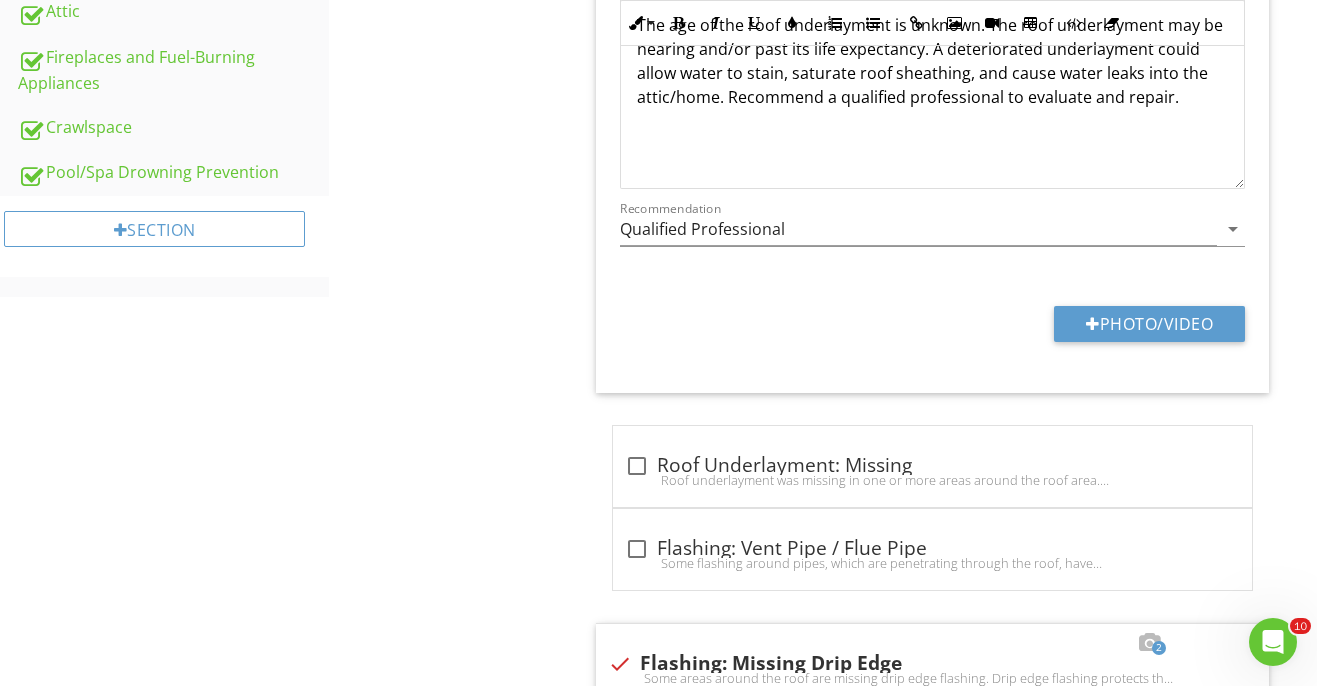 scroll, scrollTop: 0, scrollLeft: 0, axis: both 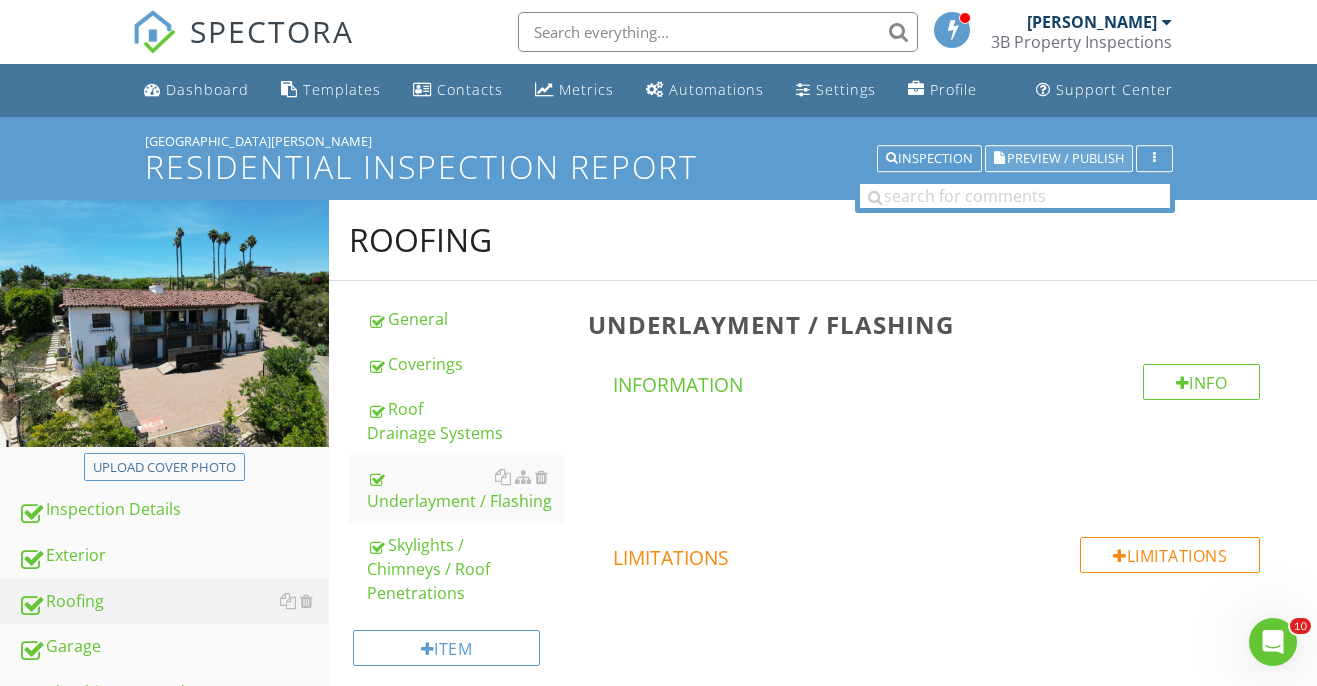 click on "Preview / Publish" at bounding box center [1059, 159] 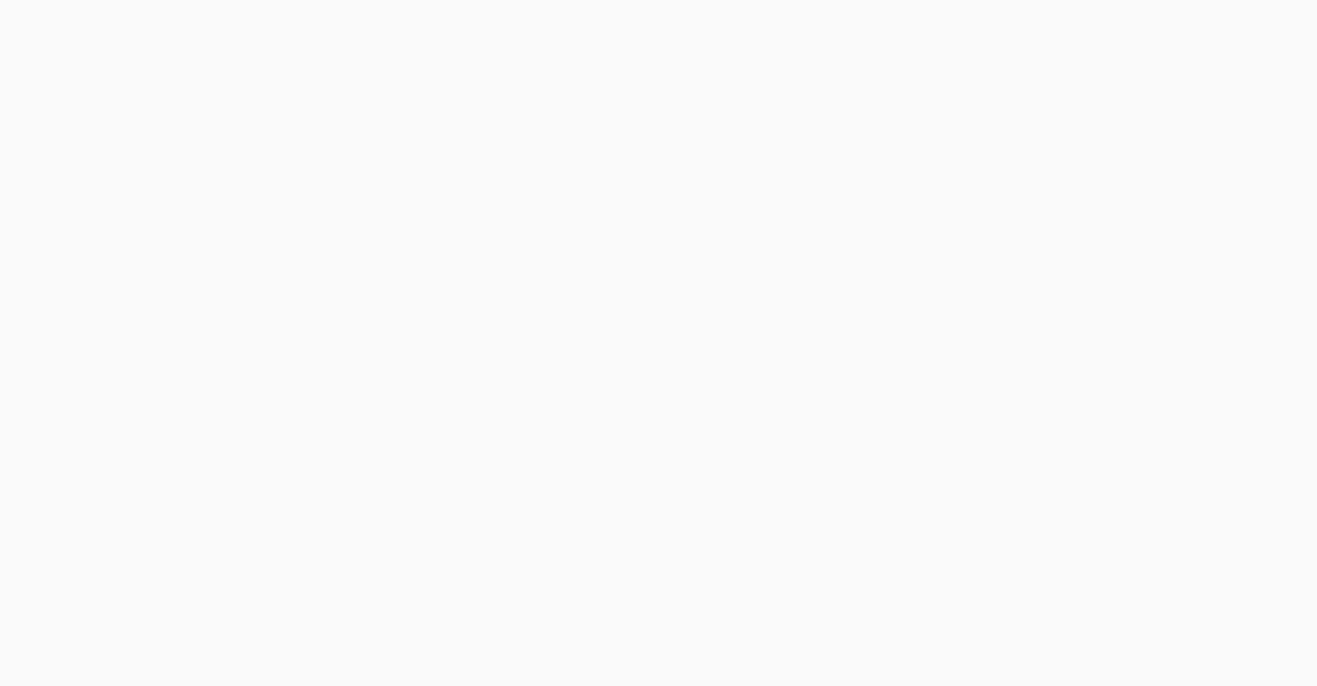 scroll, scrollTop: 0, scrollLeft: 0, axis: both 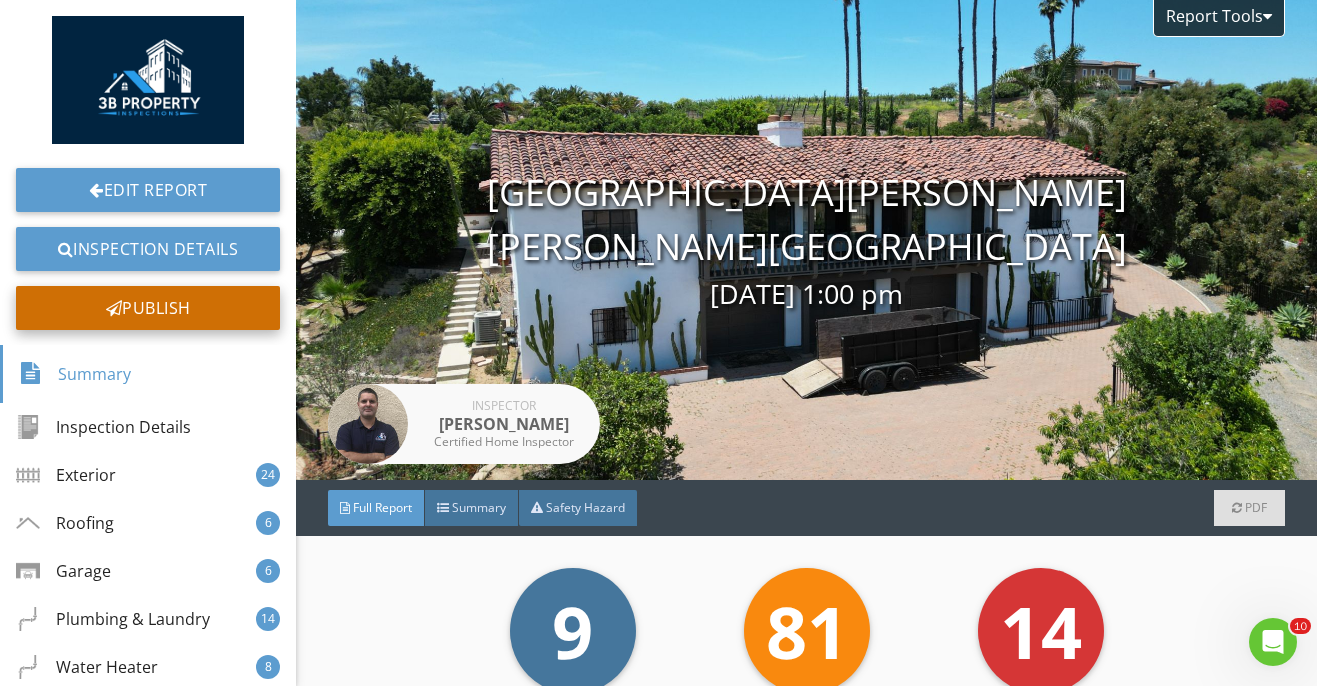 click on "Publish" at bounding box center (148, 308) 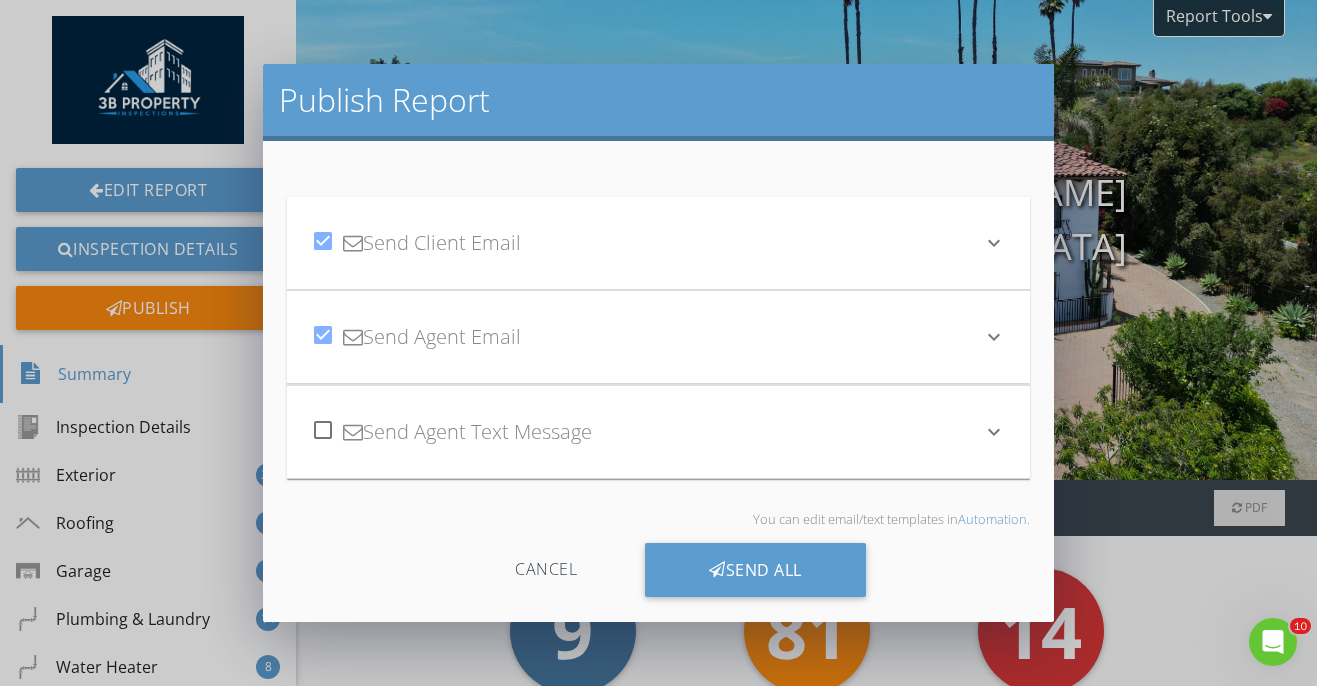 click at bounding box center (323, 335) 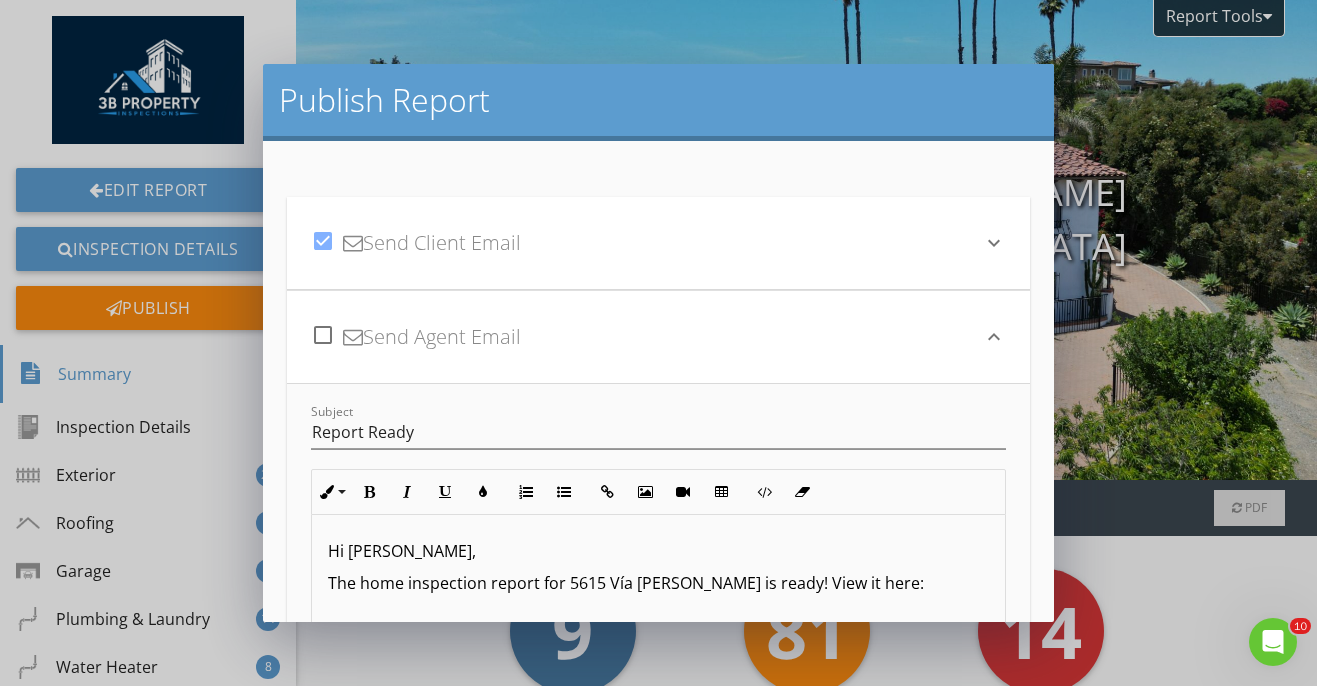 click at bounding box center [323, 241] 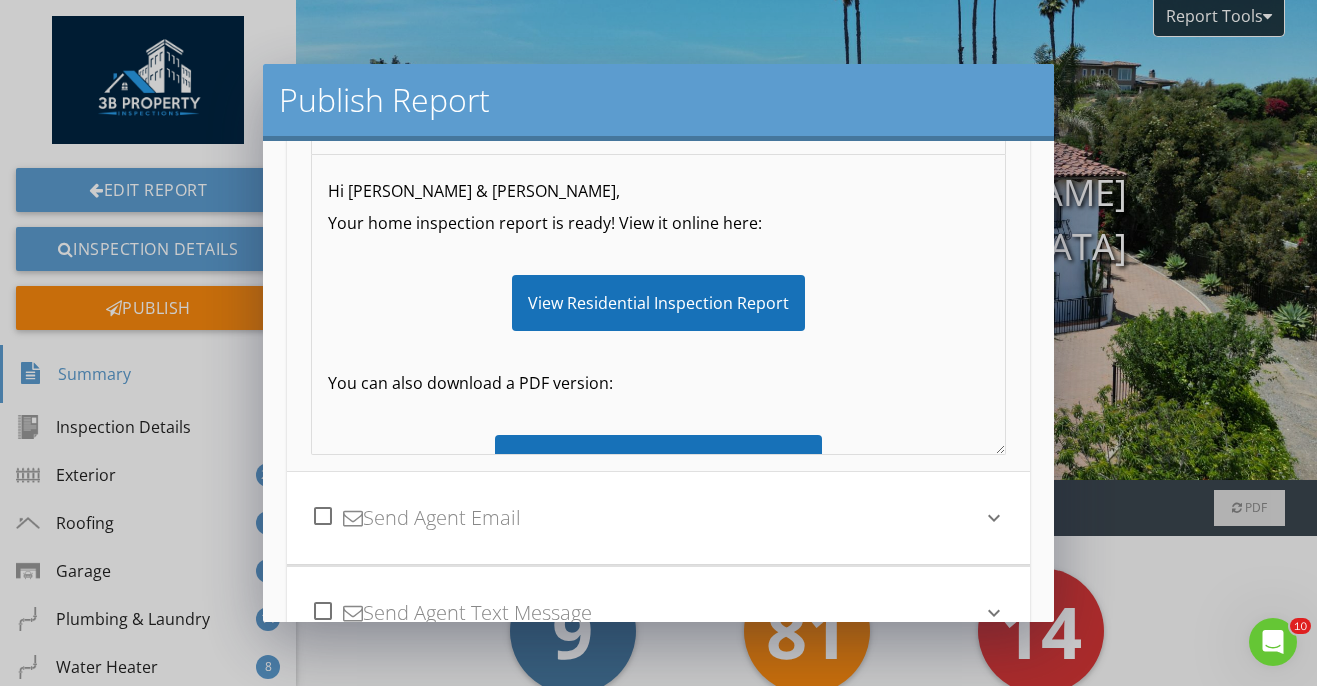 scroll, scrollTop: 462, scrollLeft: 0, axis: vertical 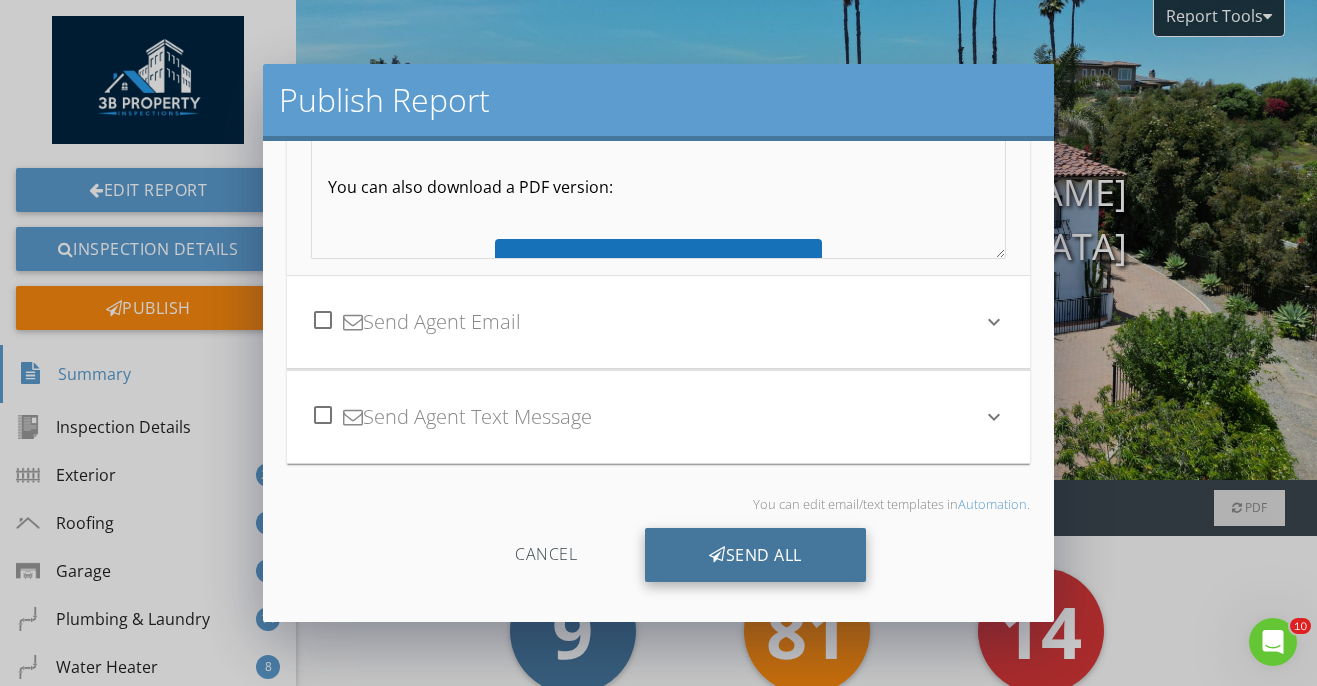 click on "Send All" at bounding box center [755, 555] 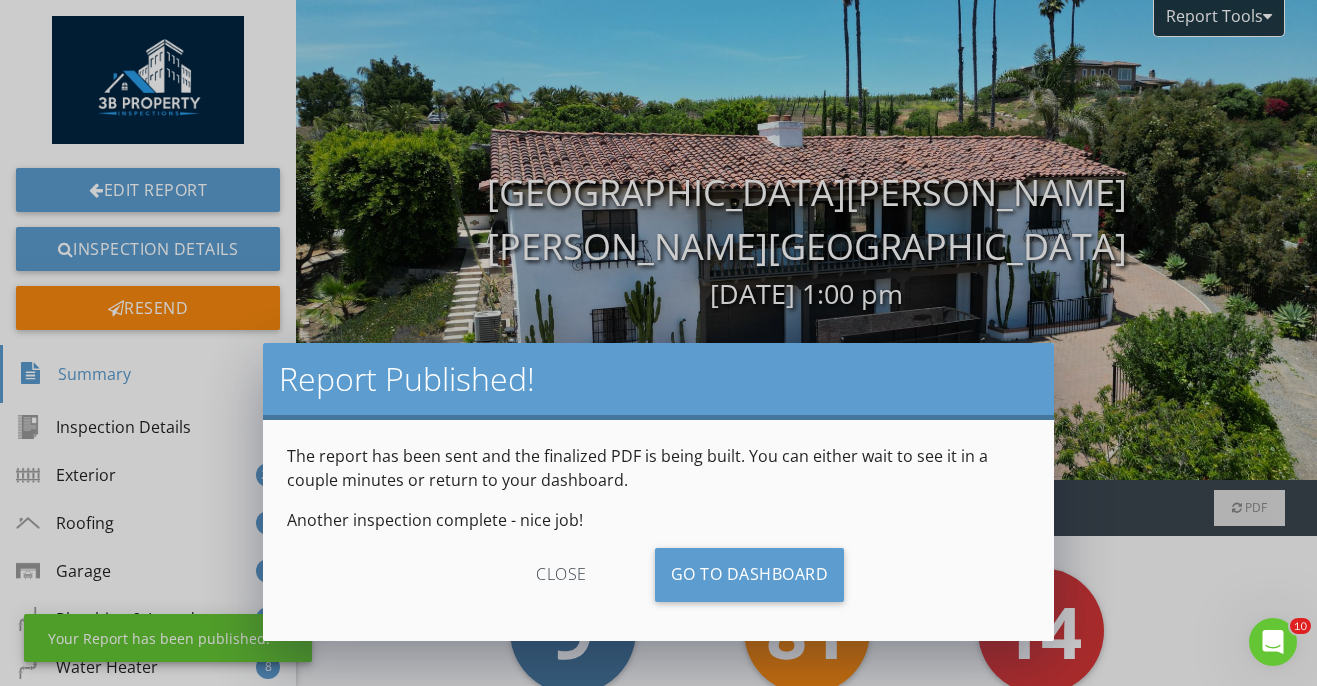 scroll, scrollTop: 242, scrollLeft: 0, axis: vertical 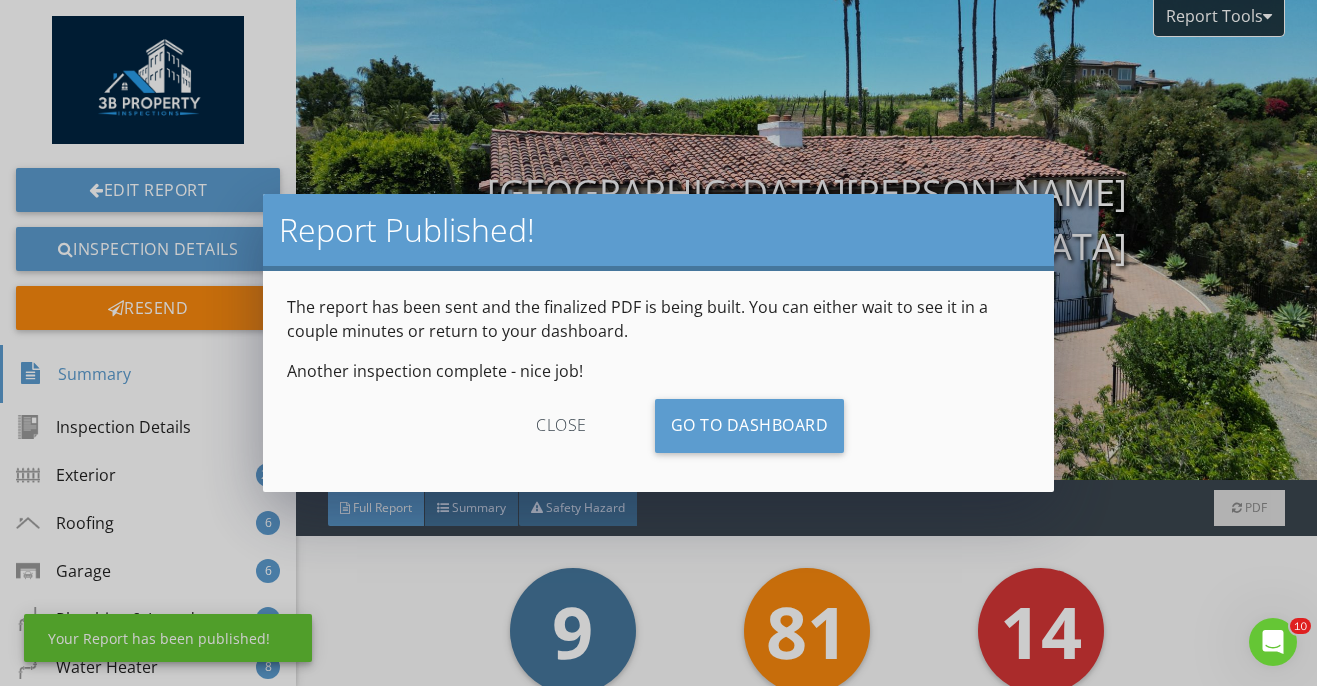 click on "close" at bounding box center [561, 426] 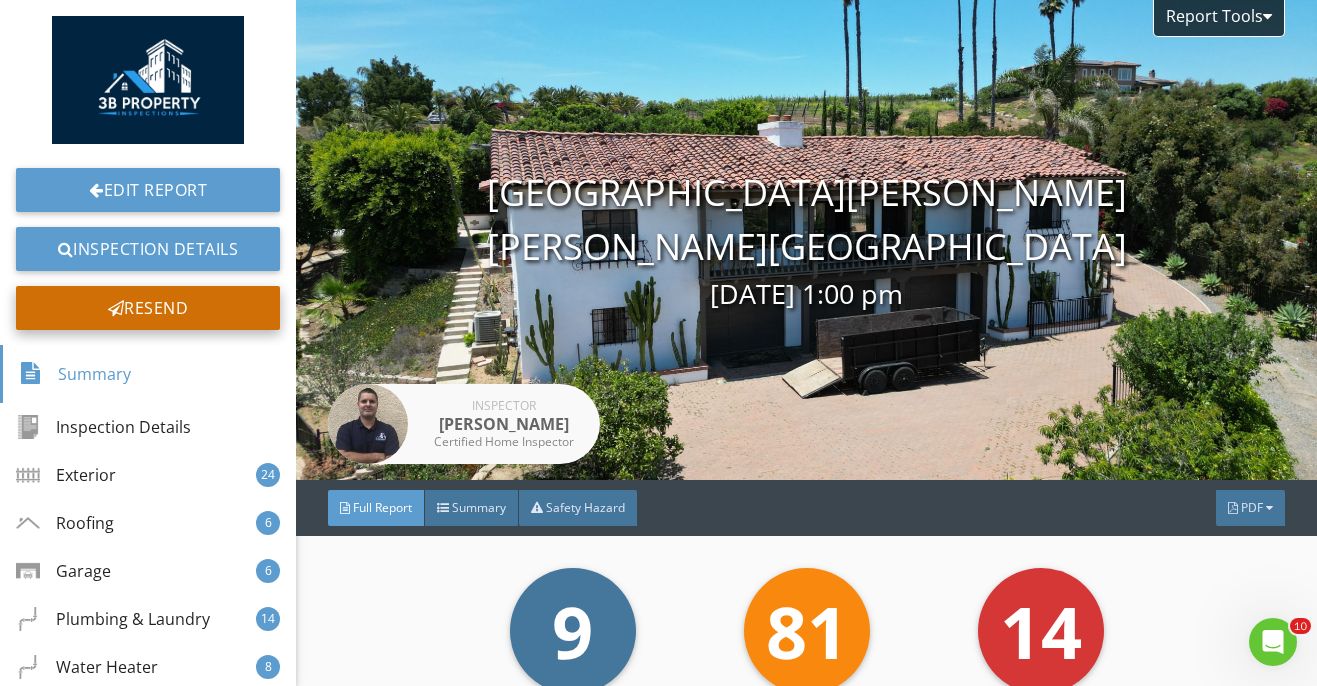 click on "Resend" at bounding box center (148, 308) 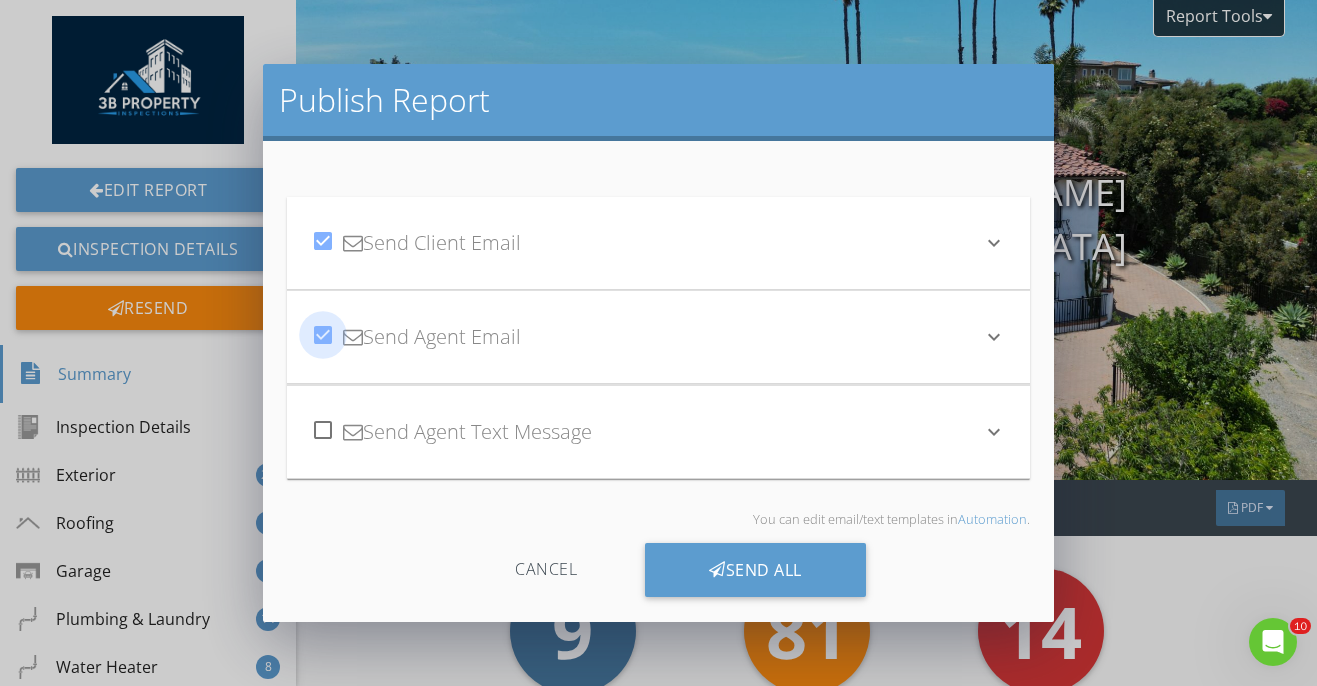 click at bounding box center [323, 335] 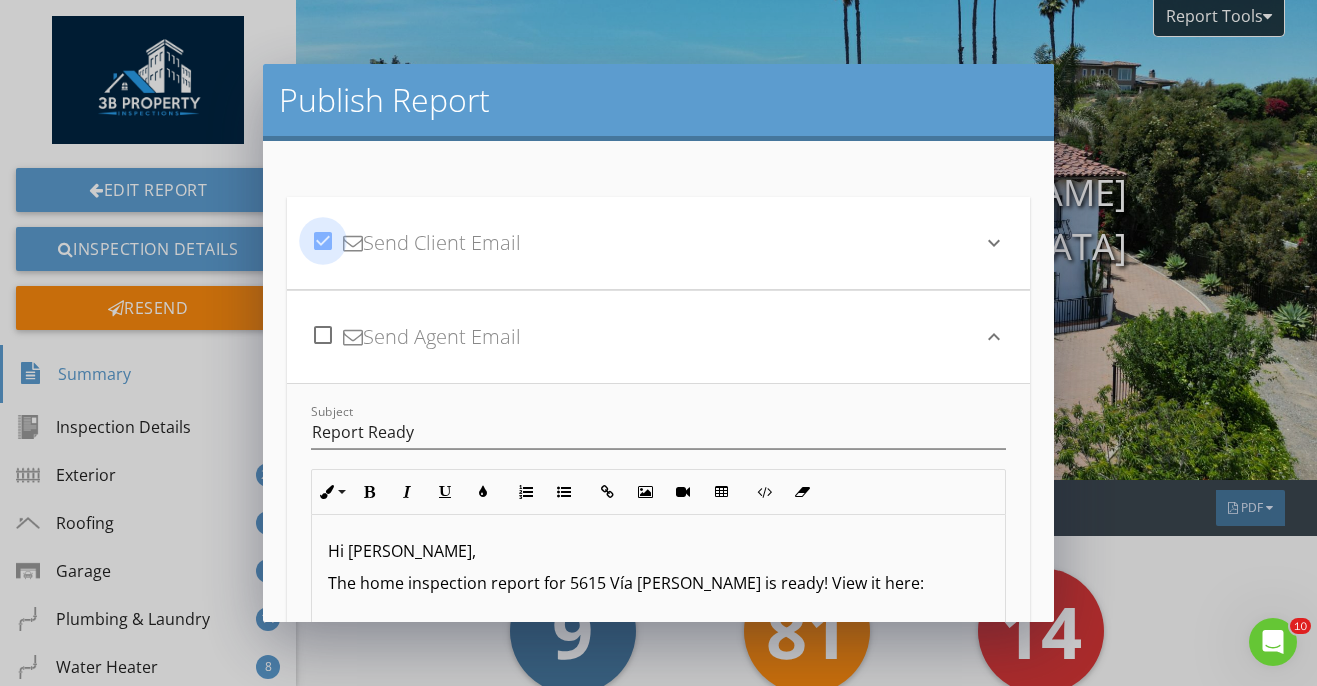click at bounding box center [323, 241] 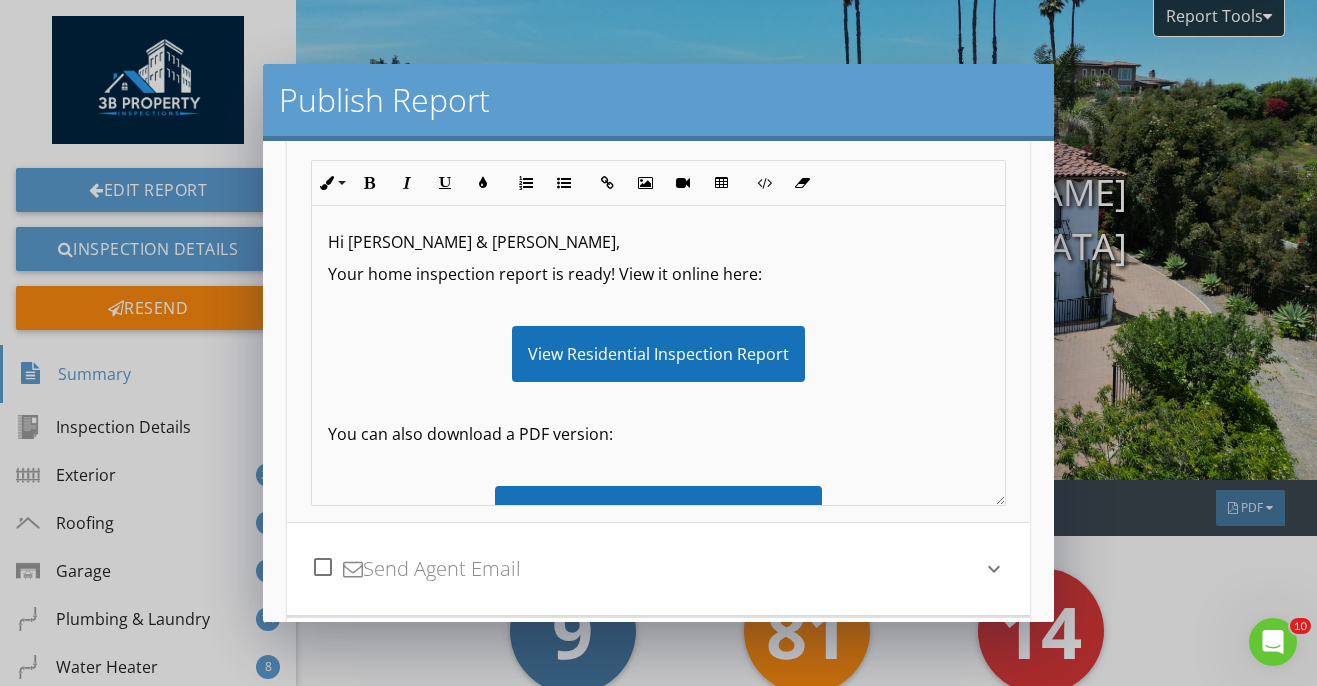 scroll, scrollTop: 462, scrollLeft: 0, axis: vertical 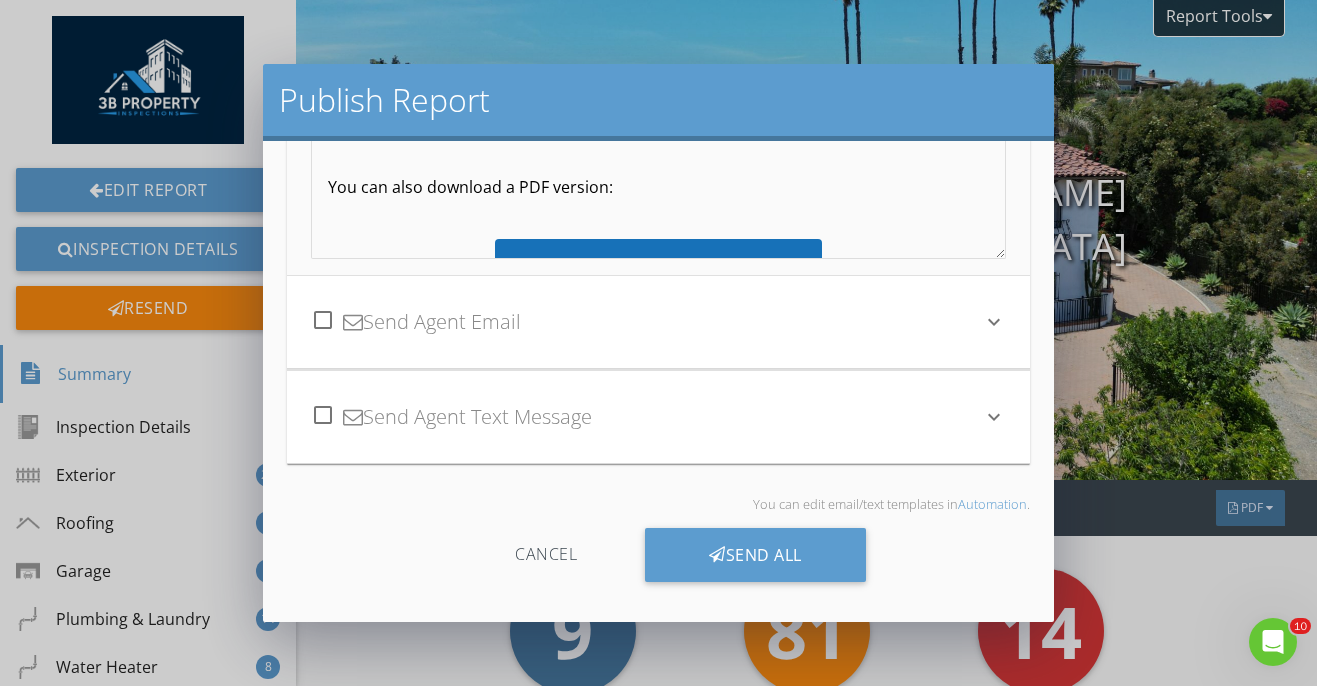 click on "Cancel
Send All" at bounding box center [658, 562] 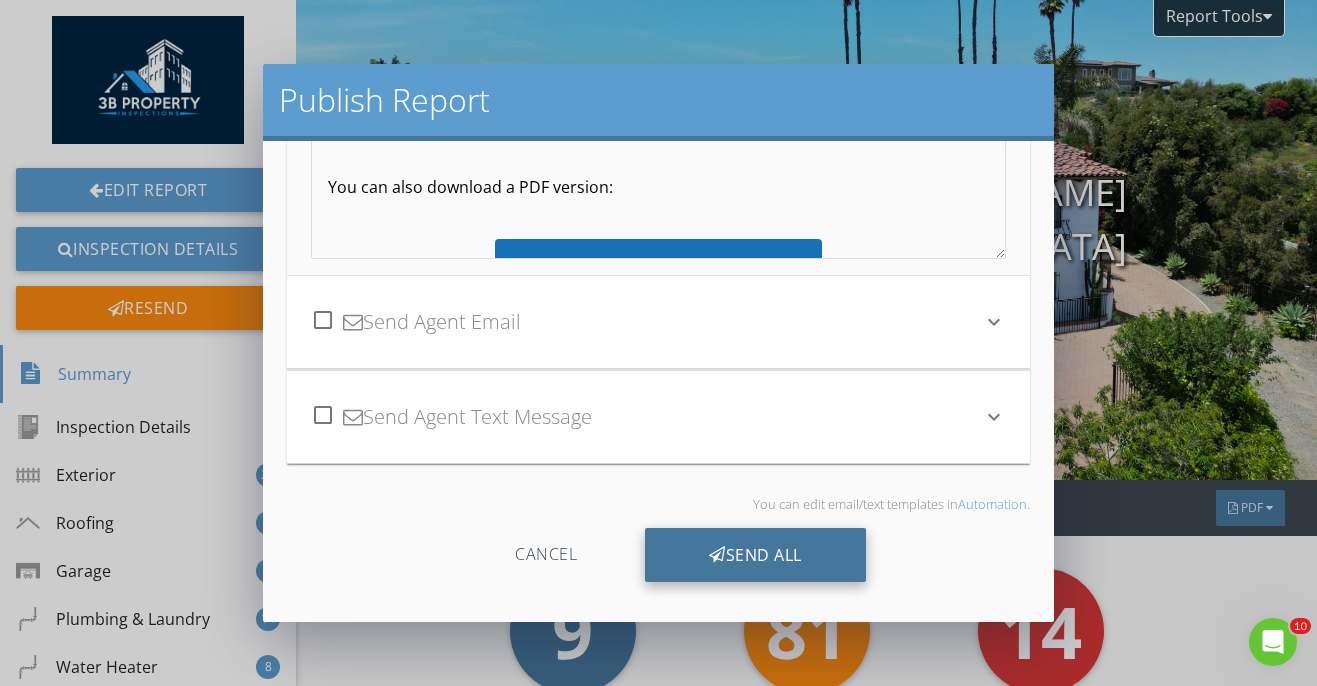 click on "Send All" at bounding box center [755, 555] 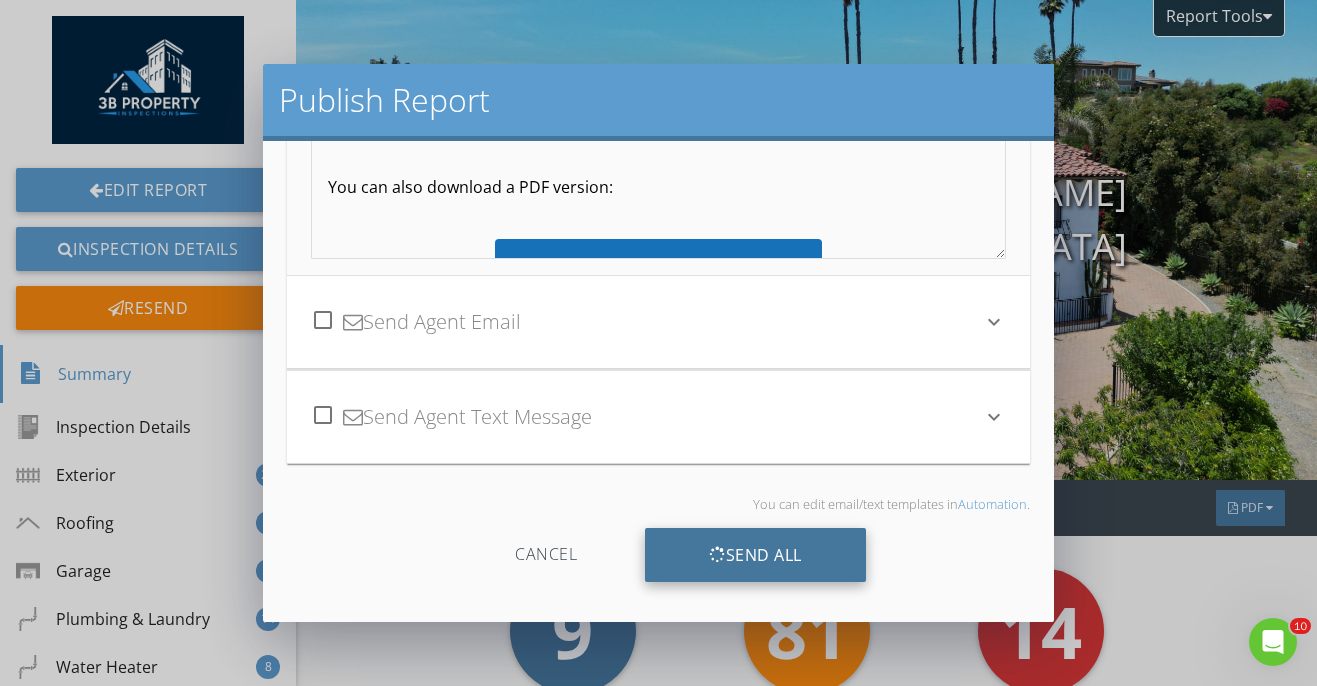scroll, scrollTop: 242, scrollLeft: 0, axis: vertical 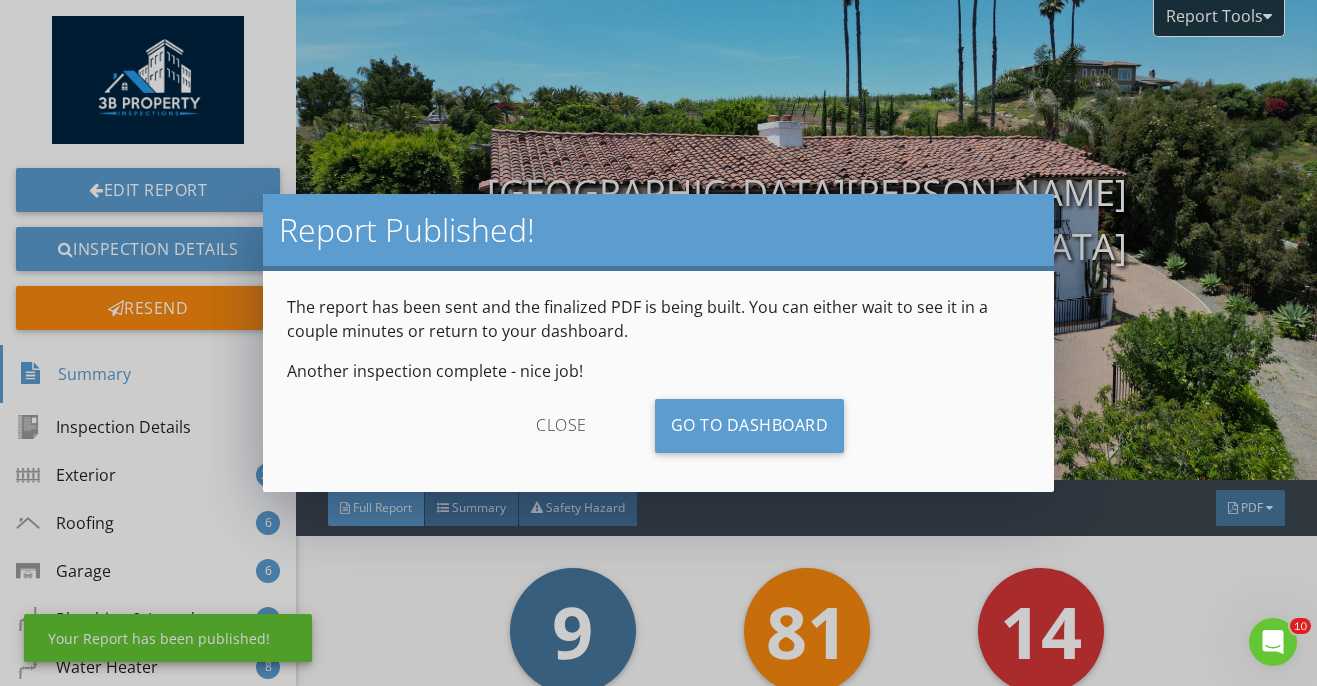 click on "close" at bounding box center [561, 426] 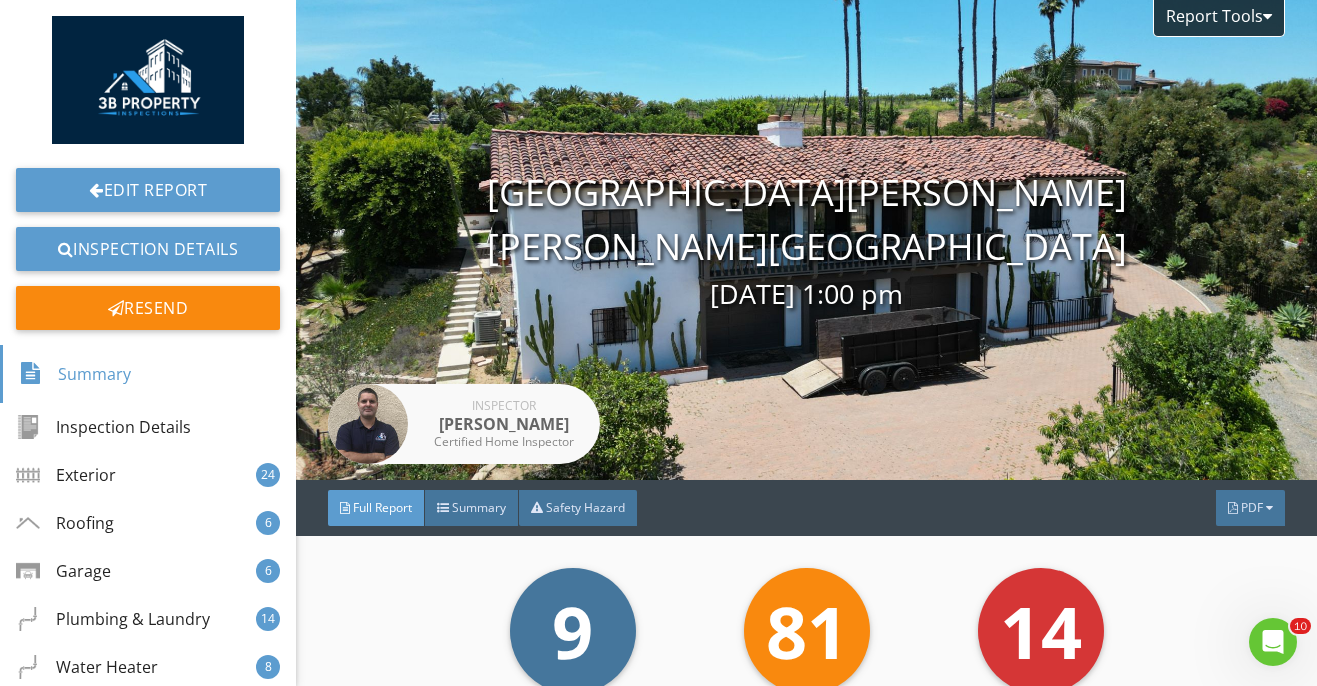 click on "Edit Report
Inspection Details
Resend" at bounding box center [148, 180] 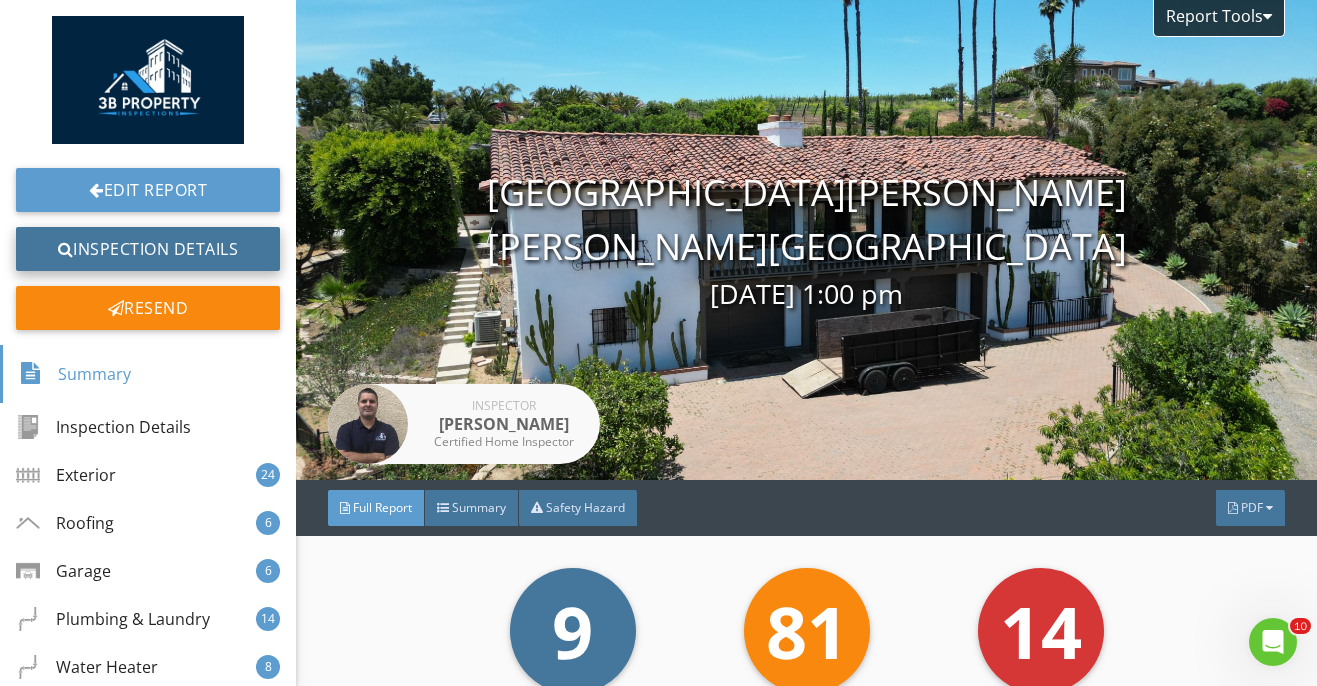 click on "Inspection Details" at bounding box center [148, 249] 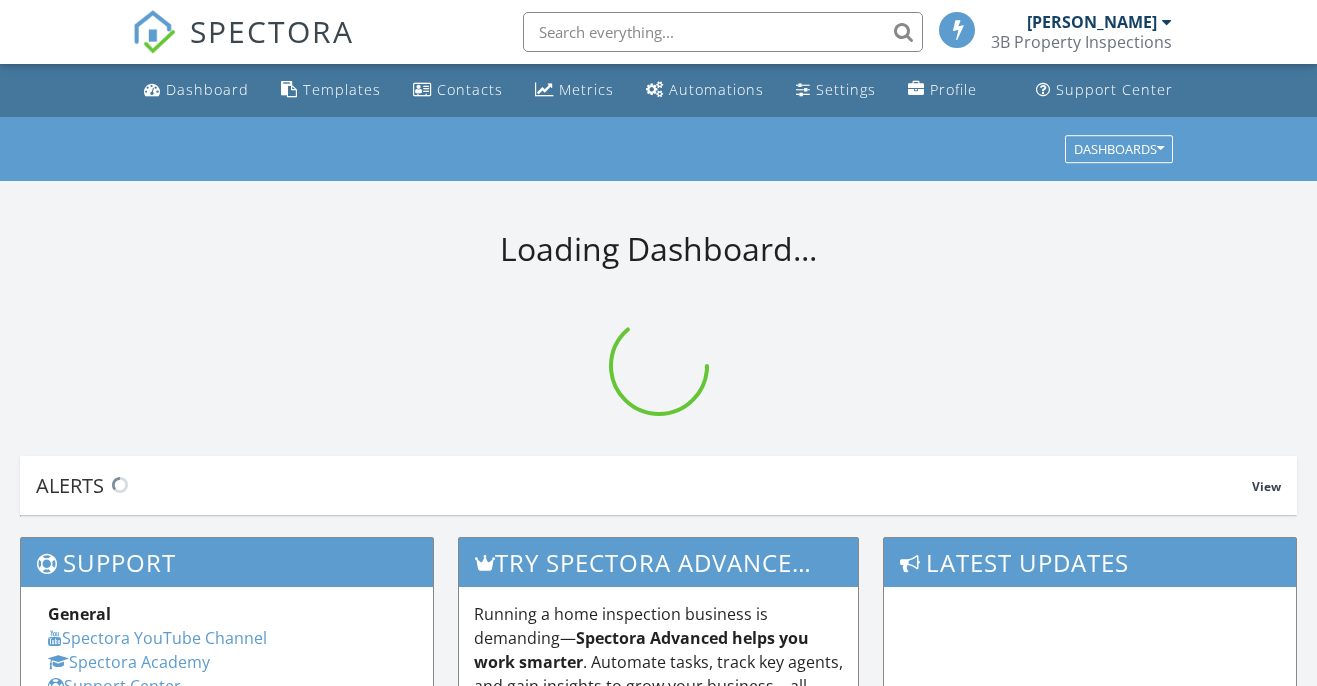 scroll, scrollTop: 0, scrollLeft: 0, axis: both 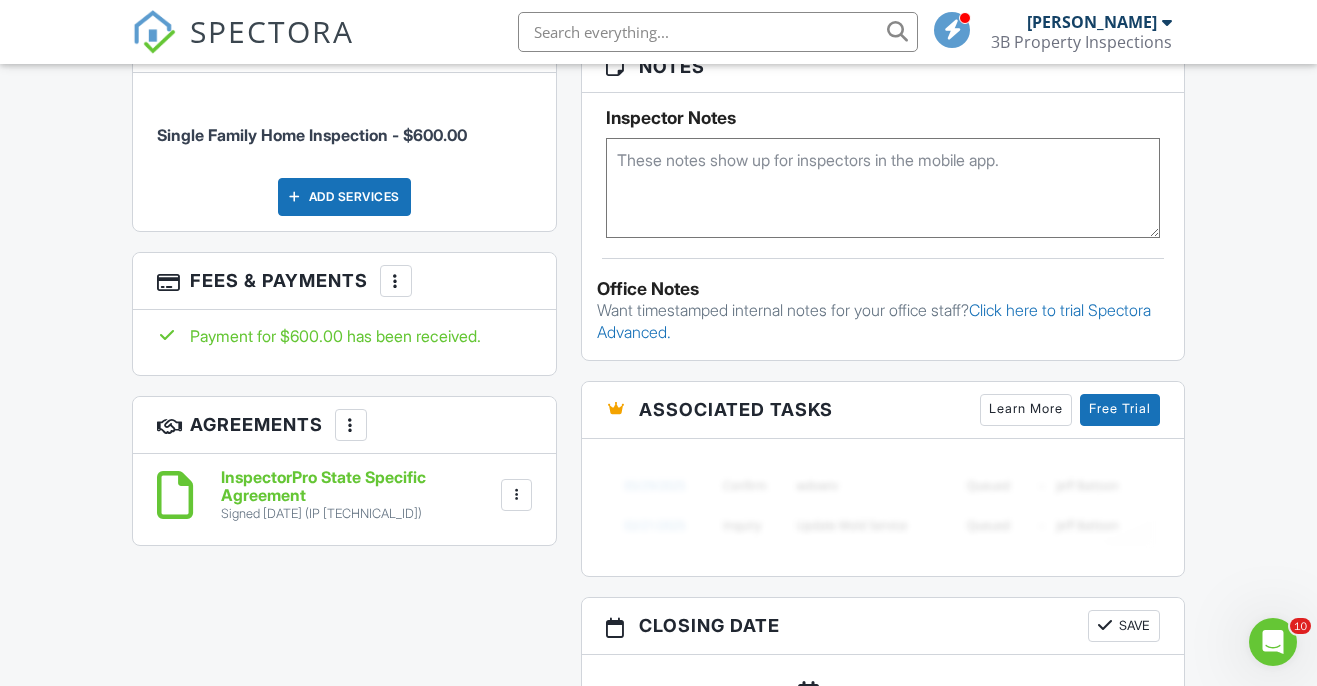 click on "More" at bounding box center (396, 281) 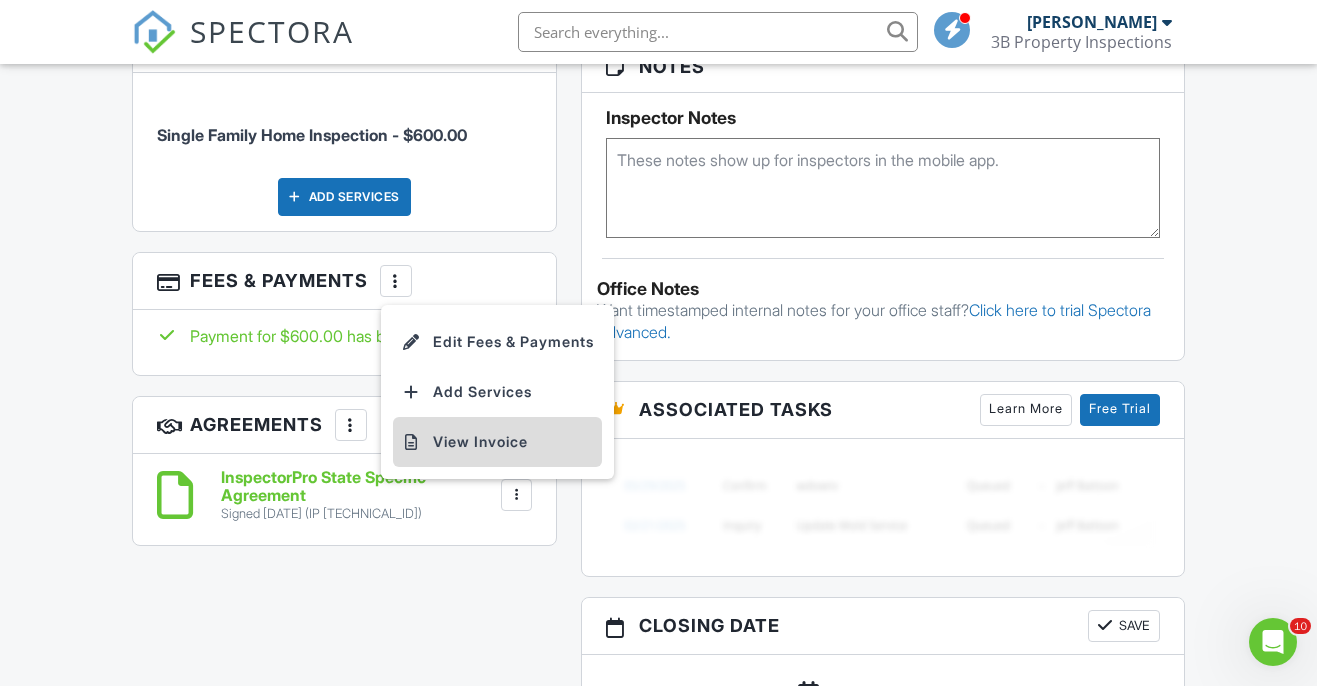 click on "View Invoice" at bounding box center (497, 442) 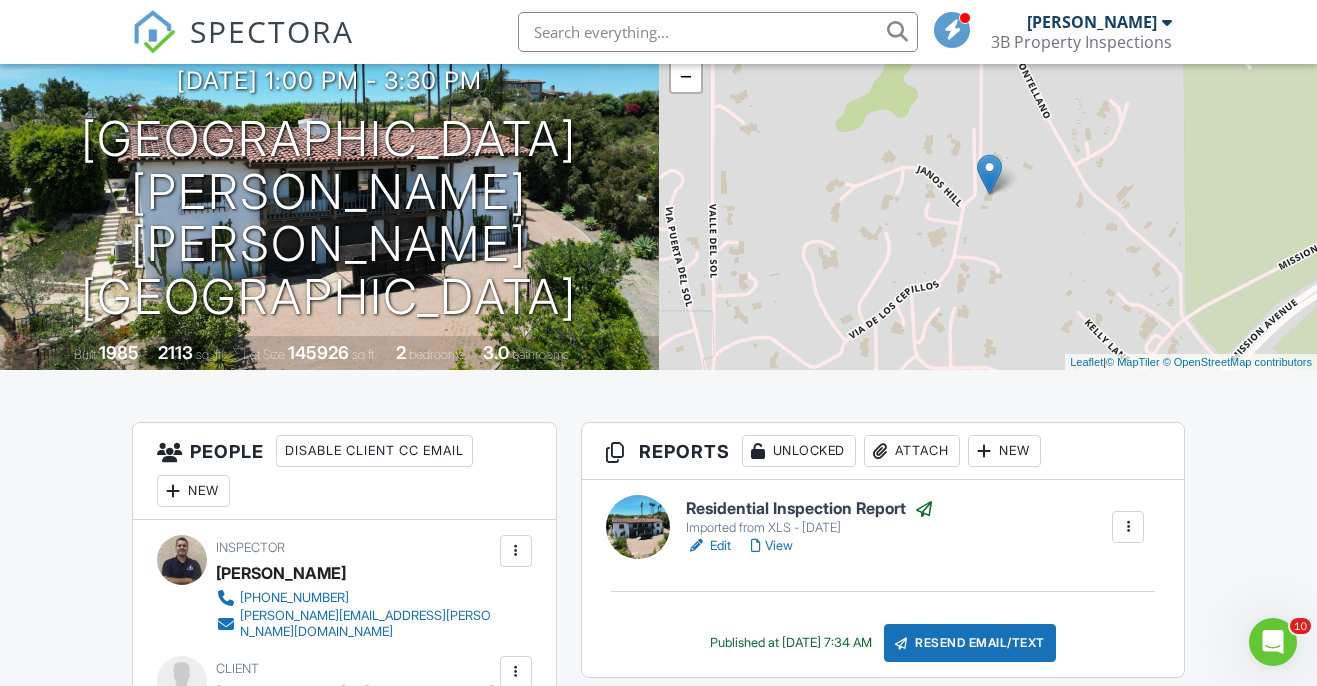 scroll, scrollTop: 0, scrollLeft: 0, axis: both 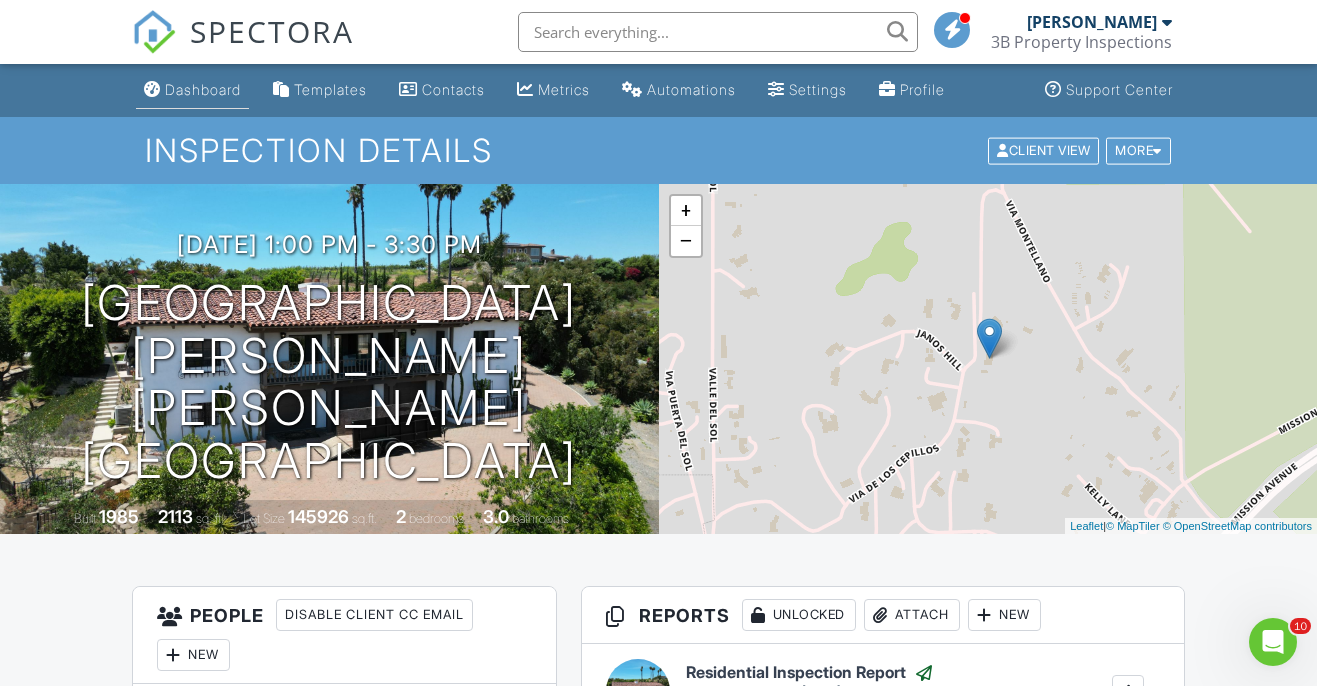 click on "Dashboard" at bounding box center (203, 89) 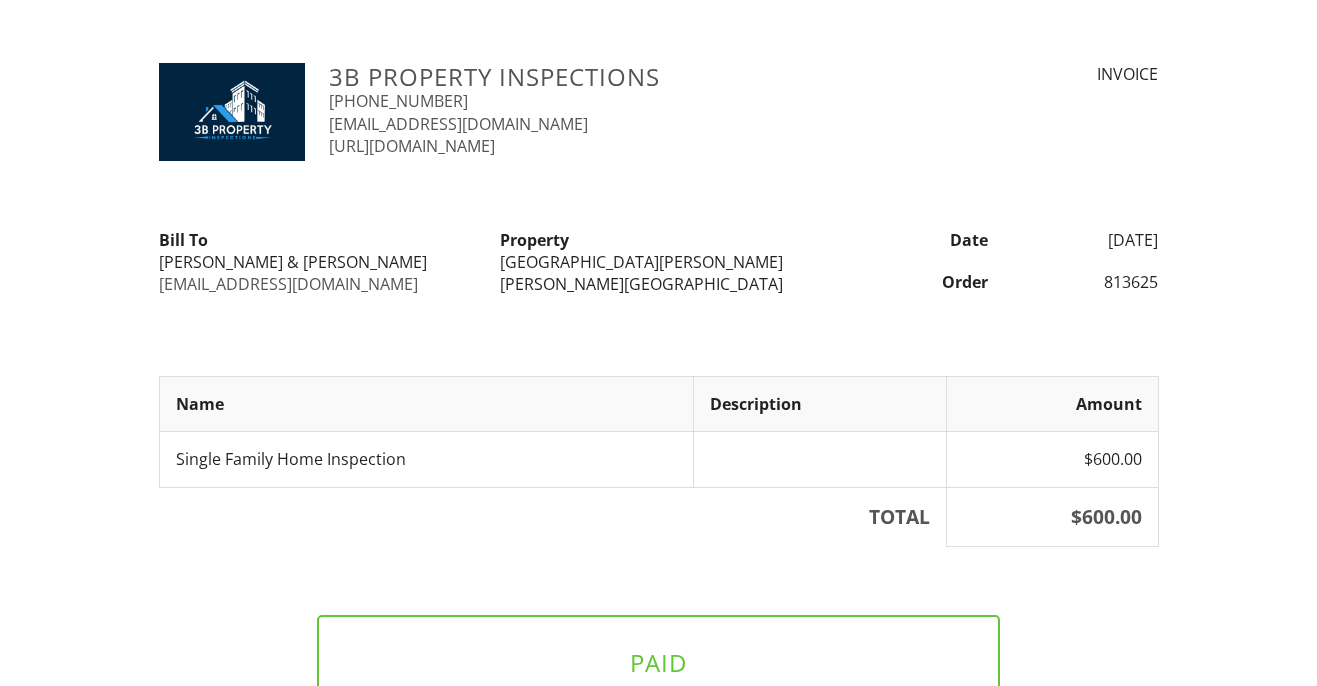 scroll, scrollTop: 0, scrollLeft: 0, axis: both 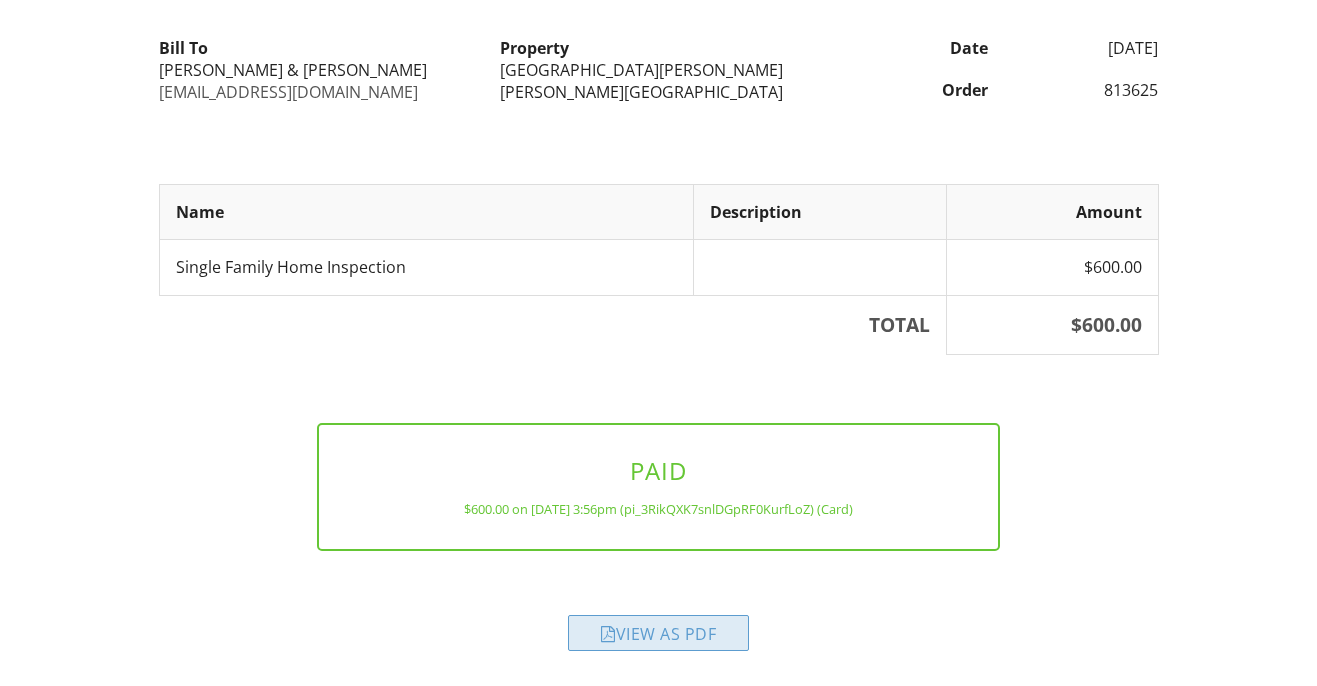 click on "View as PDF" at bounding box center [658, 633] 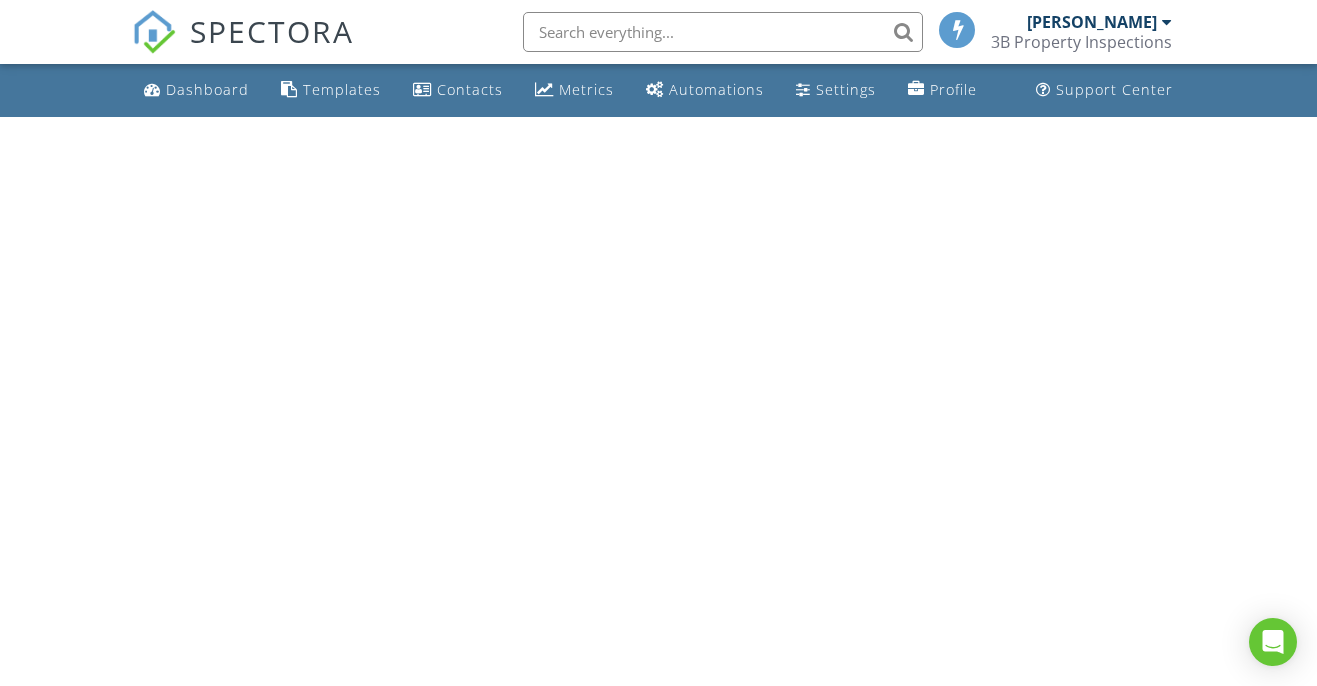 scroll, scrollTop: 0, scrollLeft: 0, axis: both 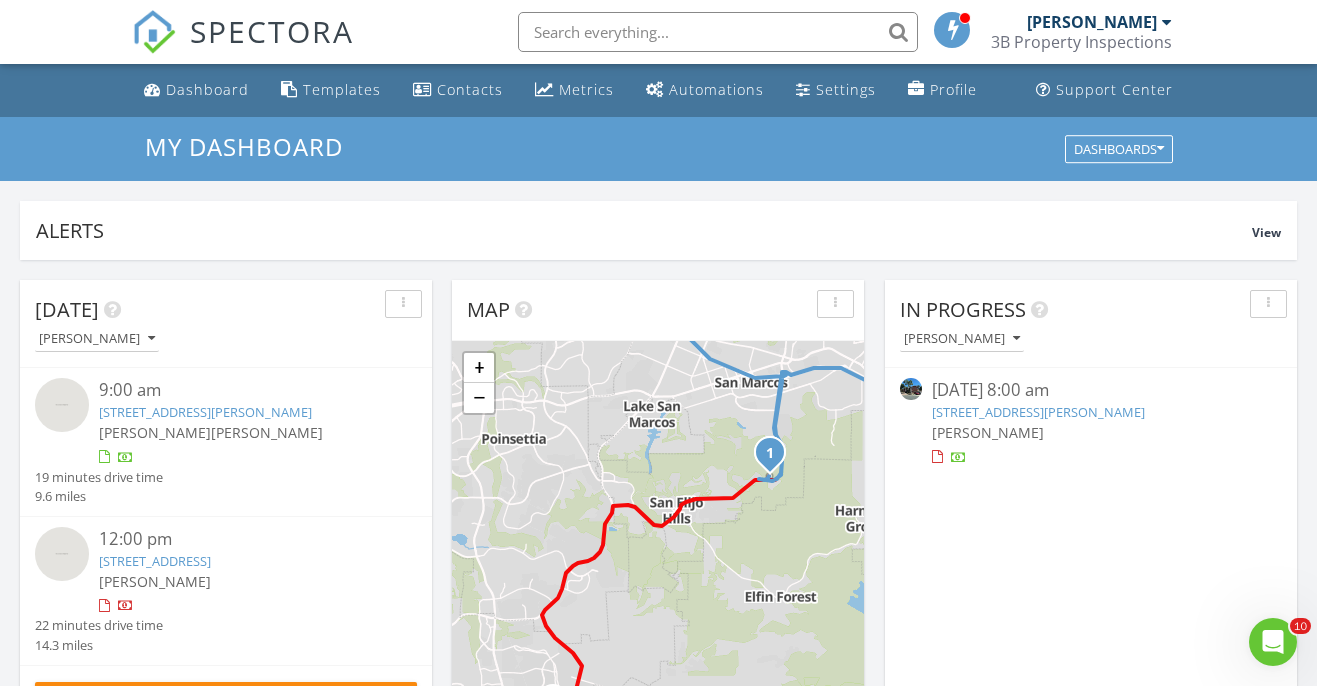 click on "[STREET_ADDRESS][PERSON_NAME]" at bounding box center (1038, 412) 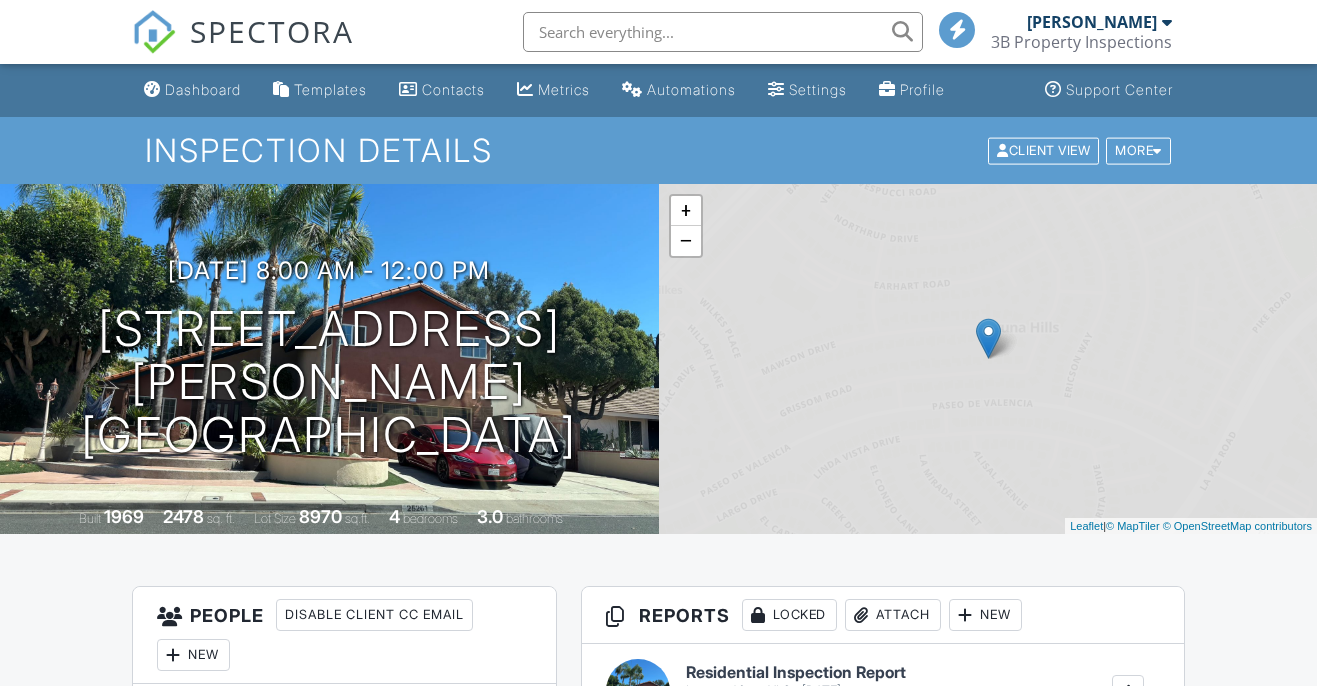 scroll, scrollTop: 0, scrollLeft: 0, axis: both 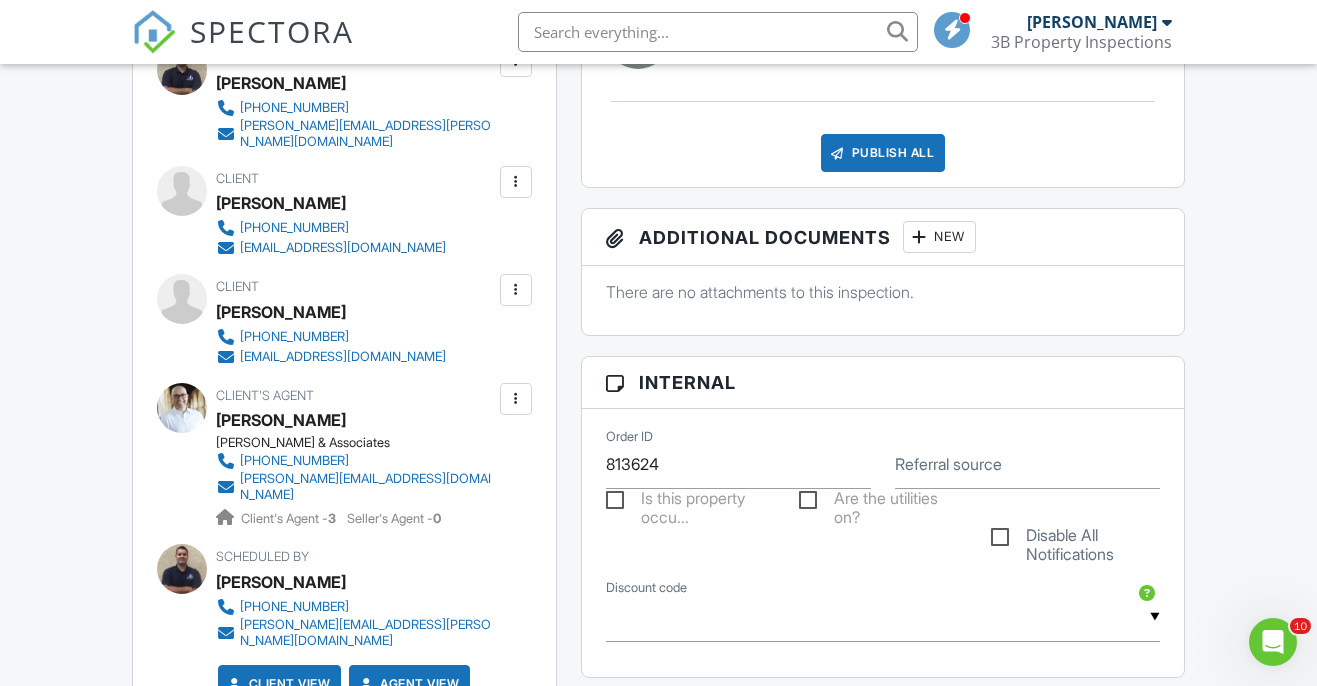 click at bounding box center (516, 399) 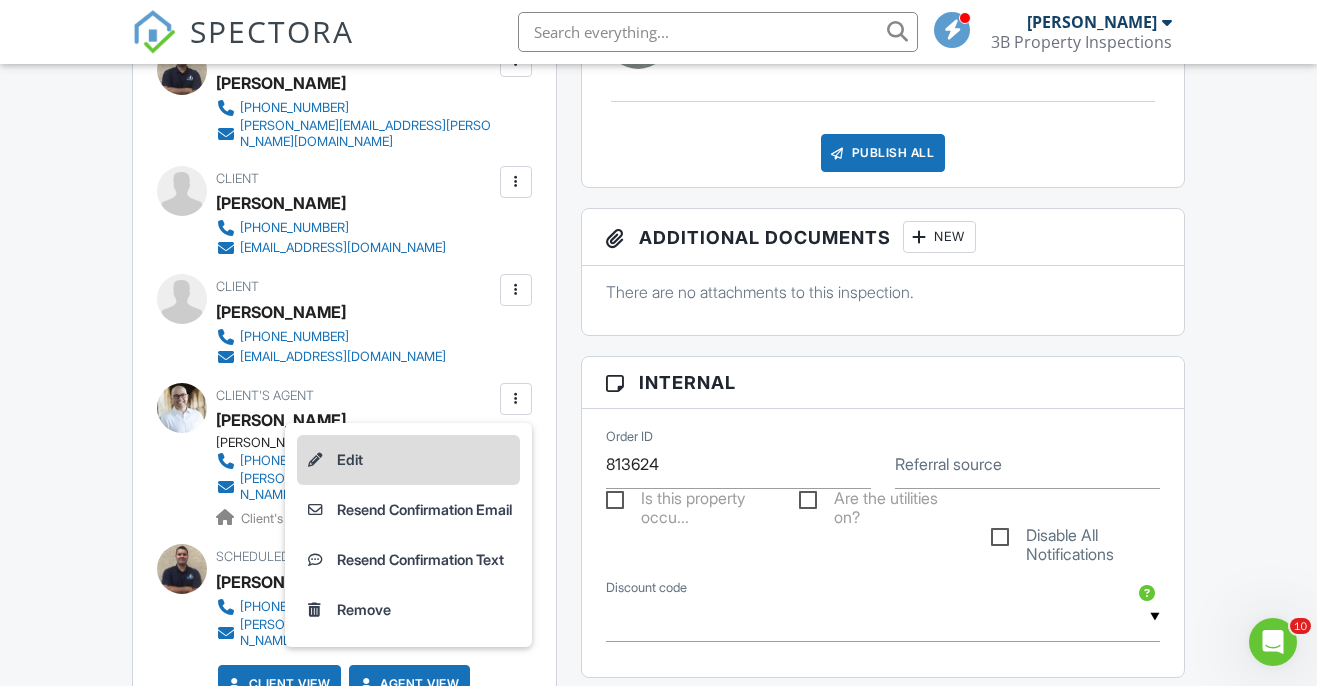 click on "Edit" at bounding box center (408, 460) 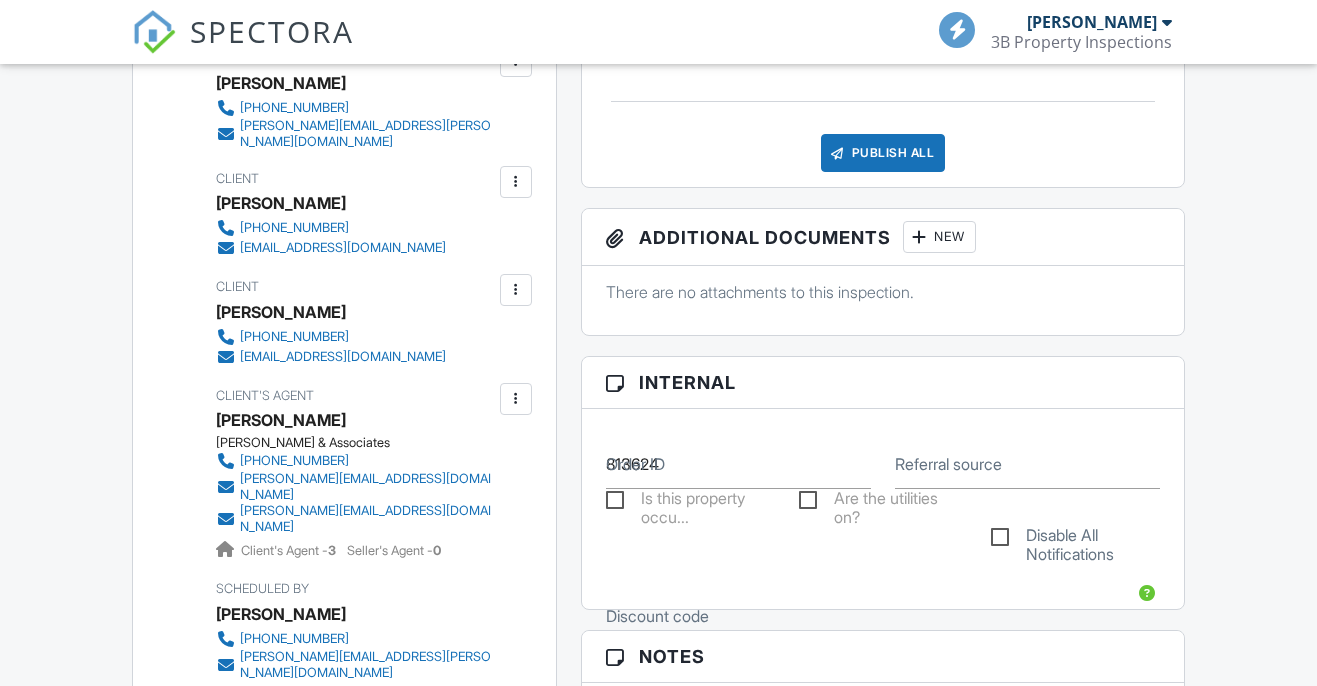 scroll, scrollTop: 784, scrollLeft: 0, axis: vertical 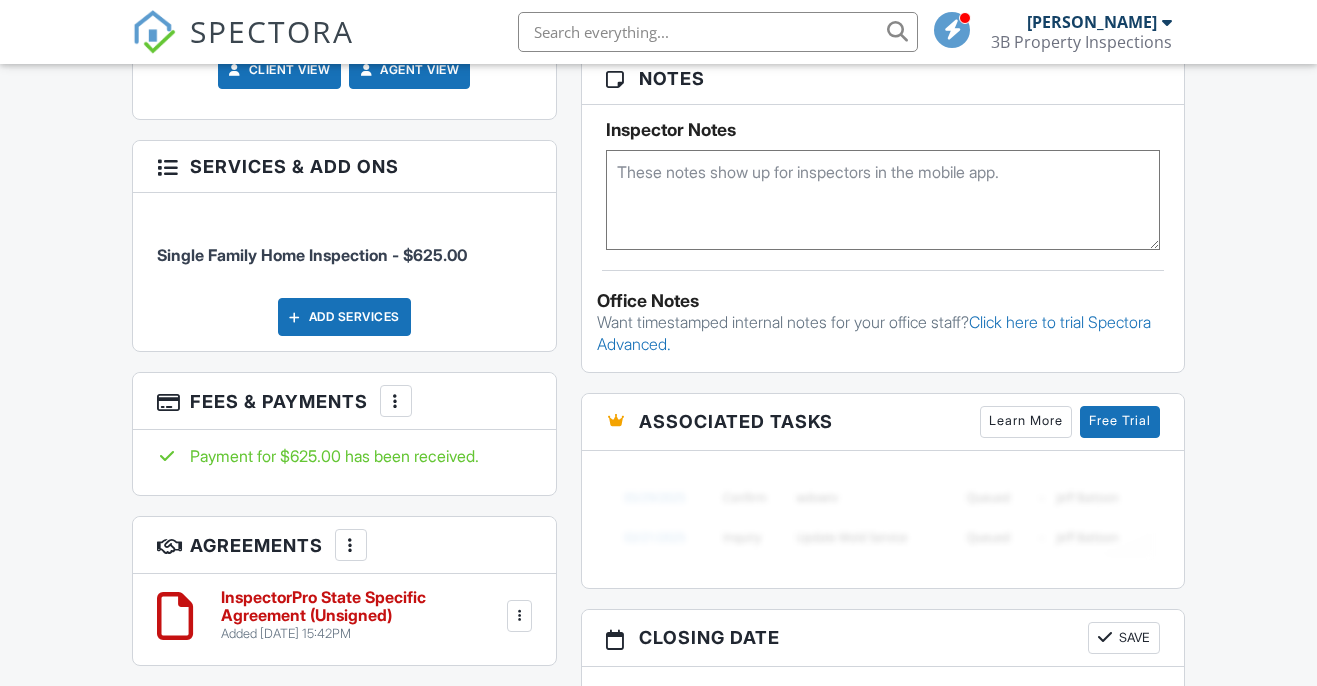 click on "InspectorPro State Specific Agreement
(Unsigned)" at bounding box center (362, 606) 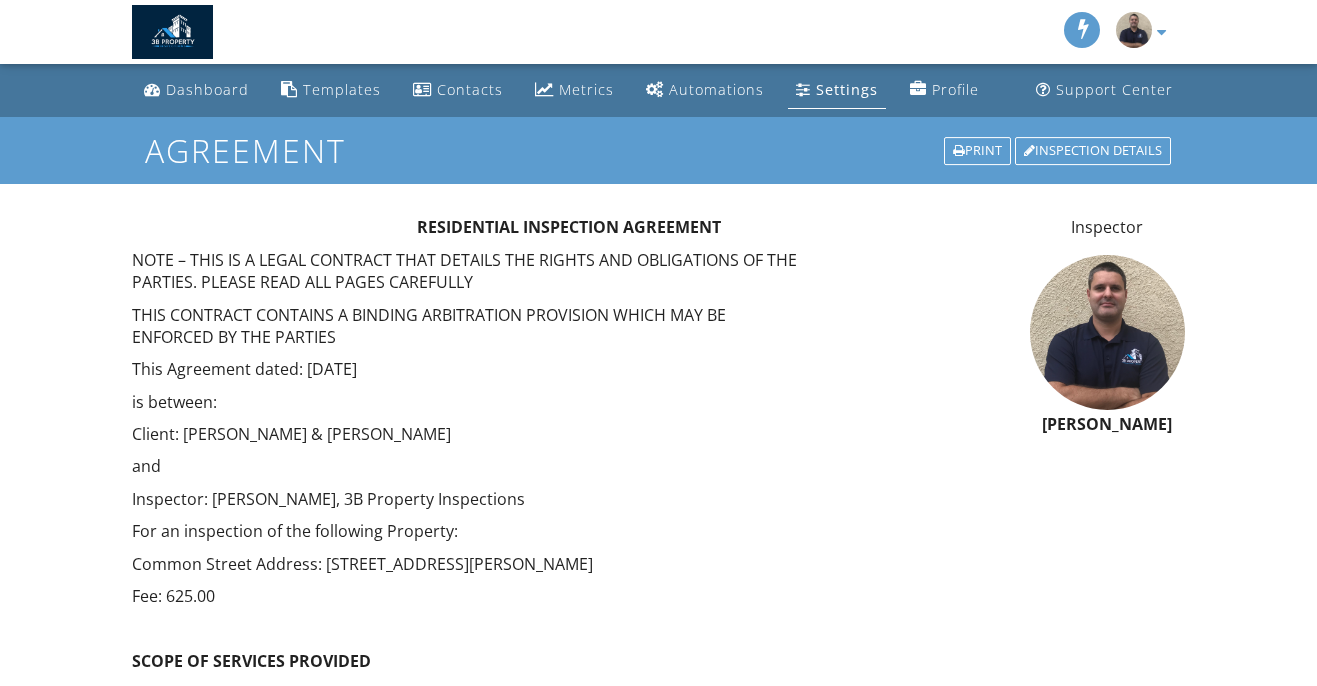 scroll, scrollTop: 0, scrollLeft: 0, axis: both 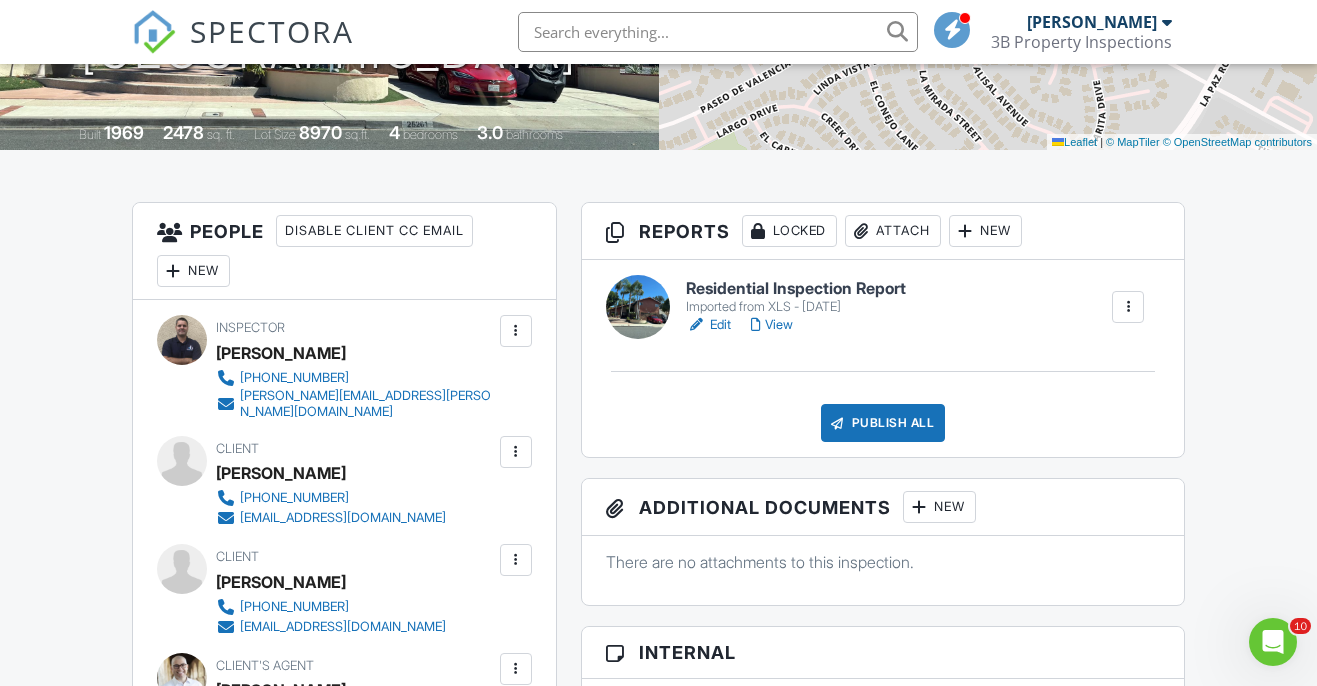 click on "View" at bounding box center [772, 325] 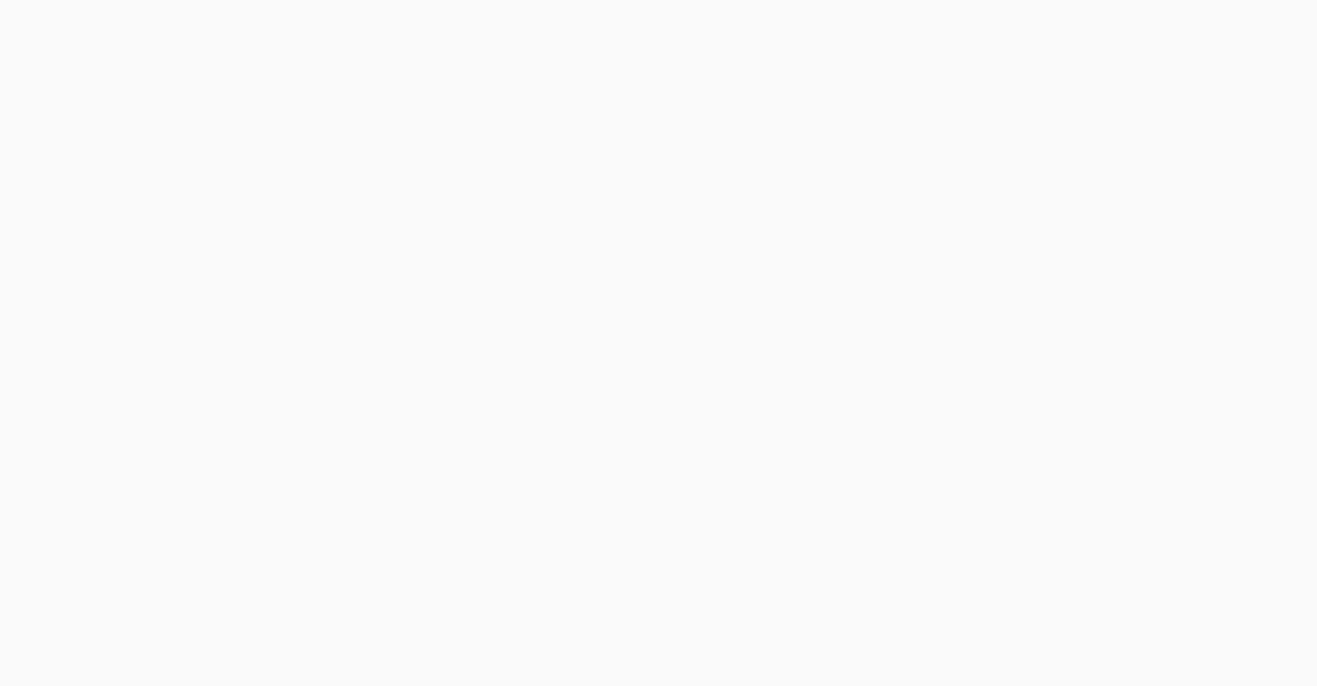 scroll, scrollTop: 0, scrollLeft: 0, axis: both 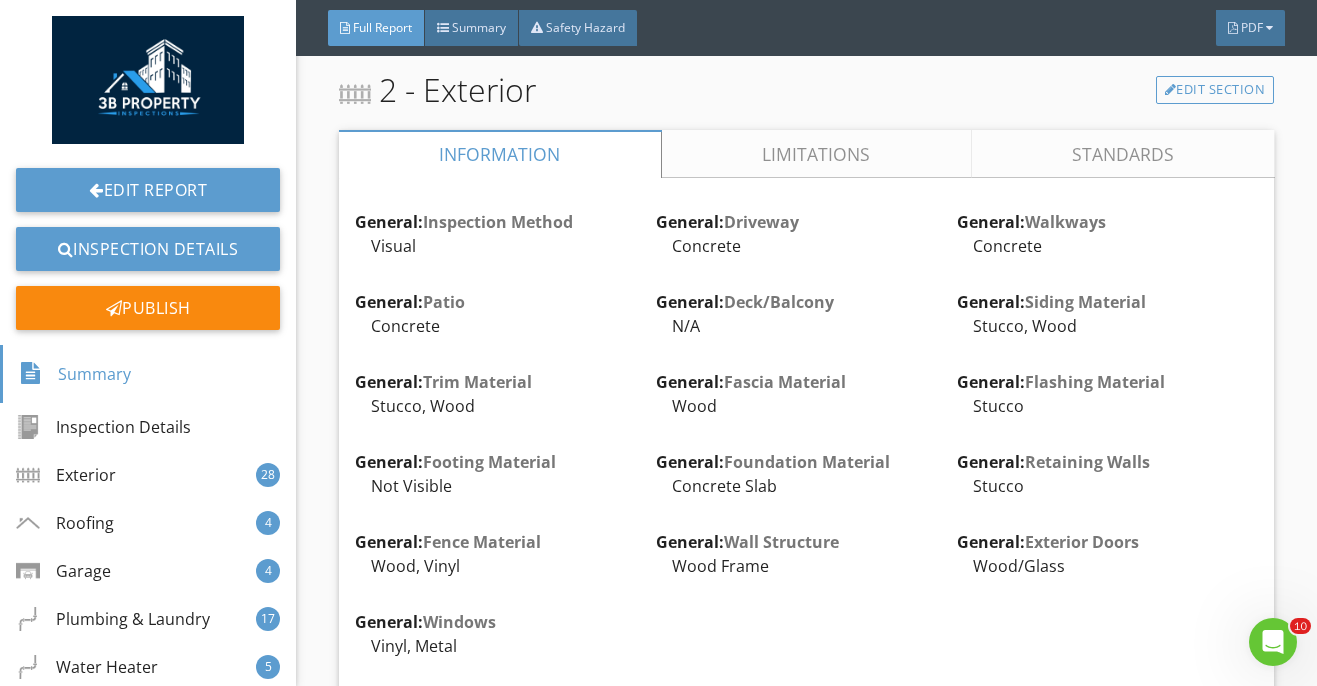 click on "Limitations" at bounding box center [817, 154] 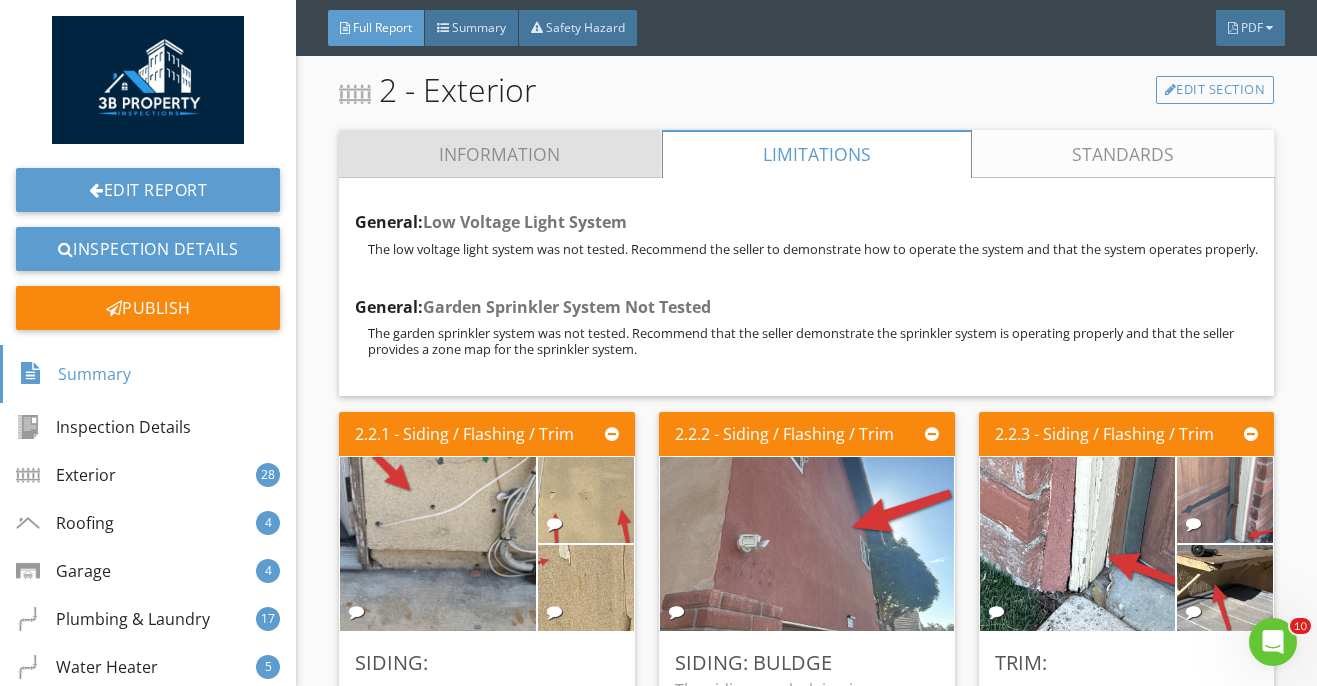 click on "Information" at bounding box center (500, 154) 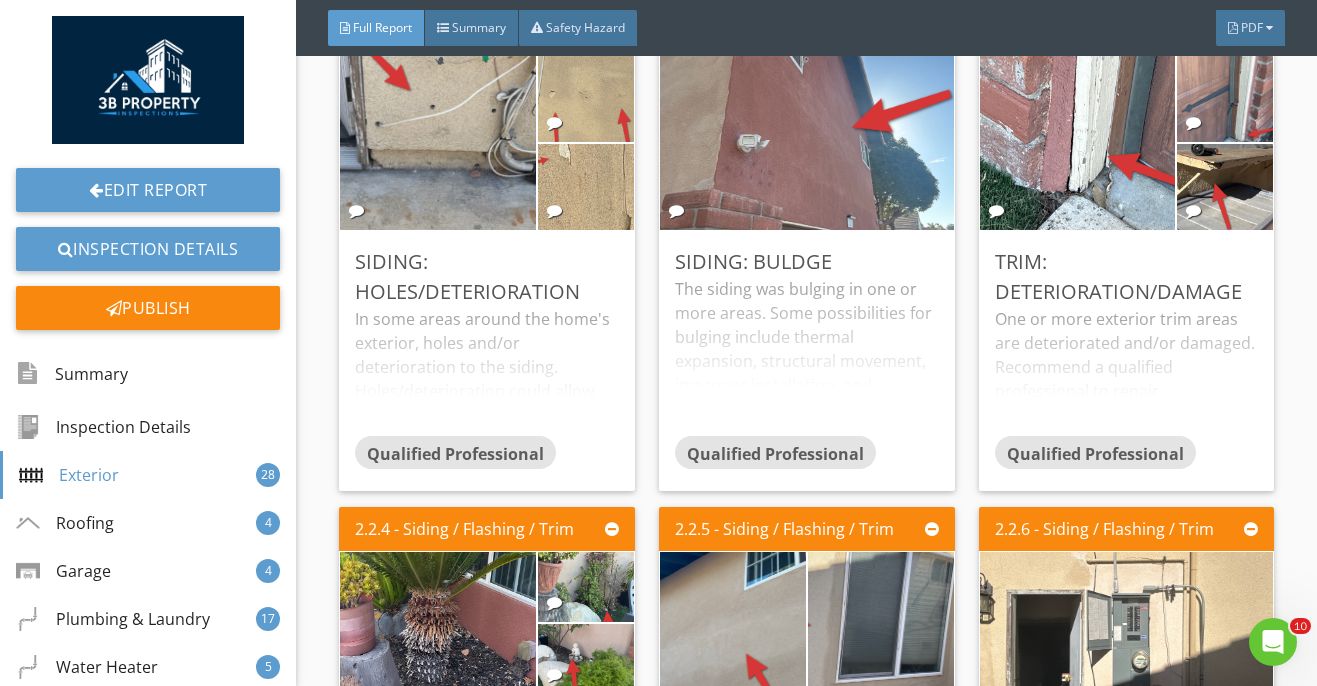 scroll, scrollTop: 3705, scrollLeft: 0, axis: vertical 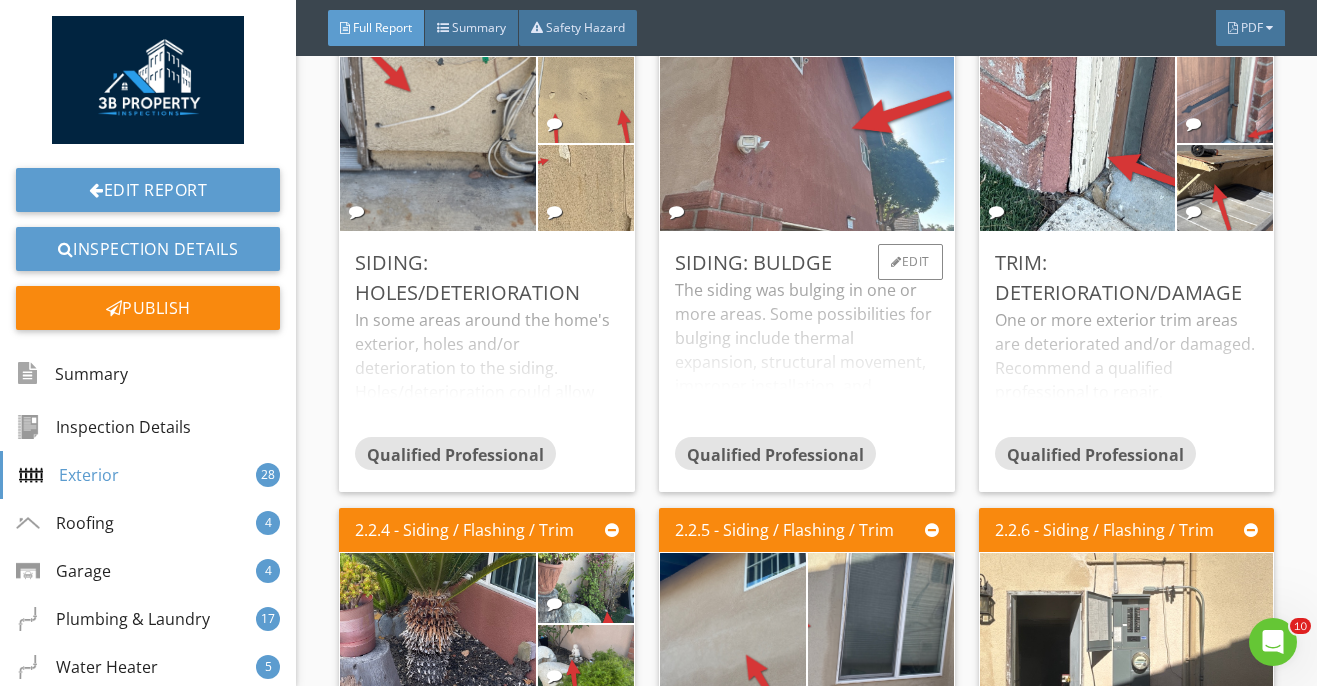 click on "The siding was bulging in one or more areas. Some possibilities for bulging include thermal expansion, structural movement, improper installation, and moisture intrusion. Recommend a qualified professional to evaluate and repair." at bounding box center [807, 357] 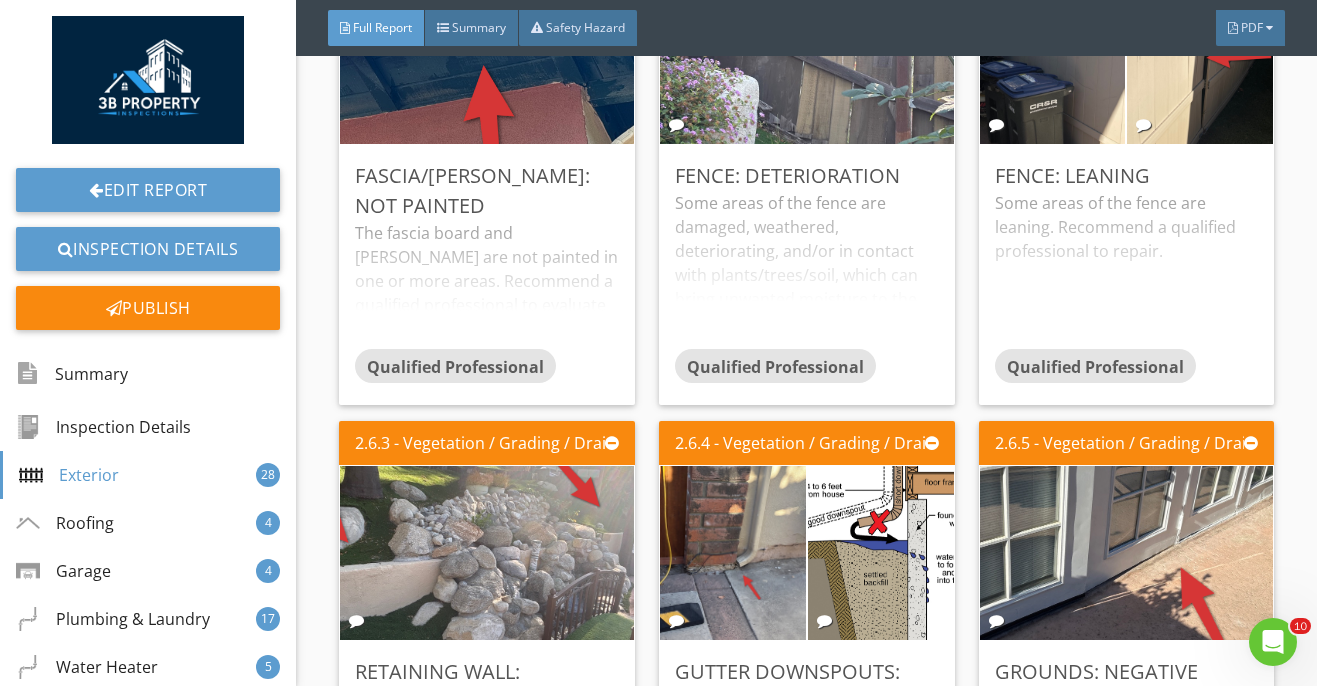 scroll, scrollTop: 6312, scrollLeft: 0, axis: vertical 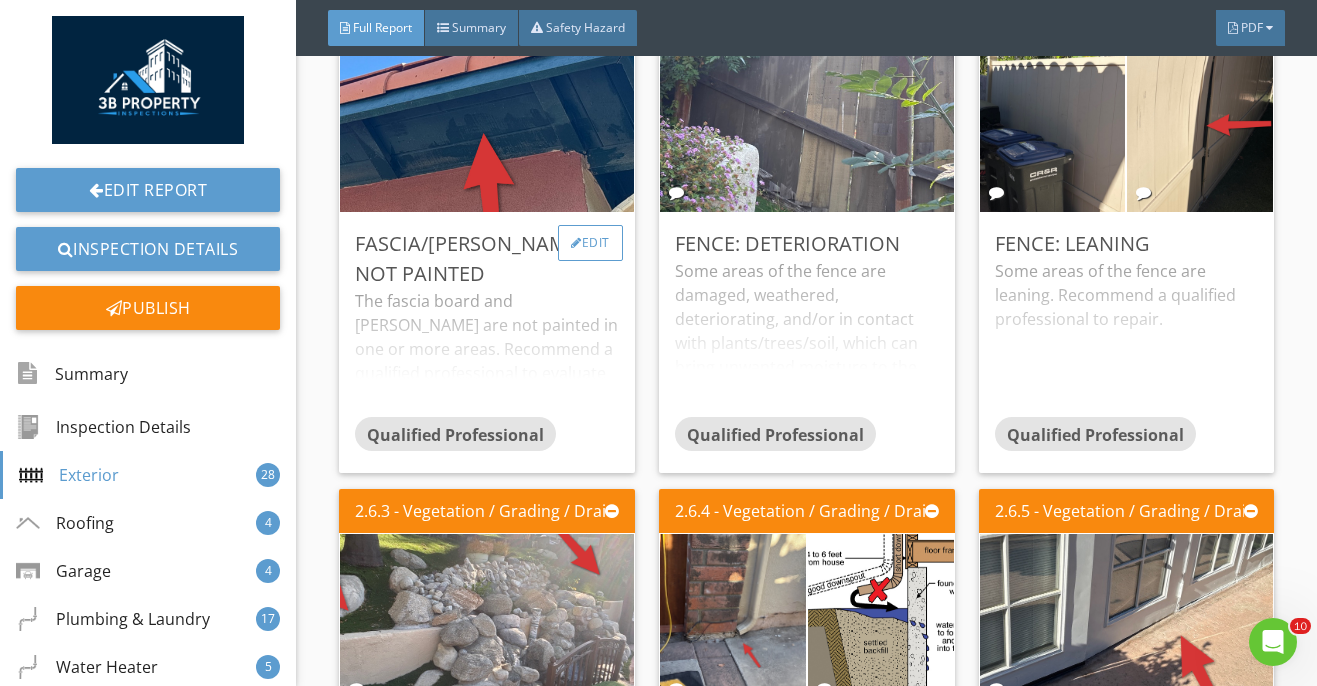 click at bounding box center [576, 243] 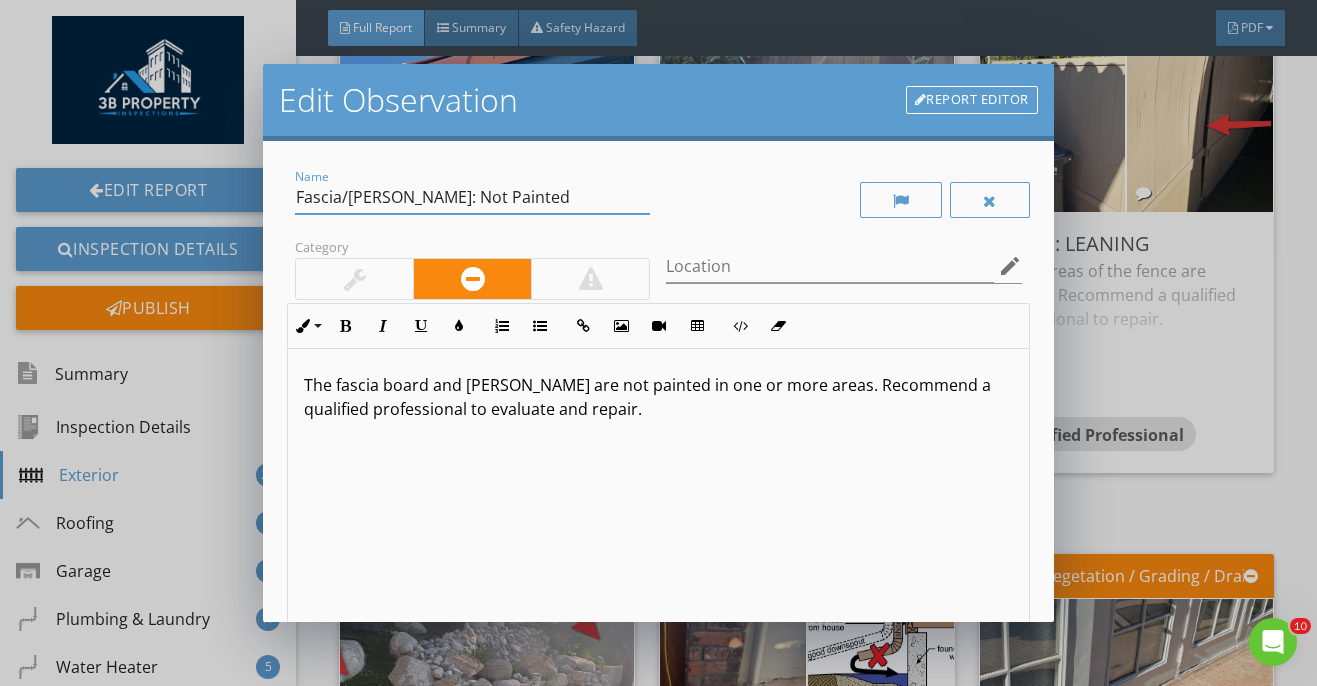 drag, startPoint x: 401, startPoint y: 198, endPoint x: 511, endPoint y: 197, distance: 110.00455 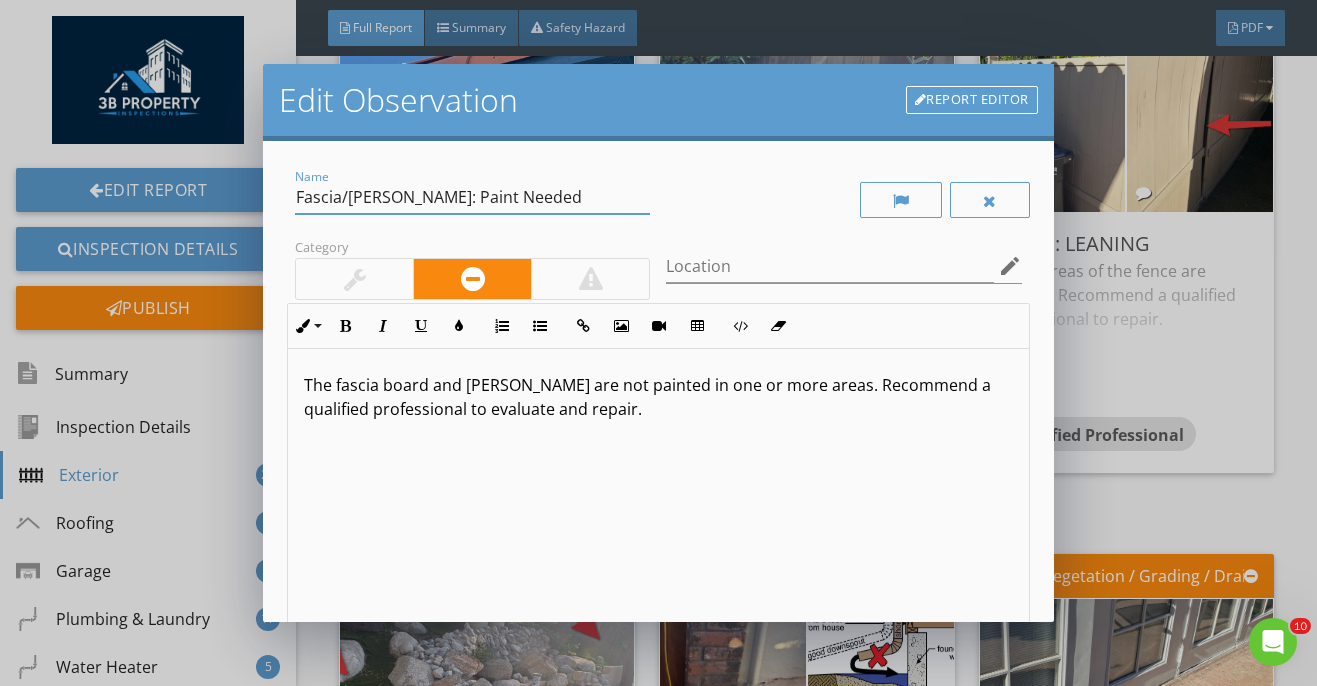 type on "Fascia/Eaves: Paint Needed" 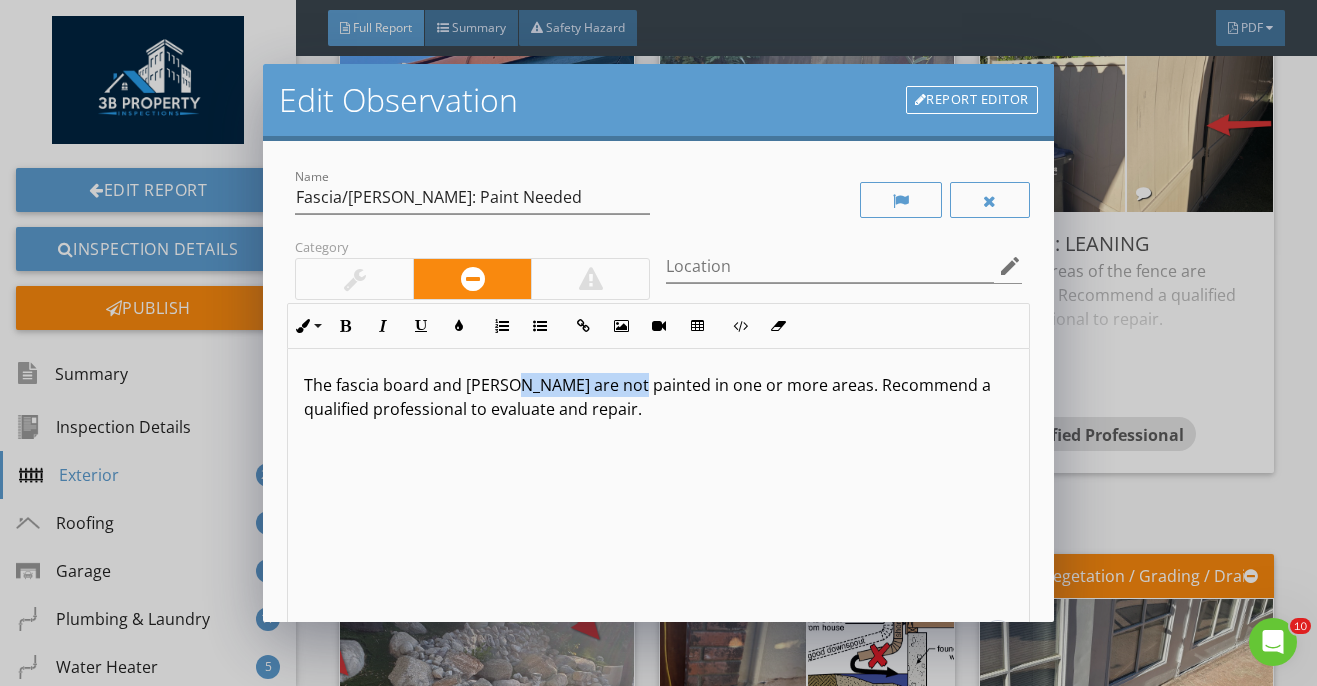 drag, startPoint x: 512, startPoint y: 388, endPoint x: 623, endPoint y: 392, distance: 111.07205 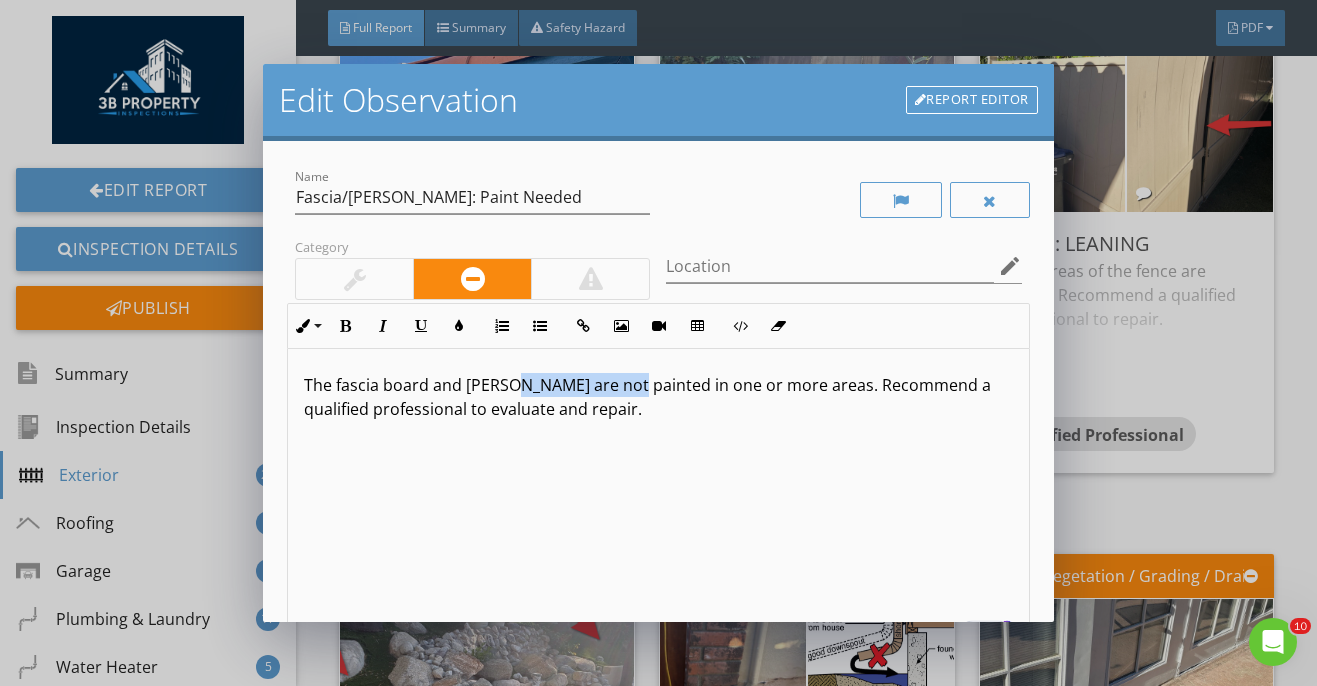 type 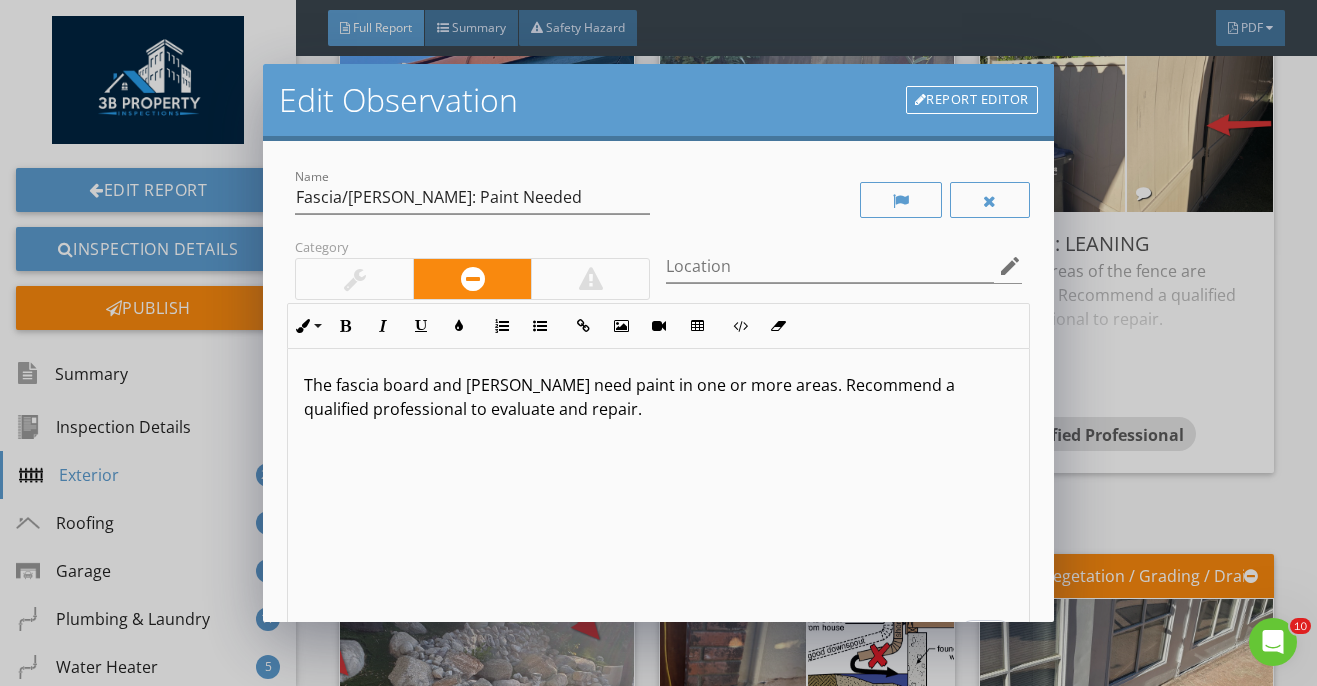 click on "The fascia board and eaves need paint in one or more areas. Recommend a qualified professional to evaluate and repair." at bounding box center (658, 397) 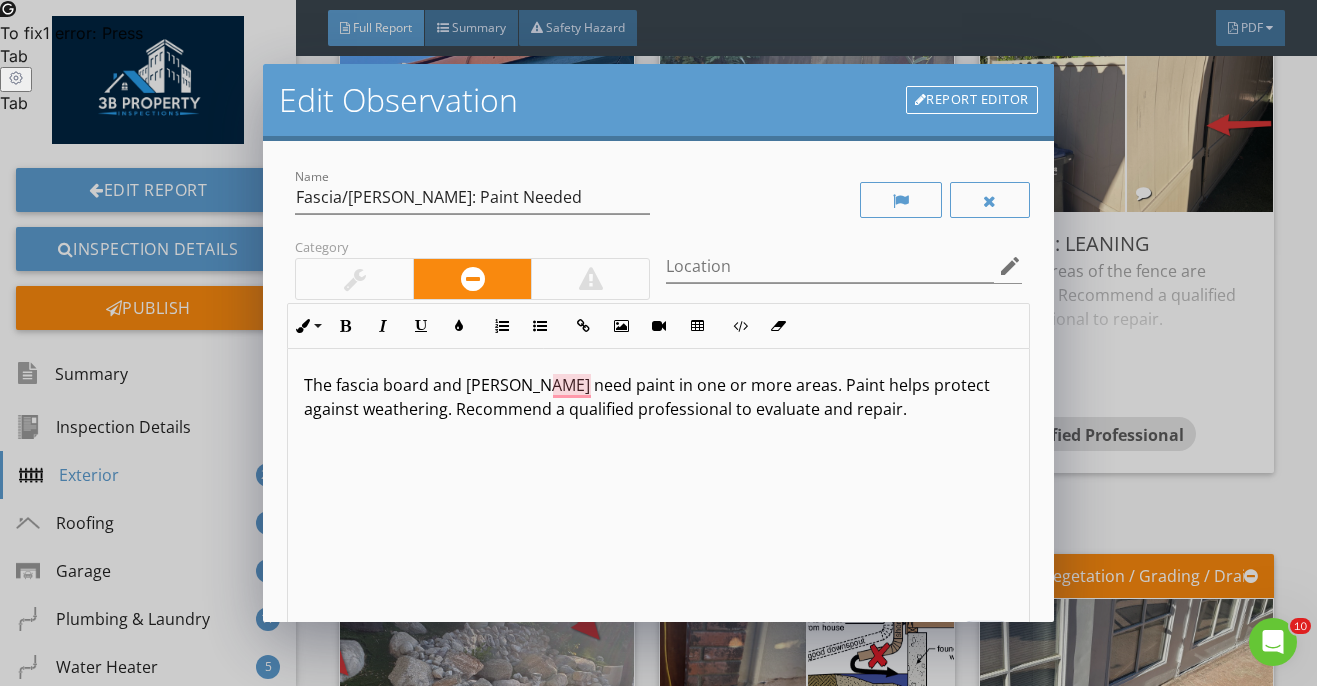 scroll, scrollTop: 187, scrollLeft: 0, axis: vertical 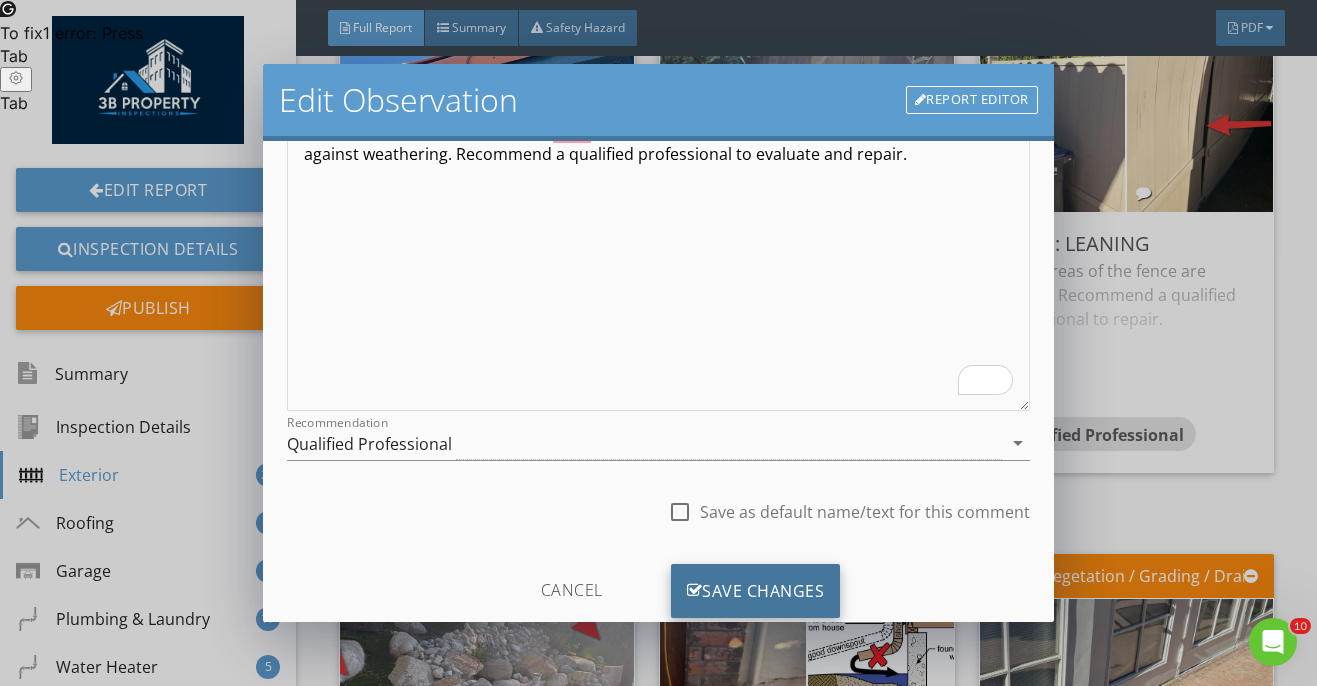 click on "Save Changes" at bounding box center [756, 591] 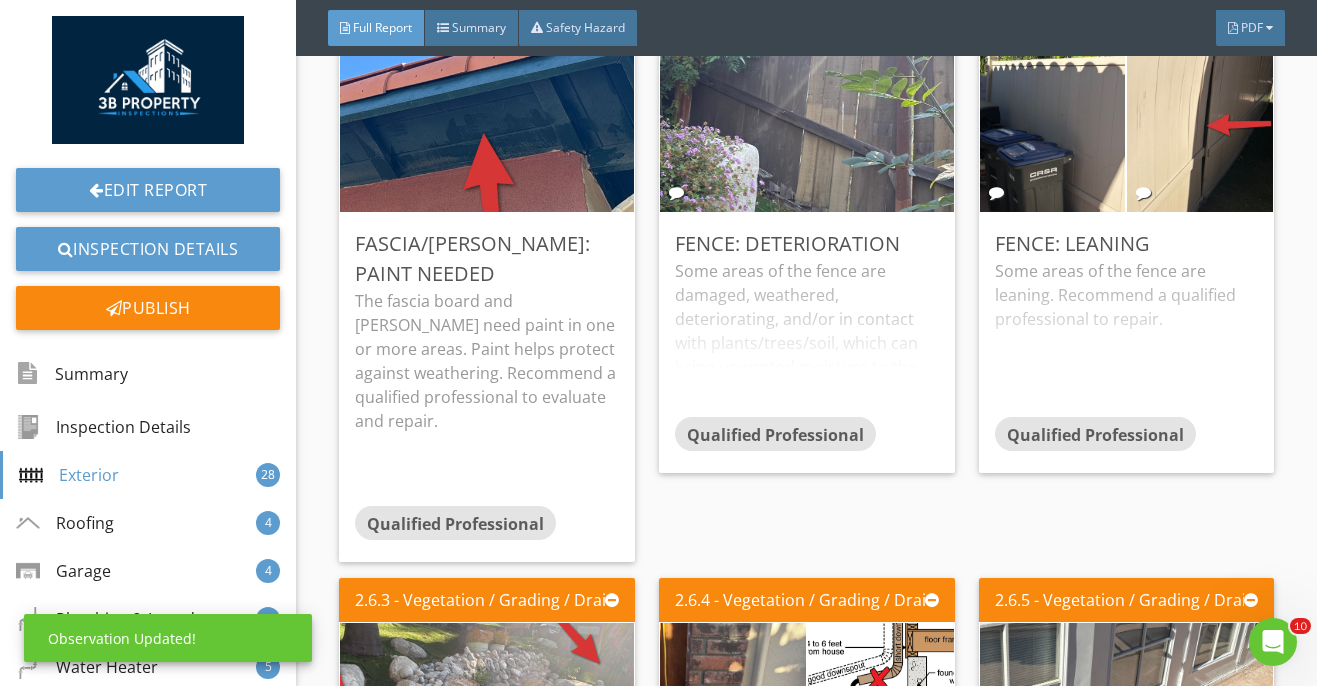 scroll, scrollTop: 70, scrollLeft: 0, axis: vertical 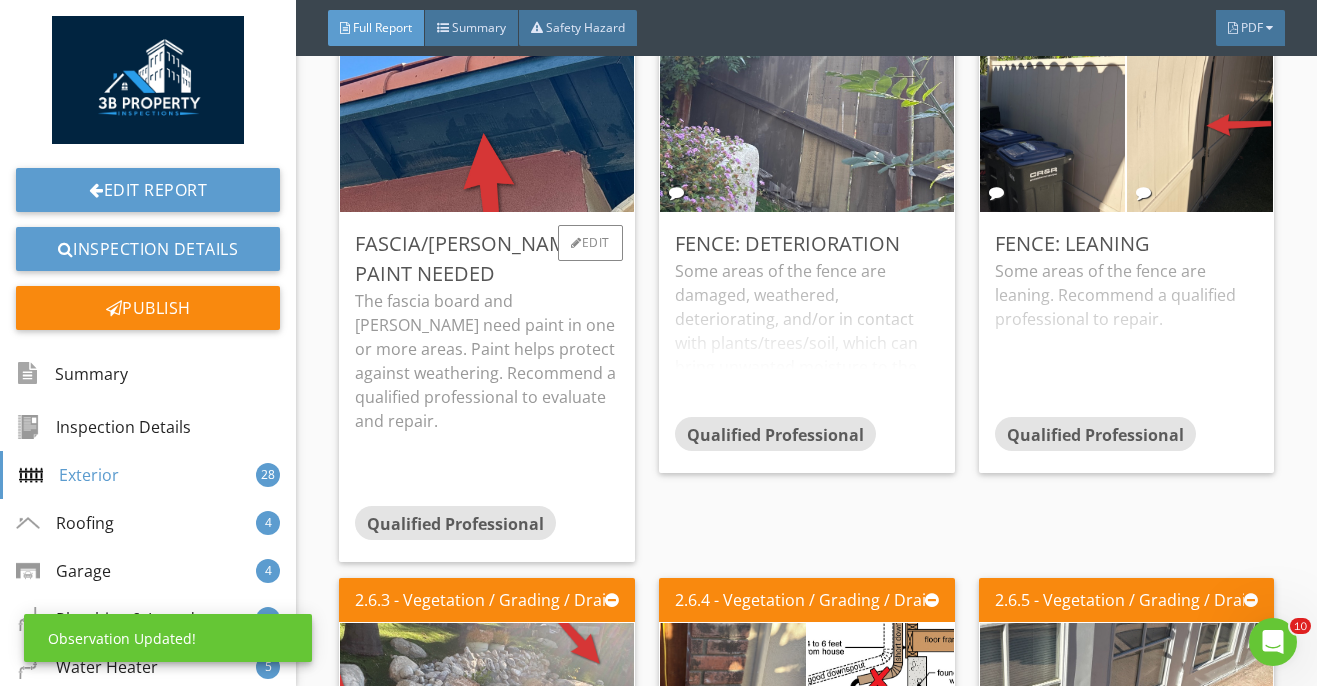 click on "Fascia/Eaves: Paint Needed" at bounding box center (487, 259) 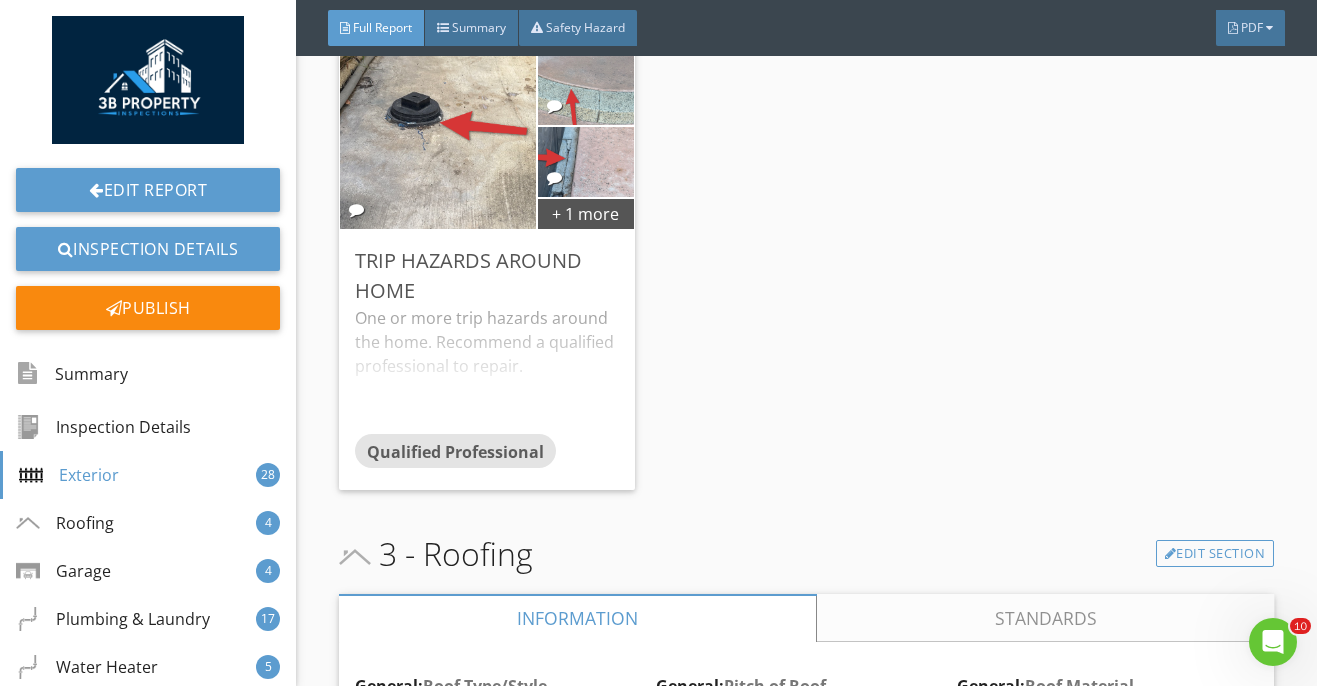 scroll, scrollTop: 8279, scrollLeft: 0, axis: vertical 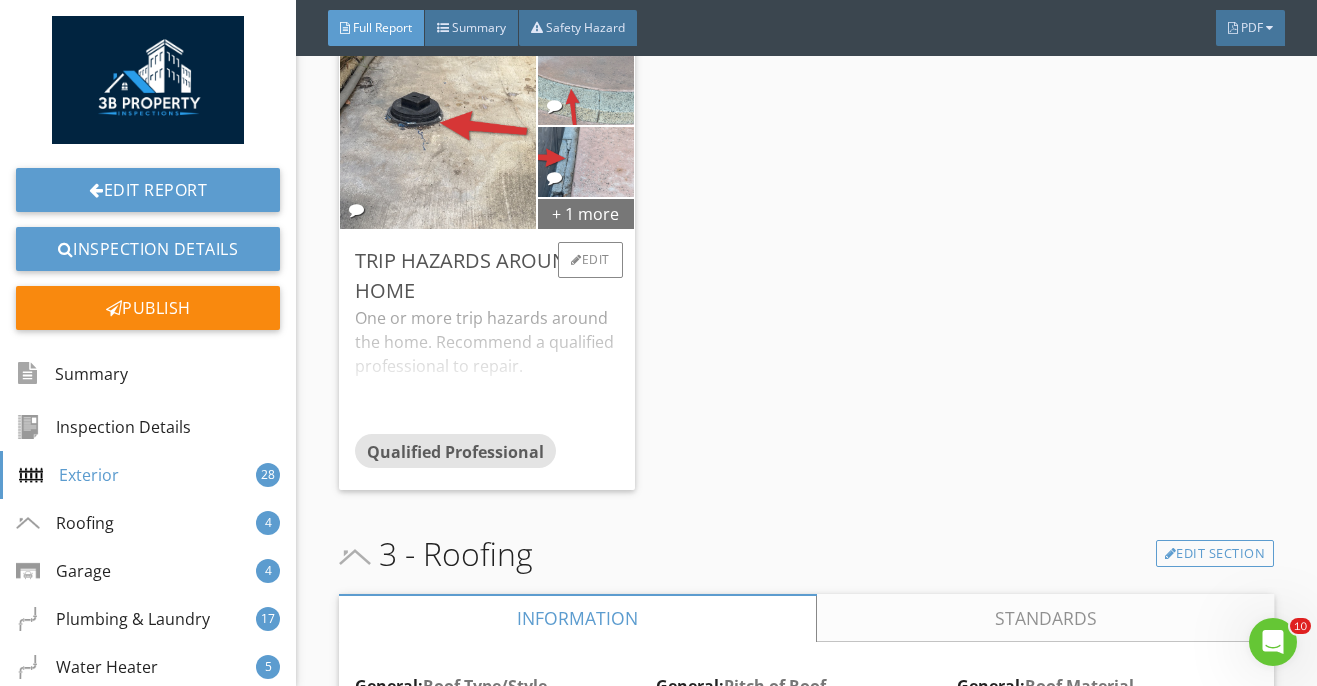 click on "+ 1 more" at bounding box center (586, 213) 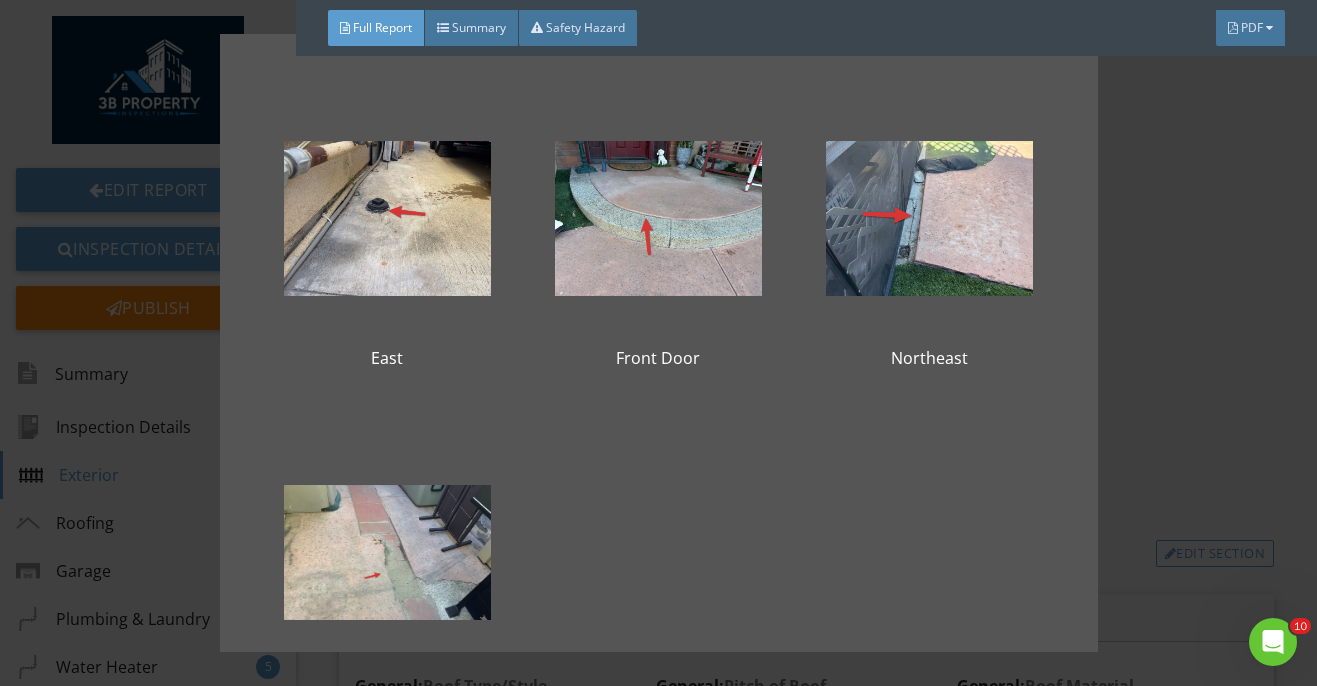 click on "East
Front Door
Northeast
Northwest" at bounding box center (658, 343) 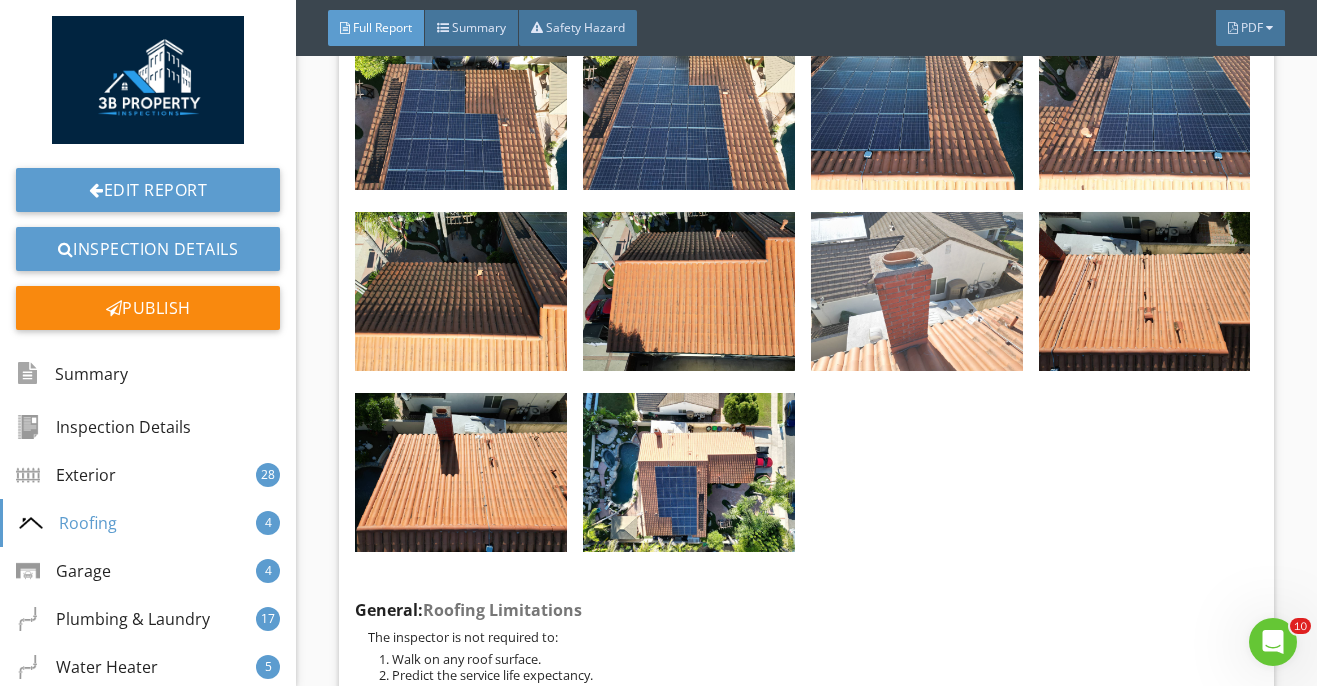 scroll, scrollTop: 9384, scrollLeft: 0, axis: vertical 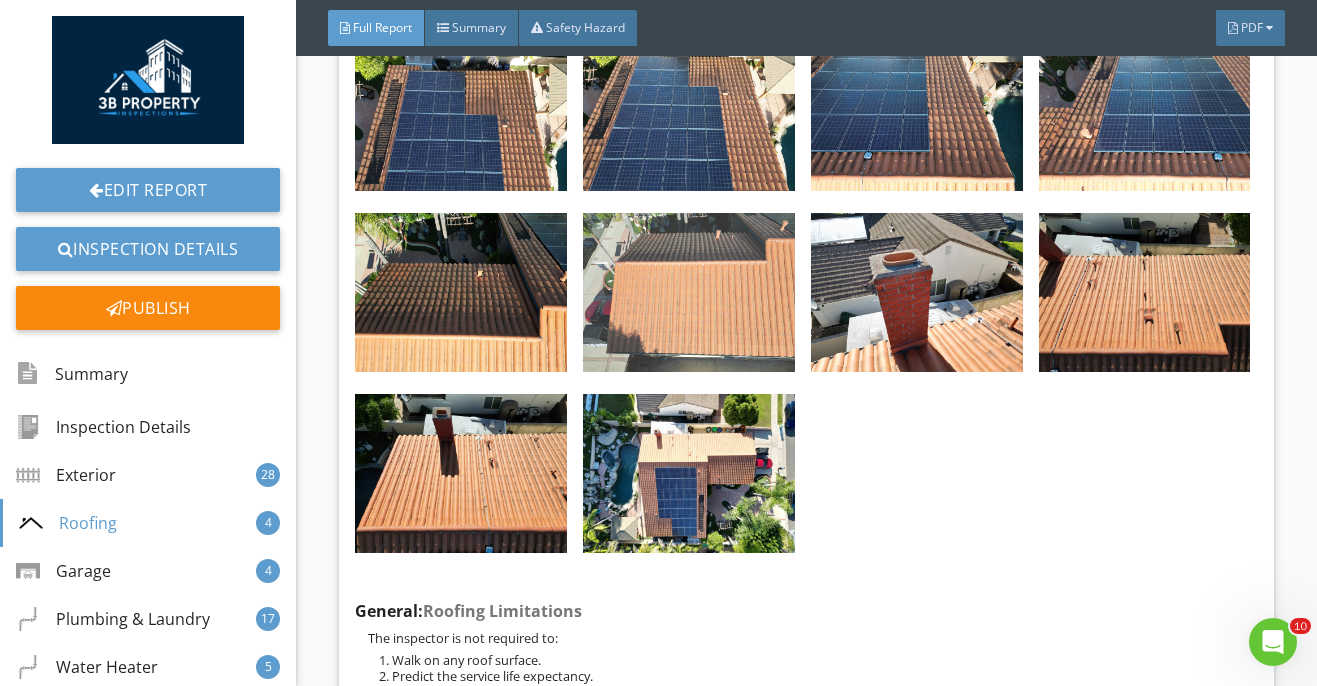 click at bounding box center (689, 292) 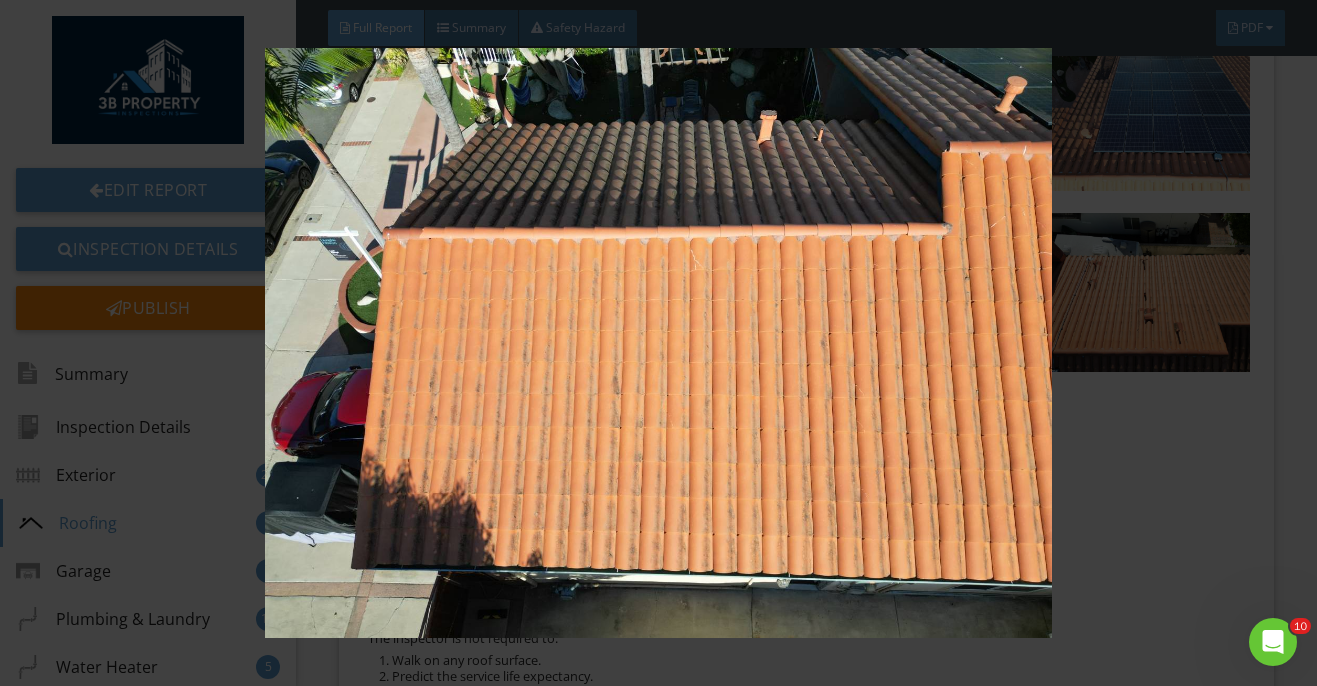 click at bounding box center (658, 343) 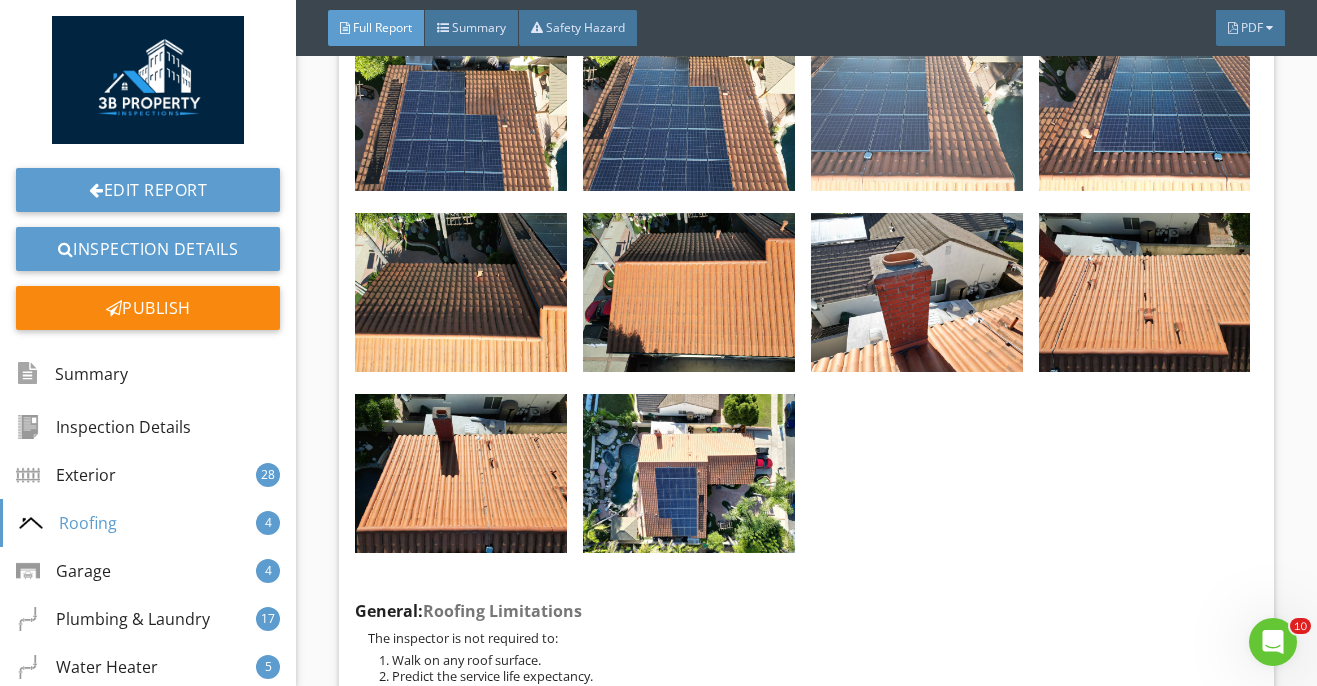 click at bounding box center (917, 112) 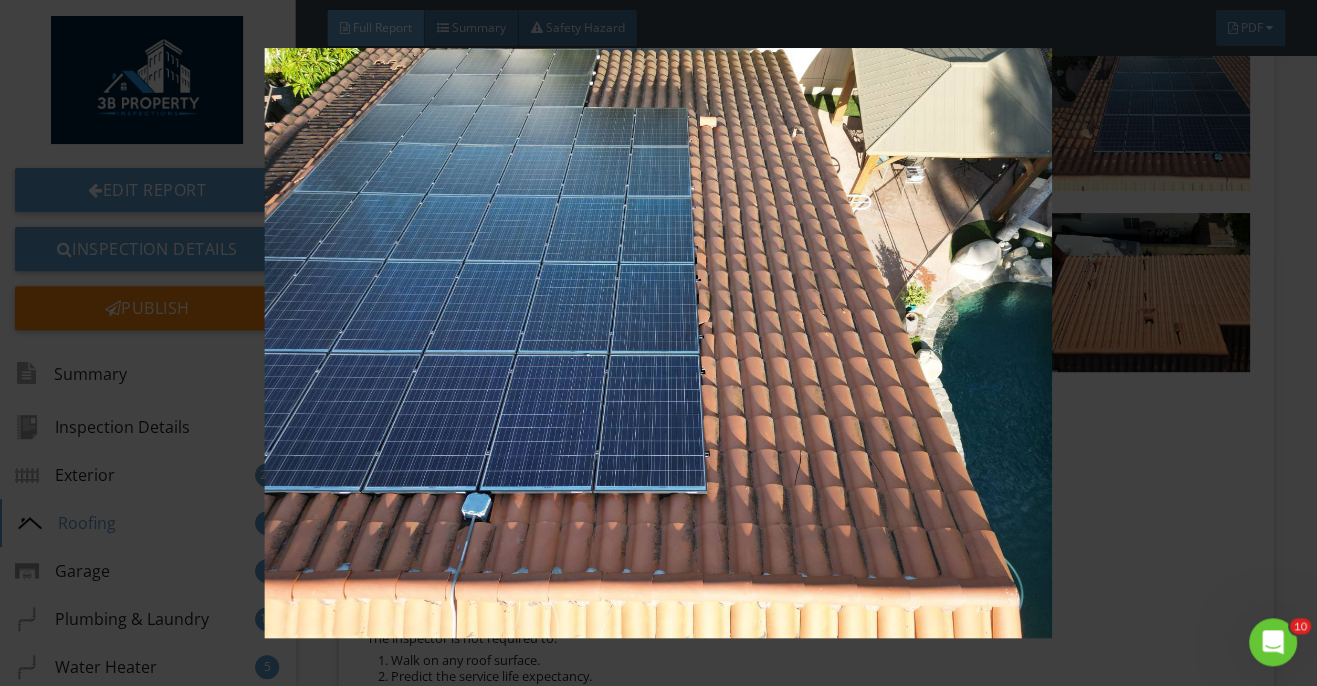 scroll, scrollTop: 0, scrollLeft: 0, axis: both 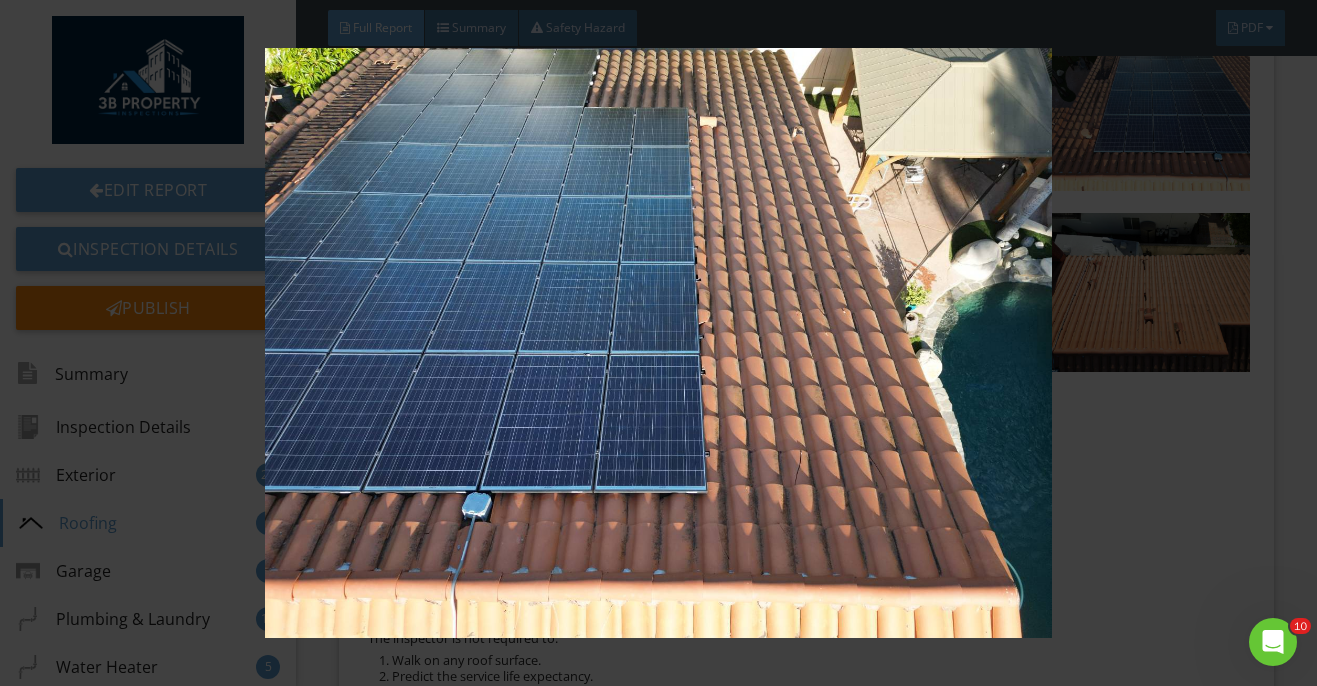 click at bounding box center (658, 343) 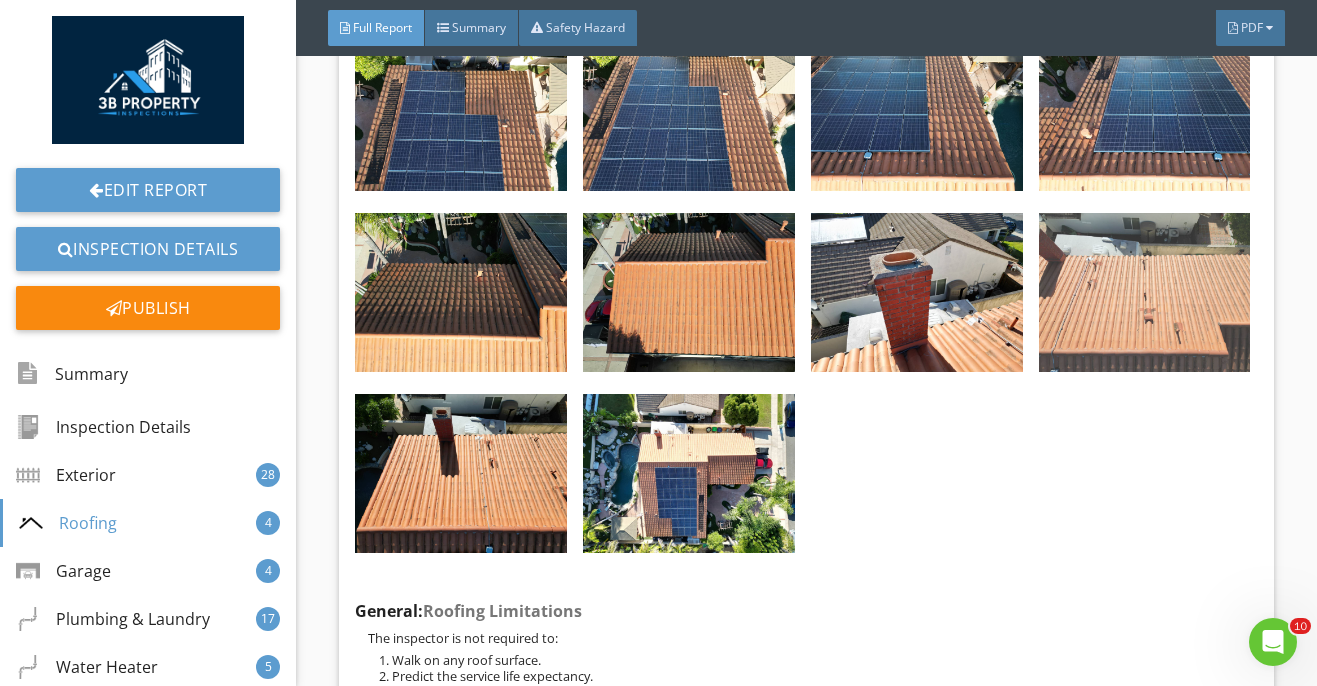 click at bounding box center [1145, 292] 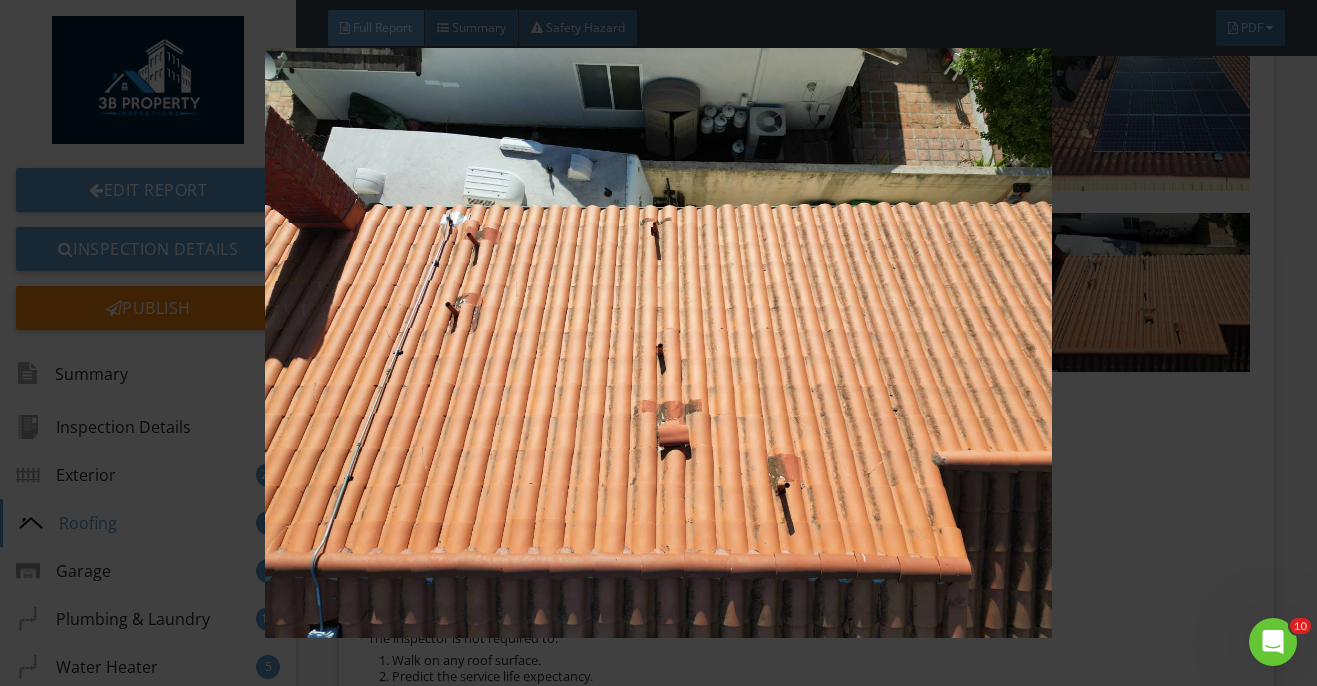 click at bounding box center (658, 343) 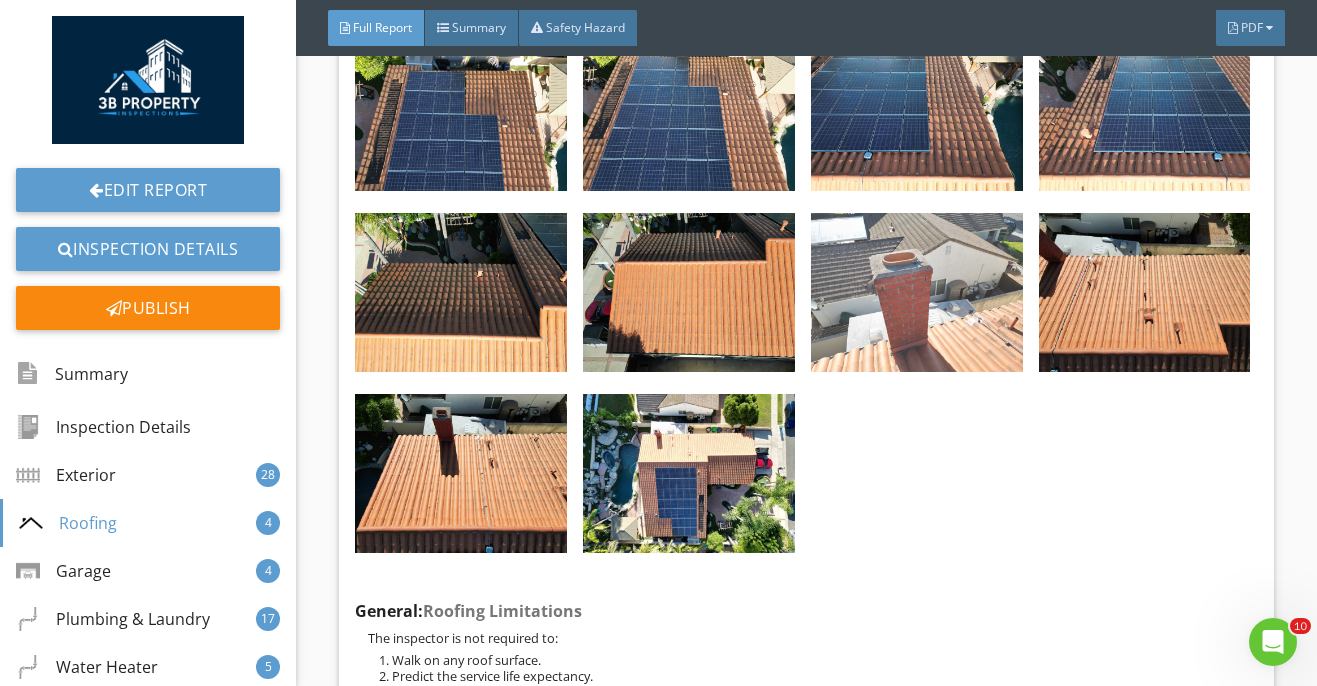 click at bounding box center (917, 292) 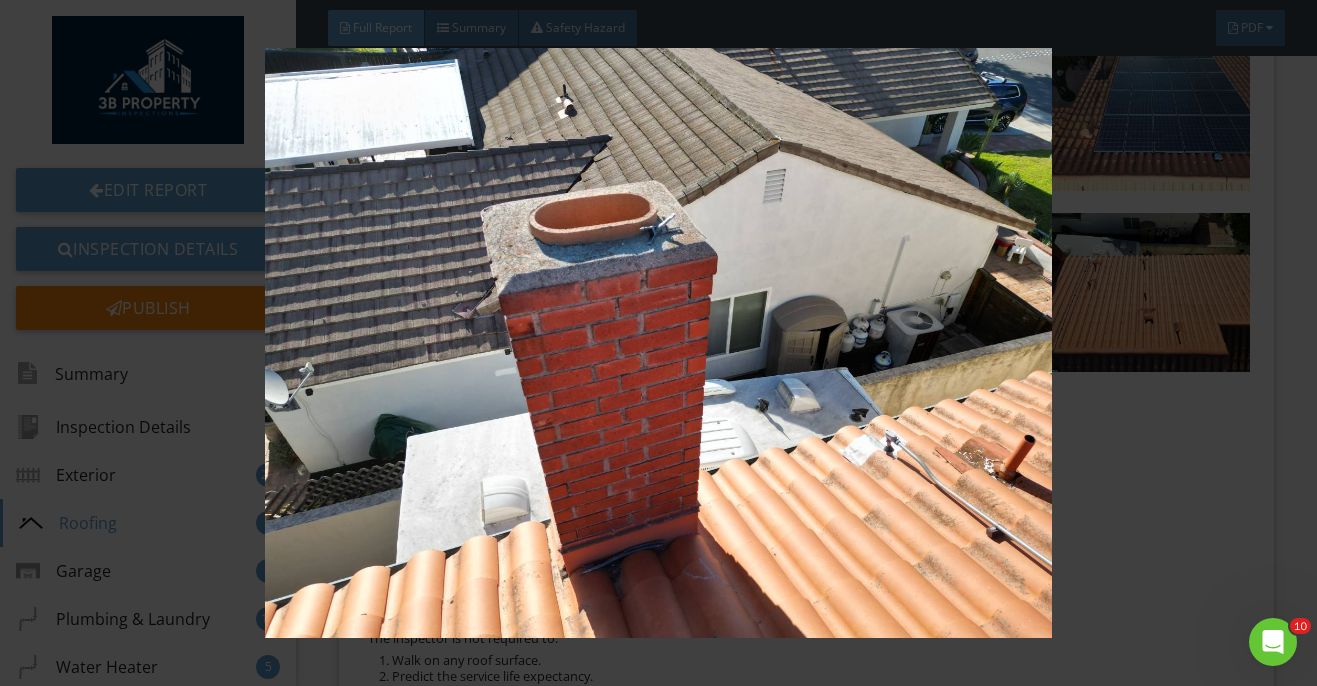 click at bounding box center [658, 343] 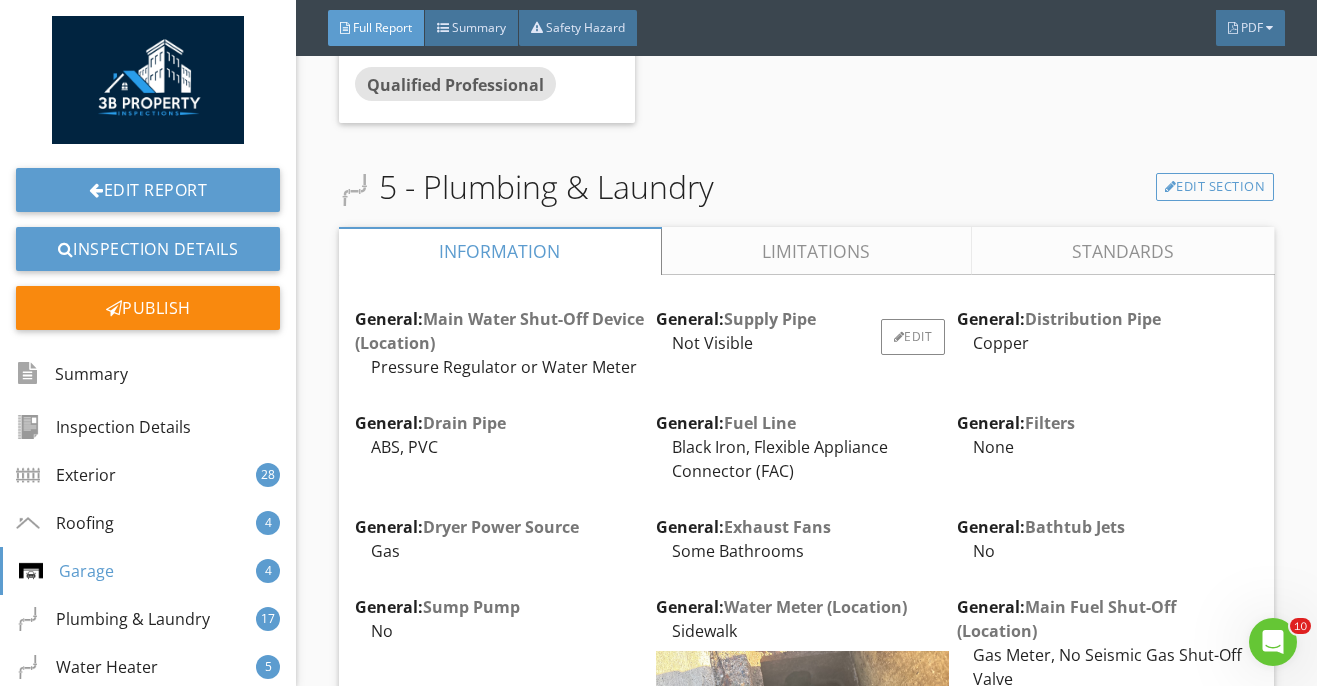 scroll, scrollTop: 13321, scrollLeft: 0, axis: vertical 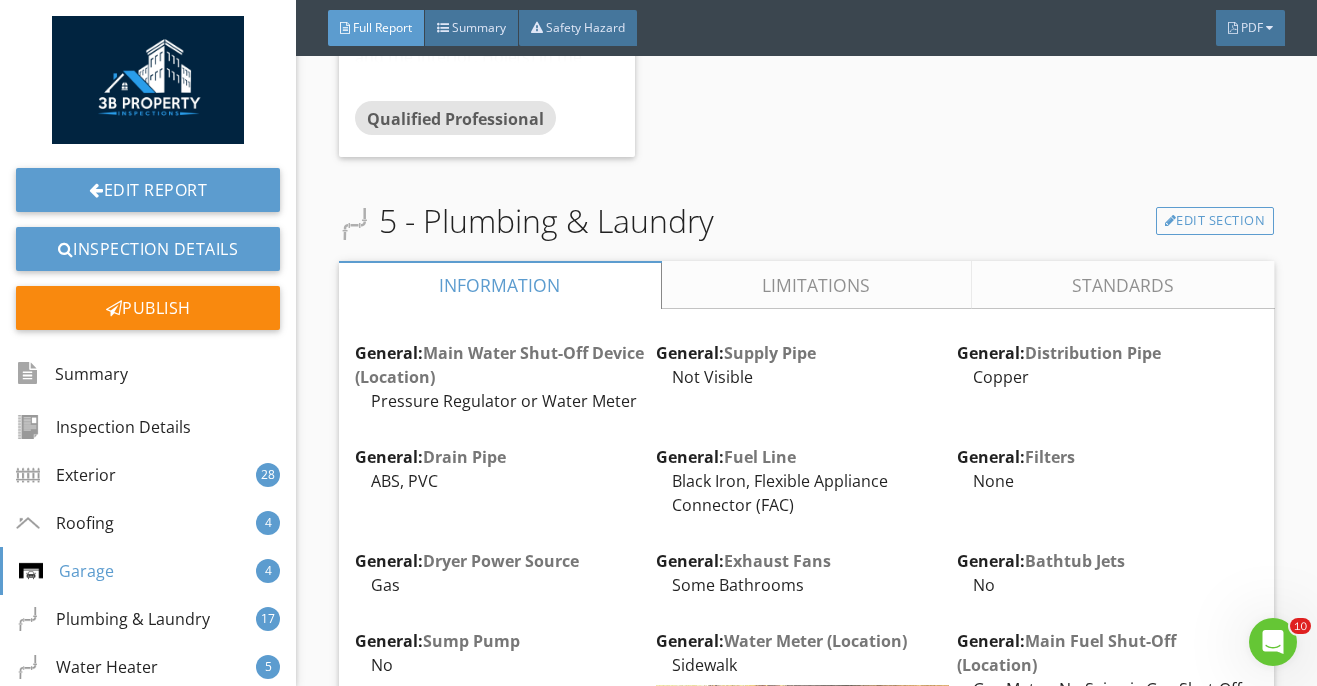 click on "Limitations" at bounding box center [817, 285] 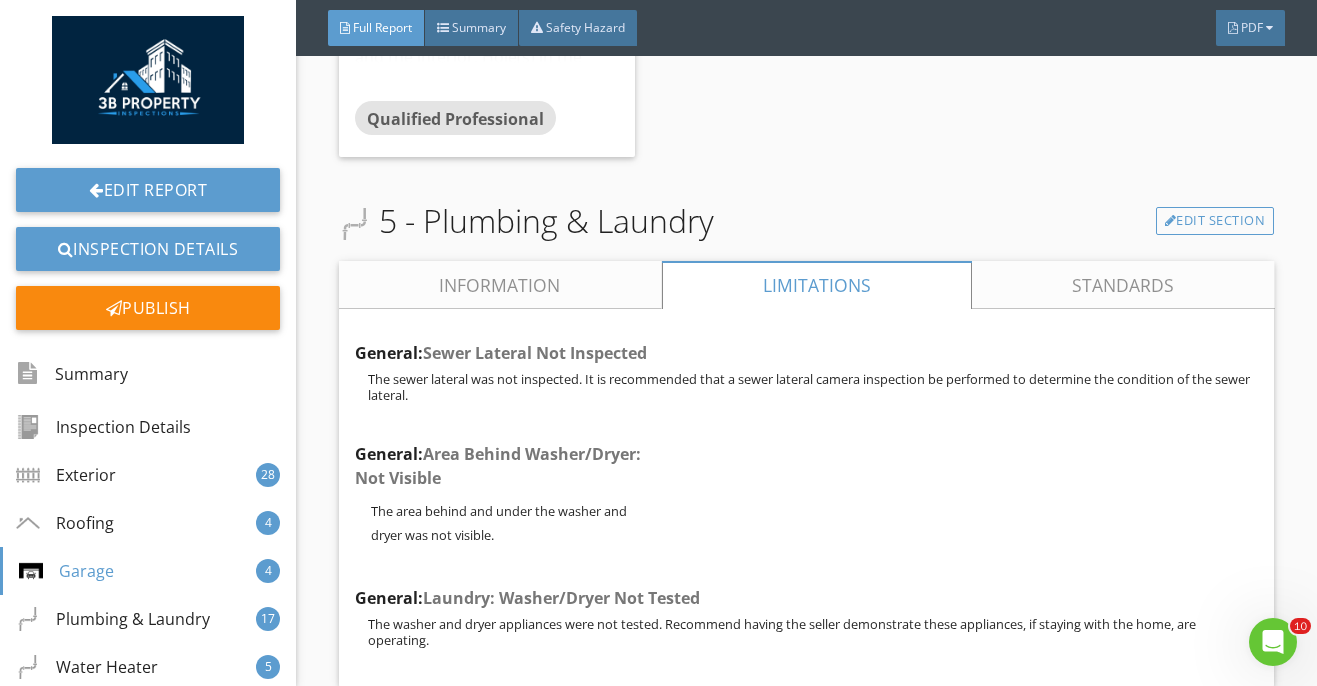 click on "Information" at bounding box center (500, 285) 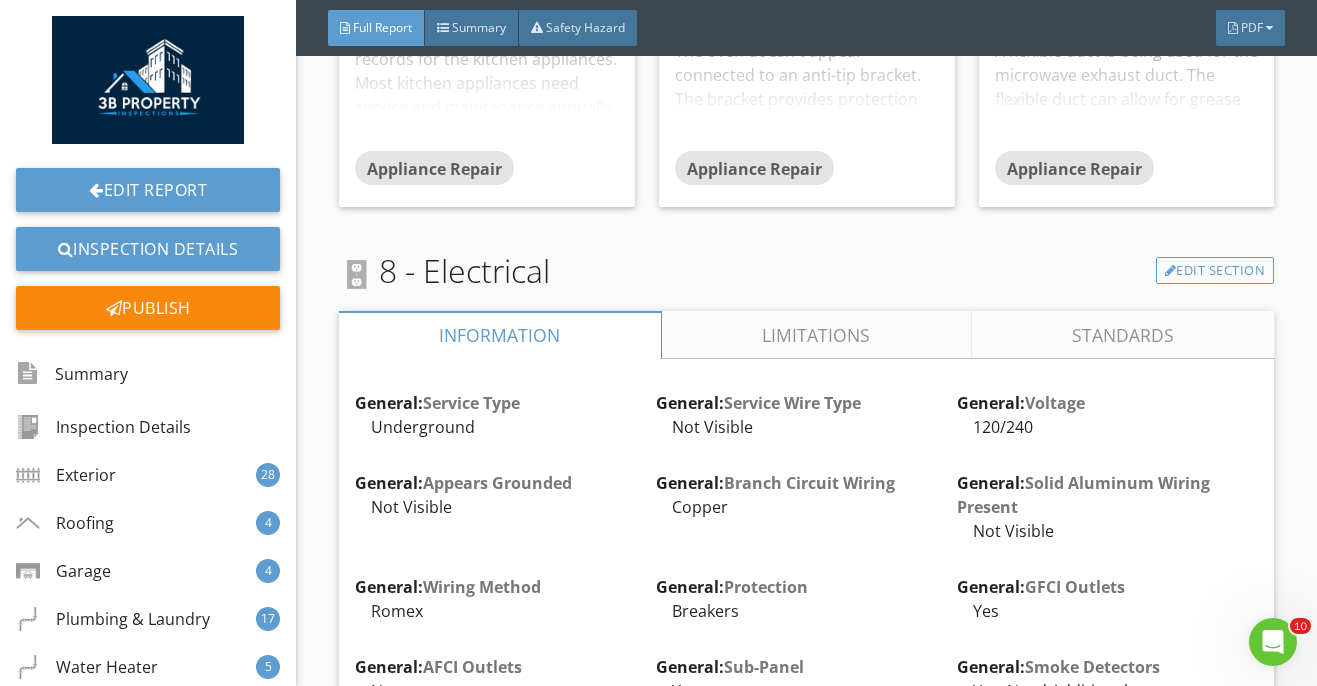 scroll, scrollTop: 23559, scrollLeft: 0, axis: vertical 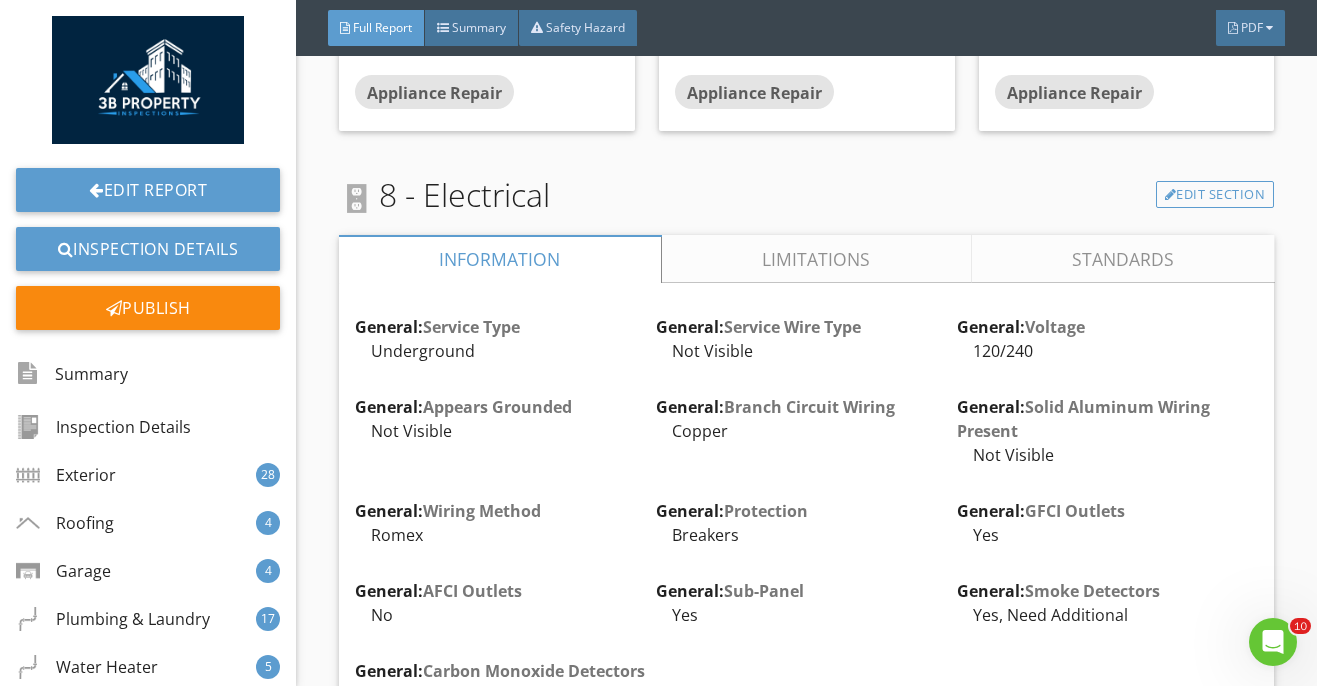 click on "Limitations" at bounding box center (817, 259) 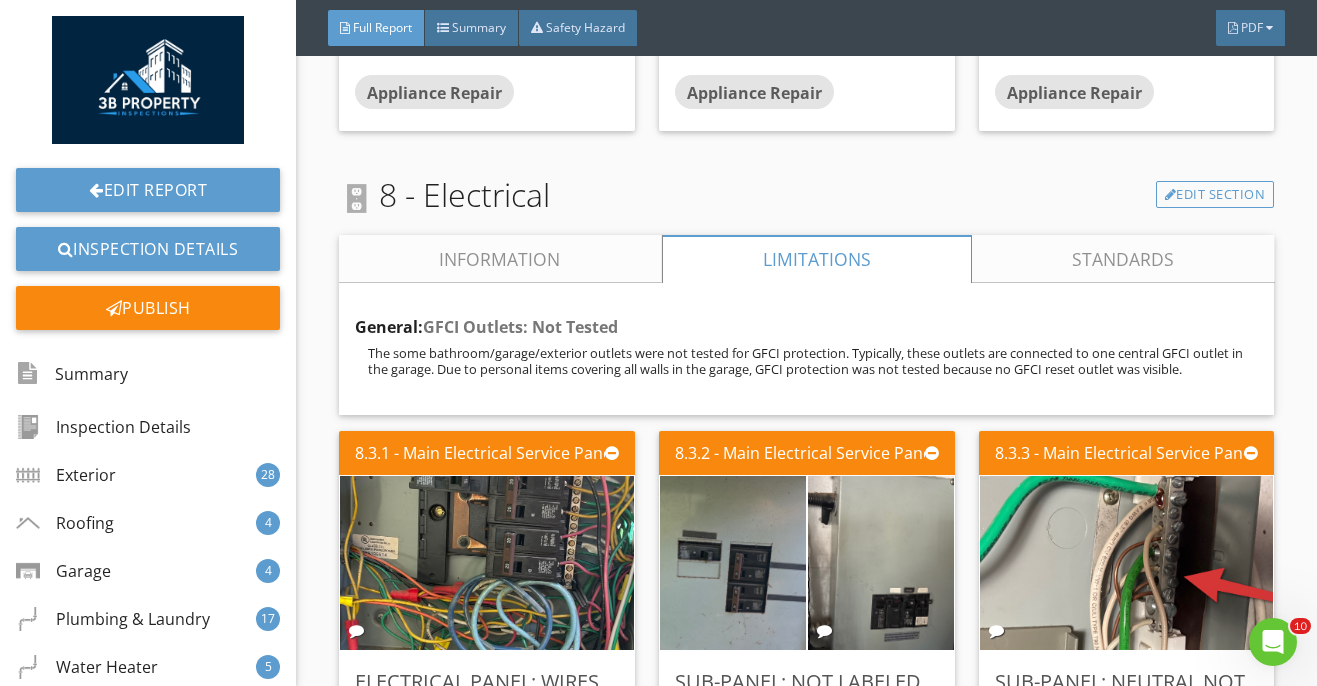 click on "Information" at bounding box center (500, 259) 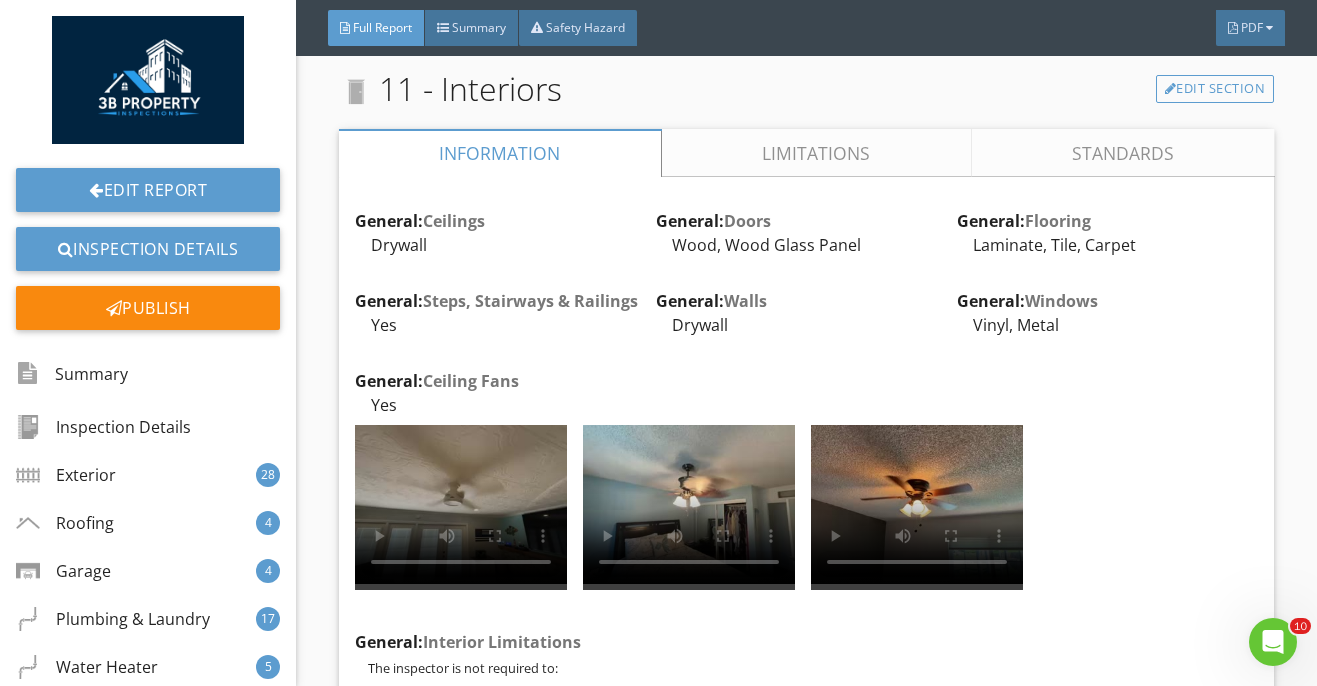 scroll, scrollTop: 32337, scrollLeft: 0, axis: vertical 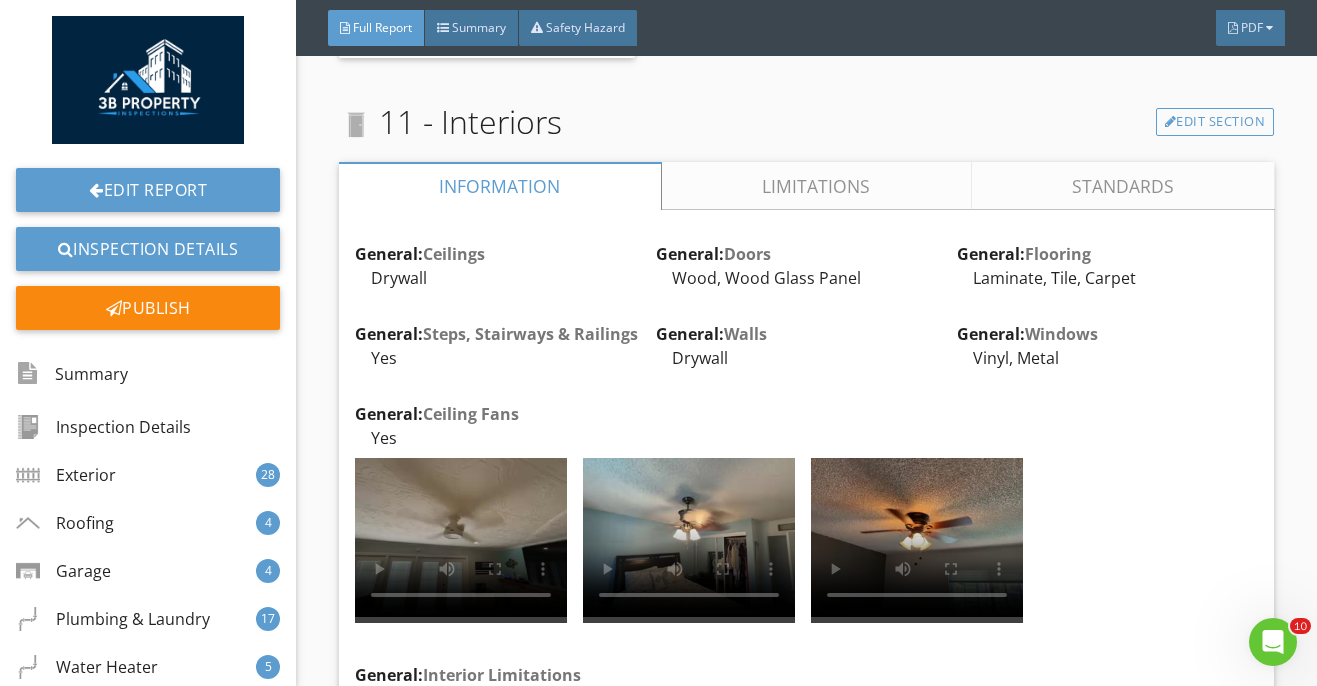 click on "General:
Ceilings
Drywall
Edit
General:
Doors
Wood, Wood Glass Panel
Edit
General:
Flooring
Laminate, Tile, Carpet
Edit
General:
Steps, Stairways & Railings
Yes
Edit
General:
Walls
Drywall
Edit
General:
Windows
Vinyl, Metal
Edit
General:
Ceiling Fans
Yes
Edit
General:
Interior Limitations       The inspector is not required to: Inspect paint, wallpaper, window treatments, or finish treatments. Inspect floor coverings or carpeting. Inspect central vacuum systems.  Inspect for safety glazing.  Inspect security systems or components.  Evaluate the fastening of islands, countertops, cabinets, sinktops, or fixtures." at bounding box center [807, 1334] 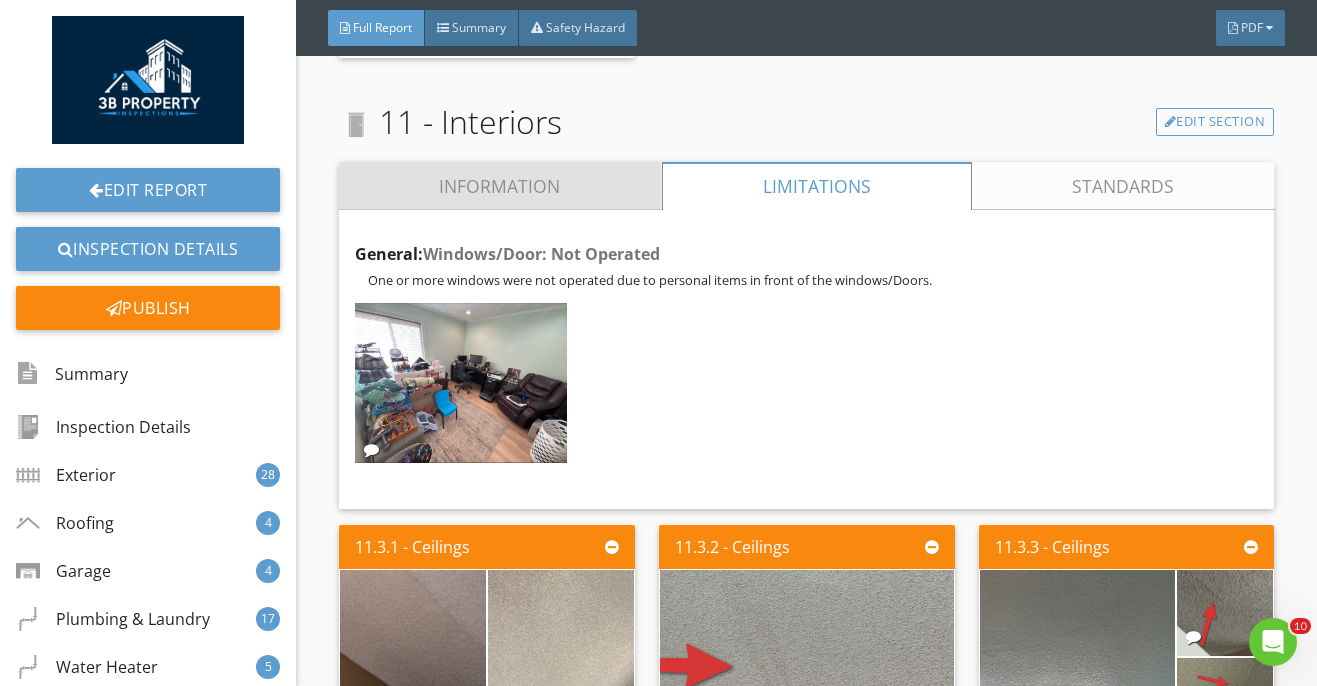 click on "Information" at bounding box center [500, 186] 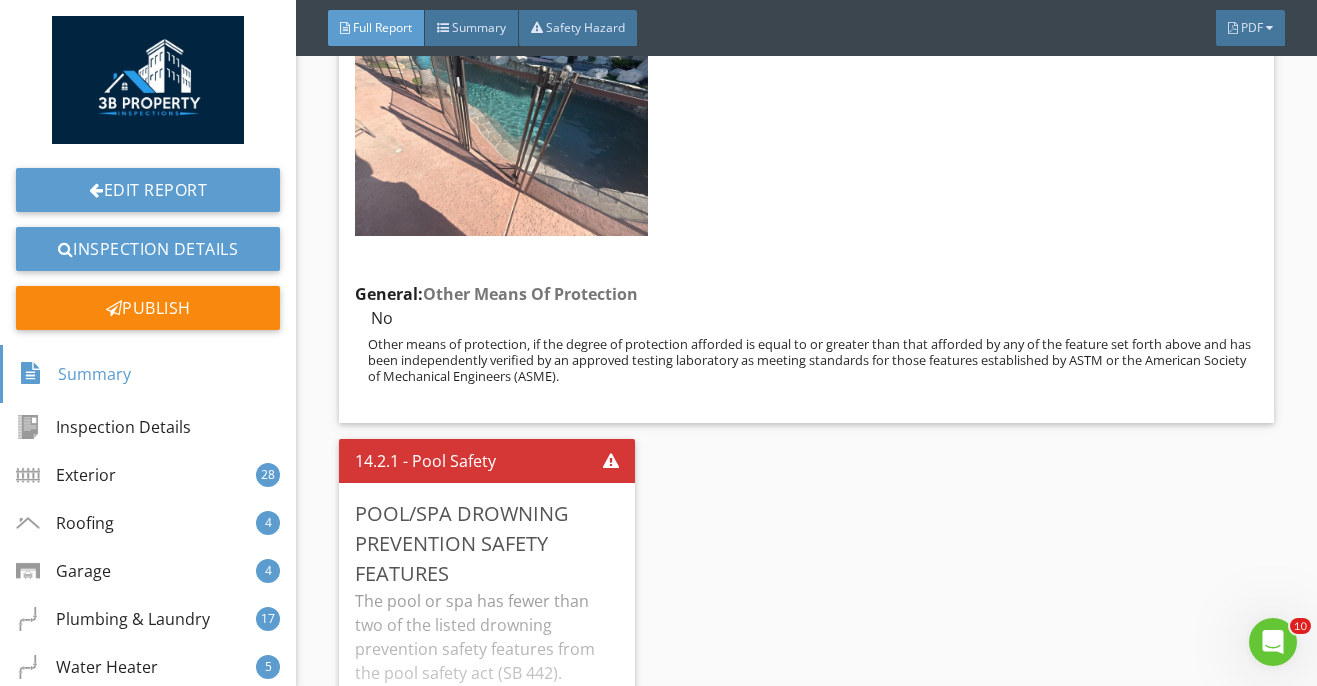 scroll, scrollTop: 42100, scrollLeft: 0, axis: vertical 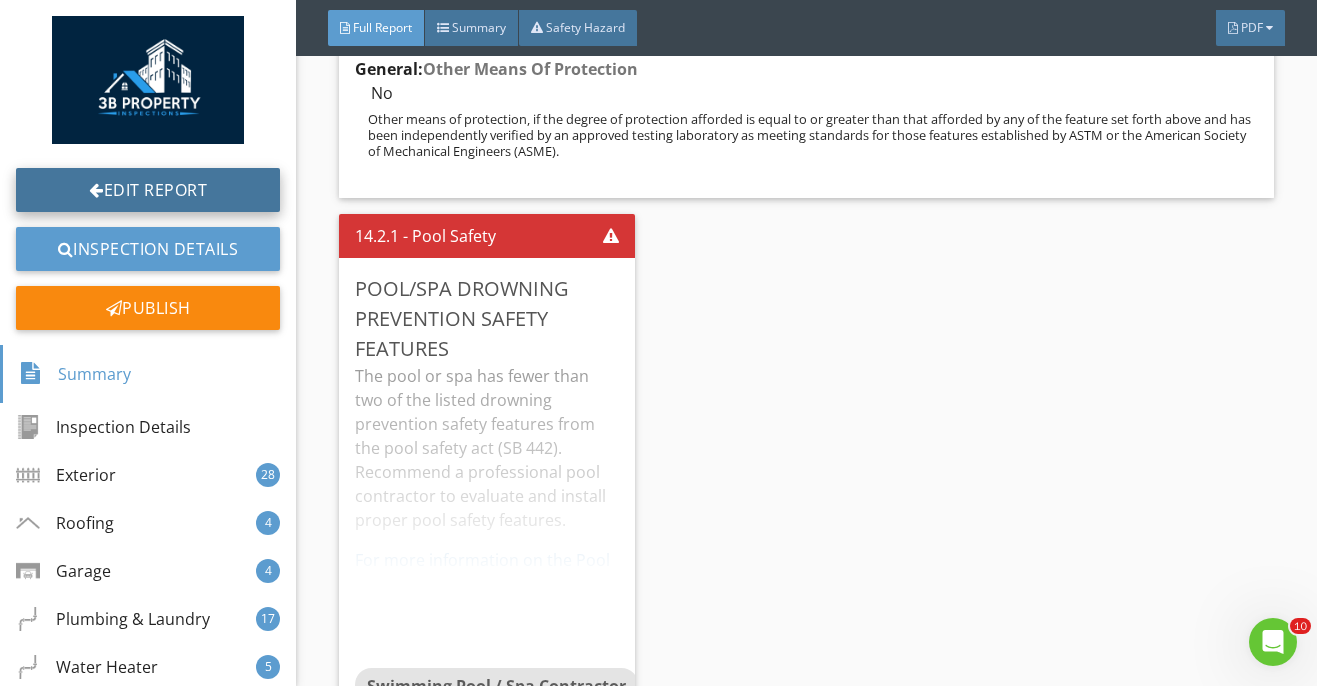 click on "Edit Report" at bounding box center [148, 190] 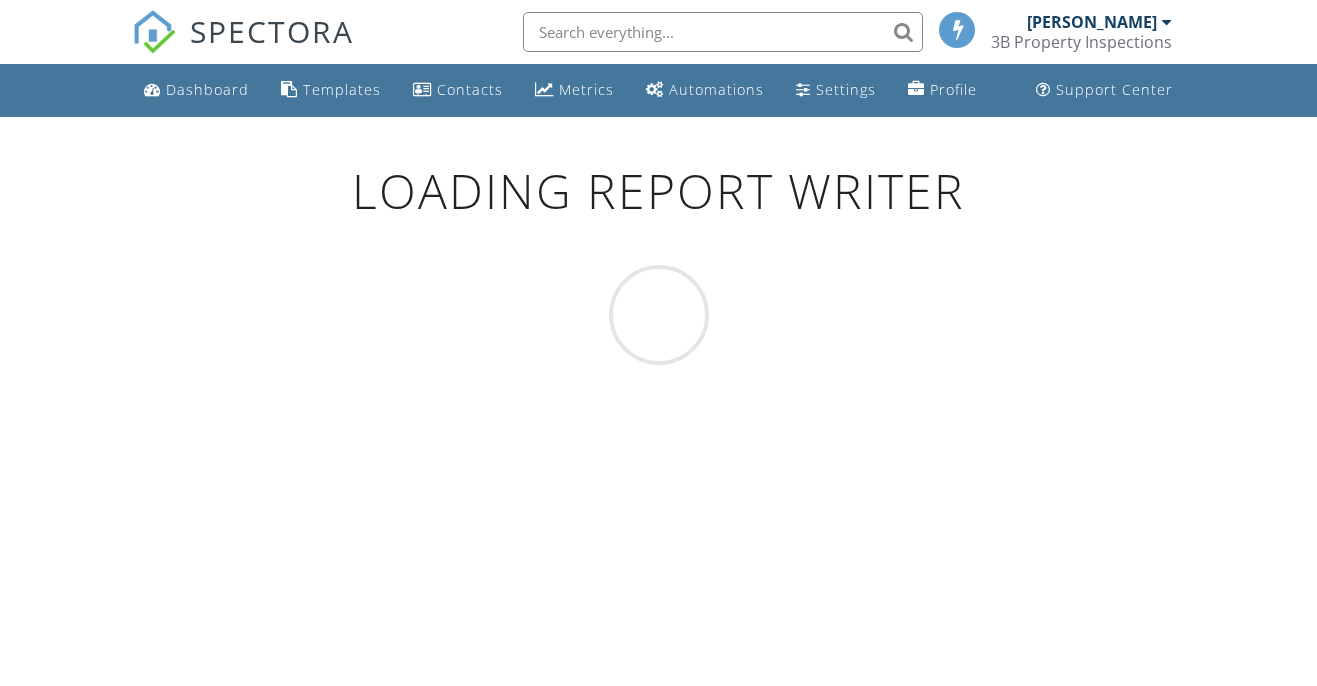 scroll, scrollTop: 0, scrollLeft: 0, axis: both 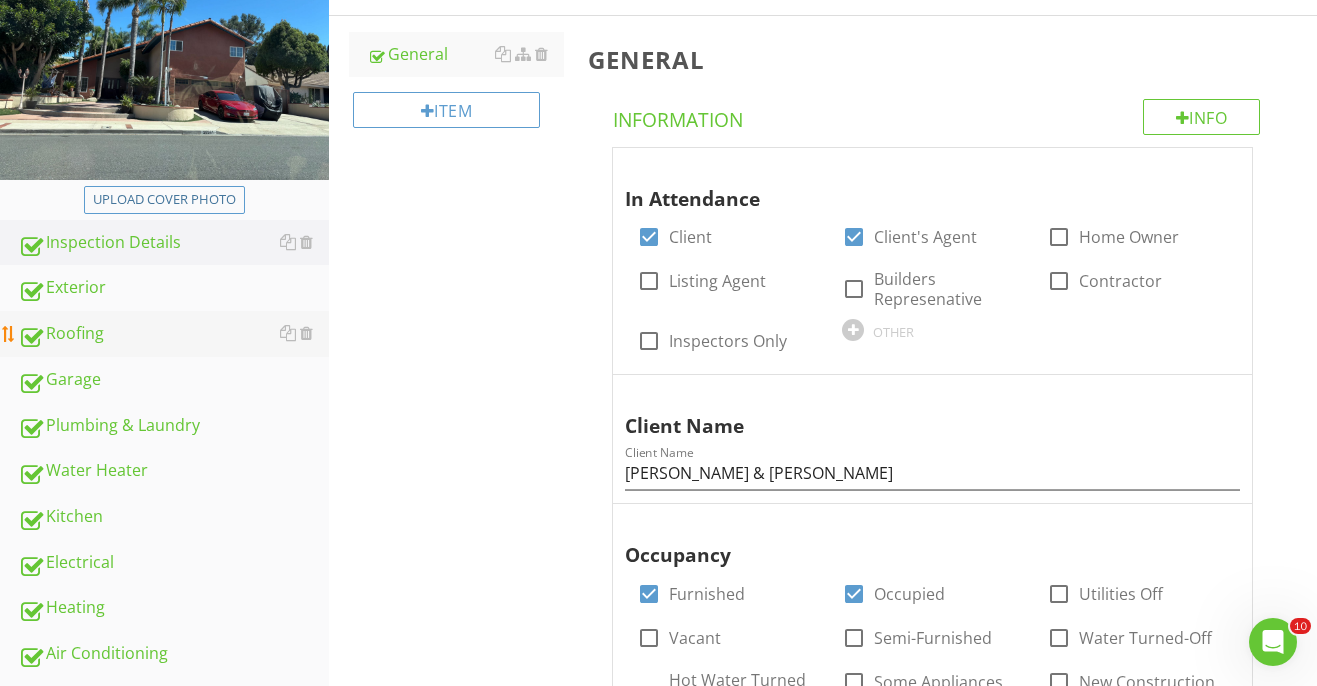 click on "Roofing" at bounding box center [173, 334] 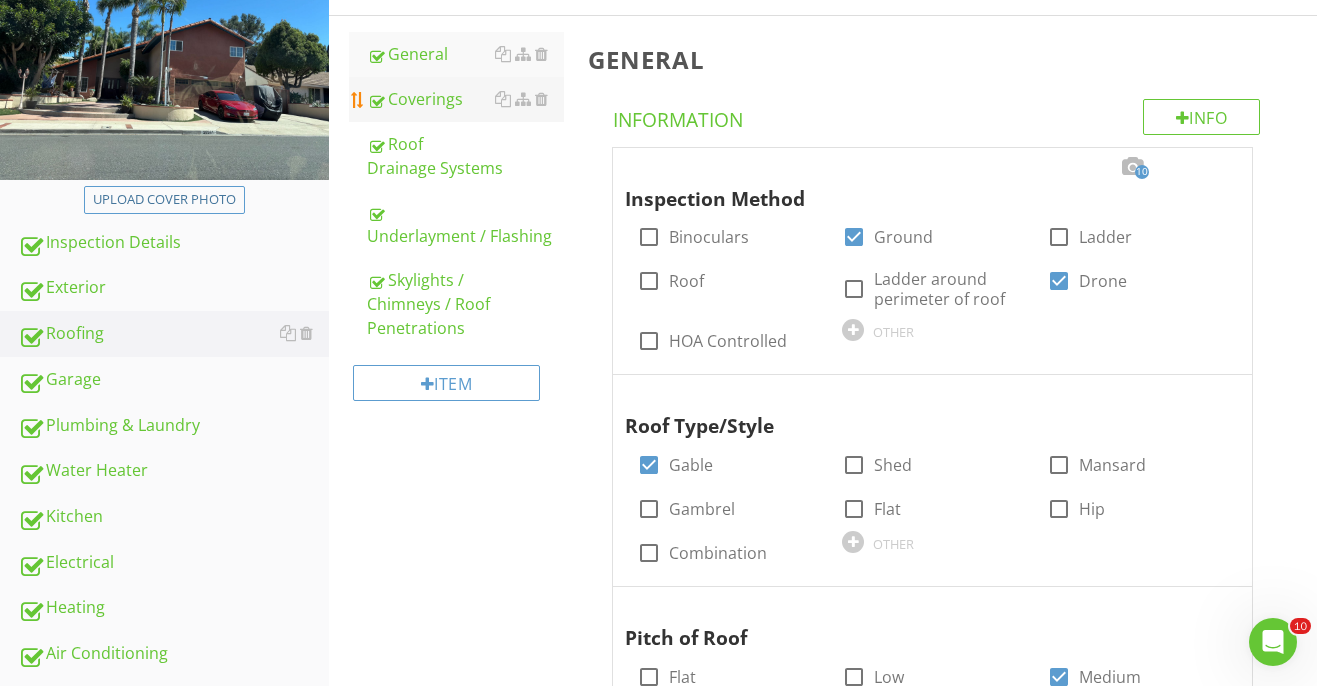 click on "Coverings" at bounding box center [465, 99] 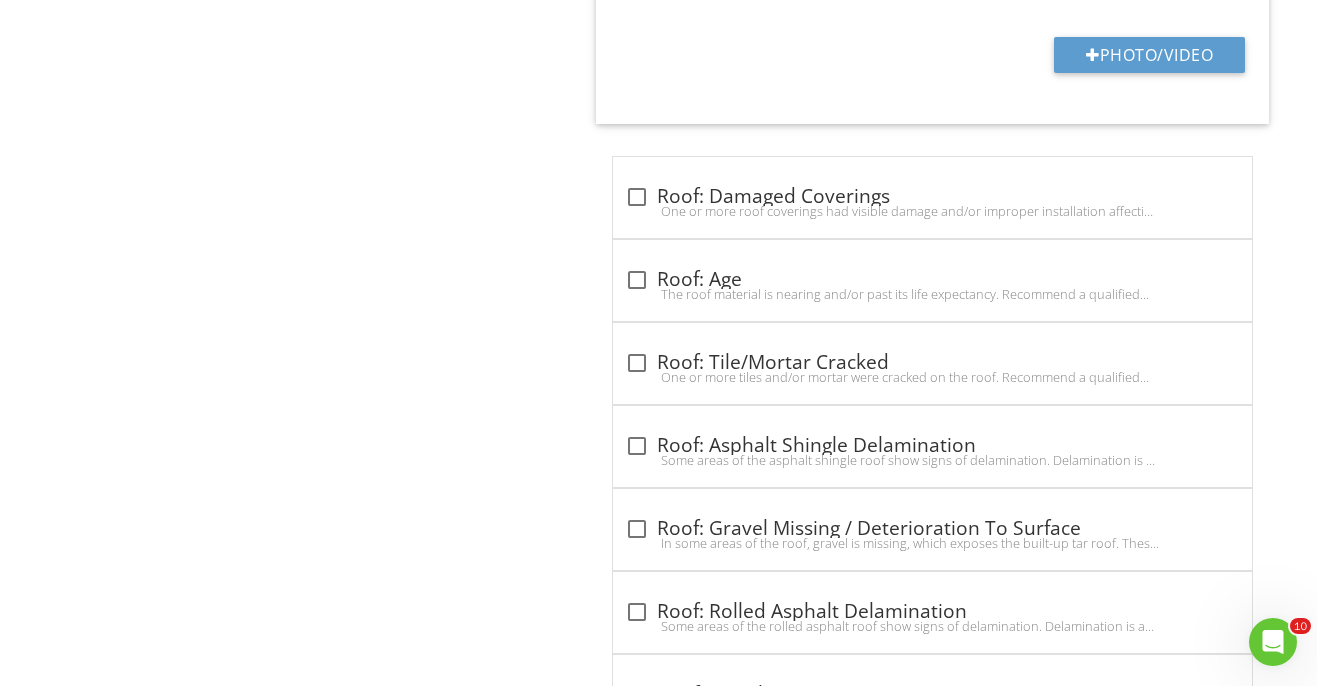 scroll, scrollTop: 1277, scrollLeft: 0, axis: vertical 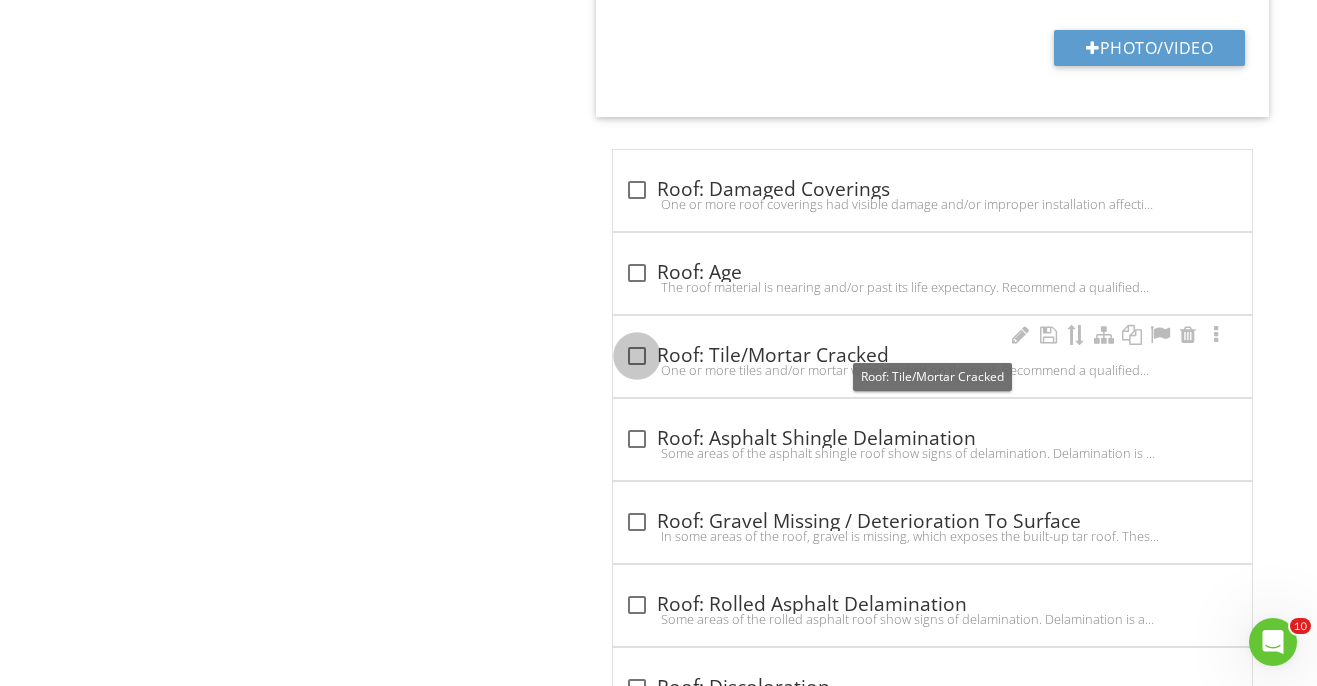 click at bounding box center (637, 356) 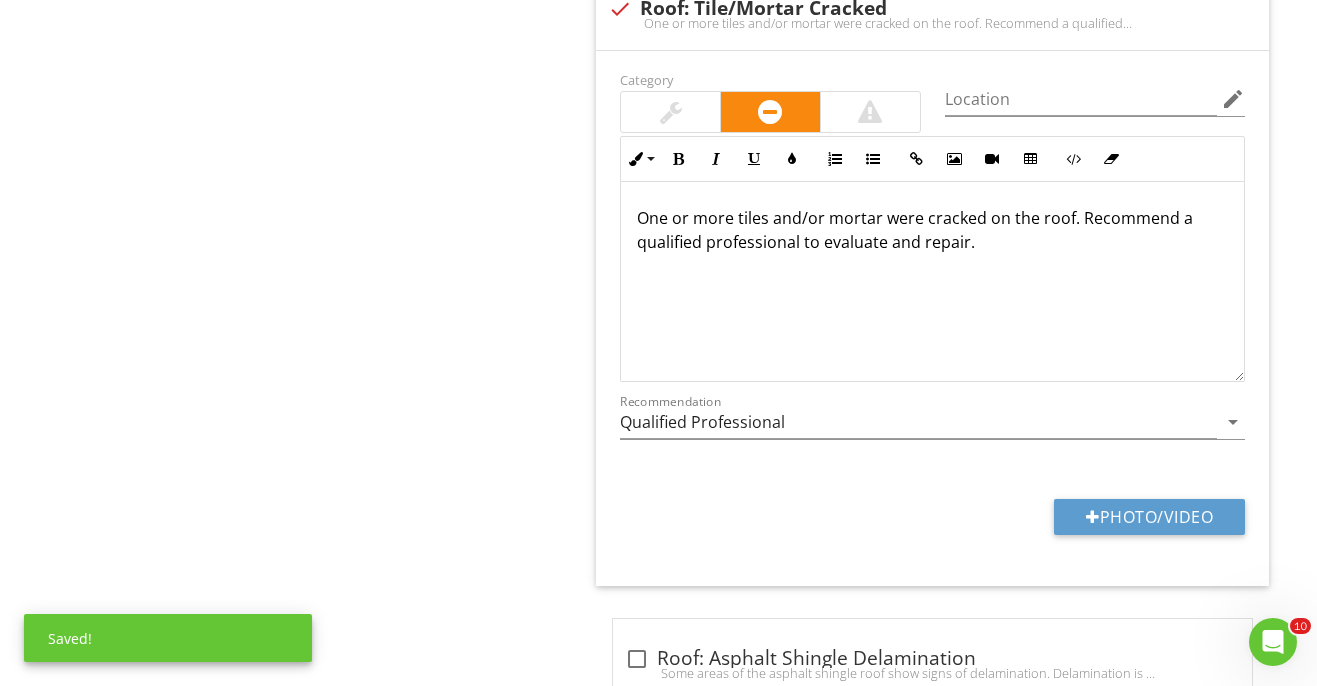 scroll, scrollTop: 1685, scrollLeft: 0, axis: vertical 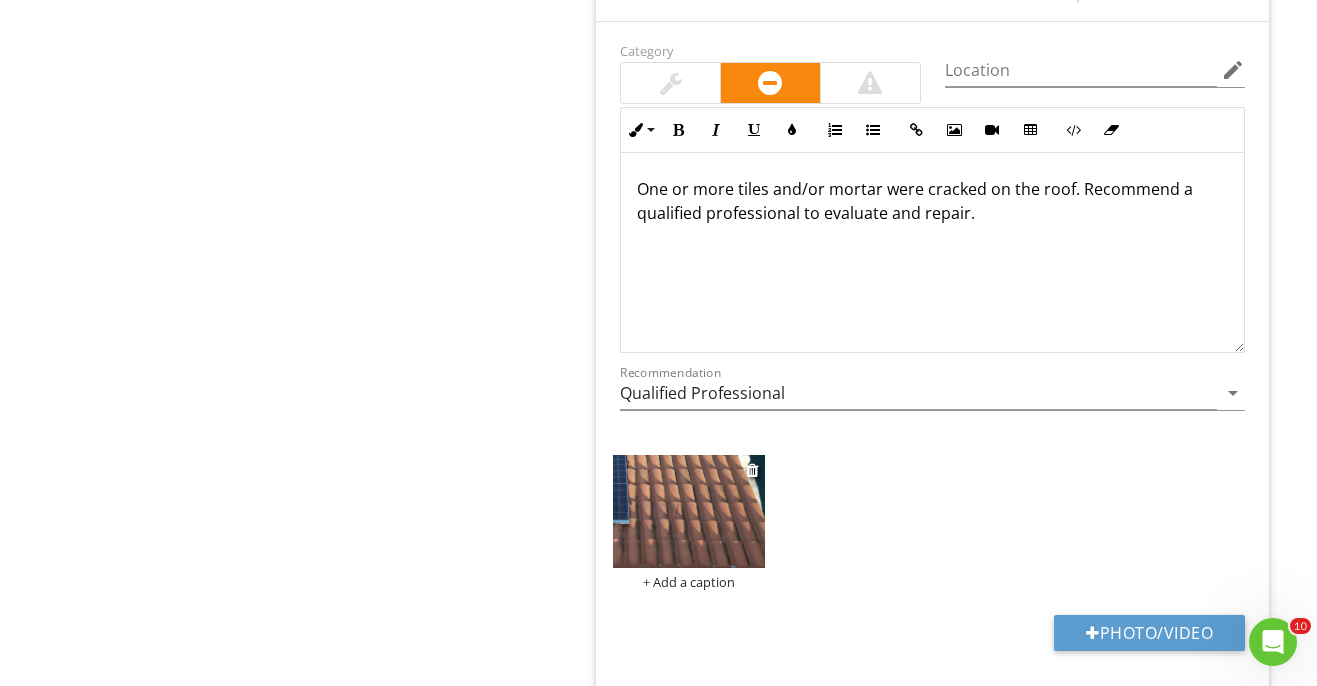 click at bounding box center (689, 512) 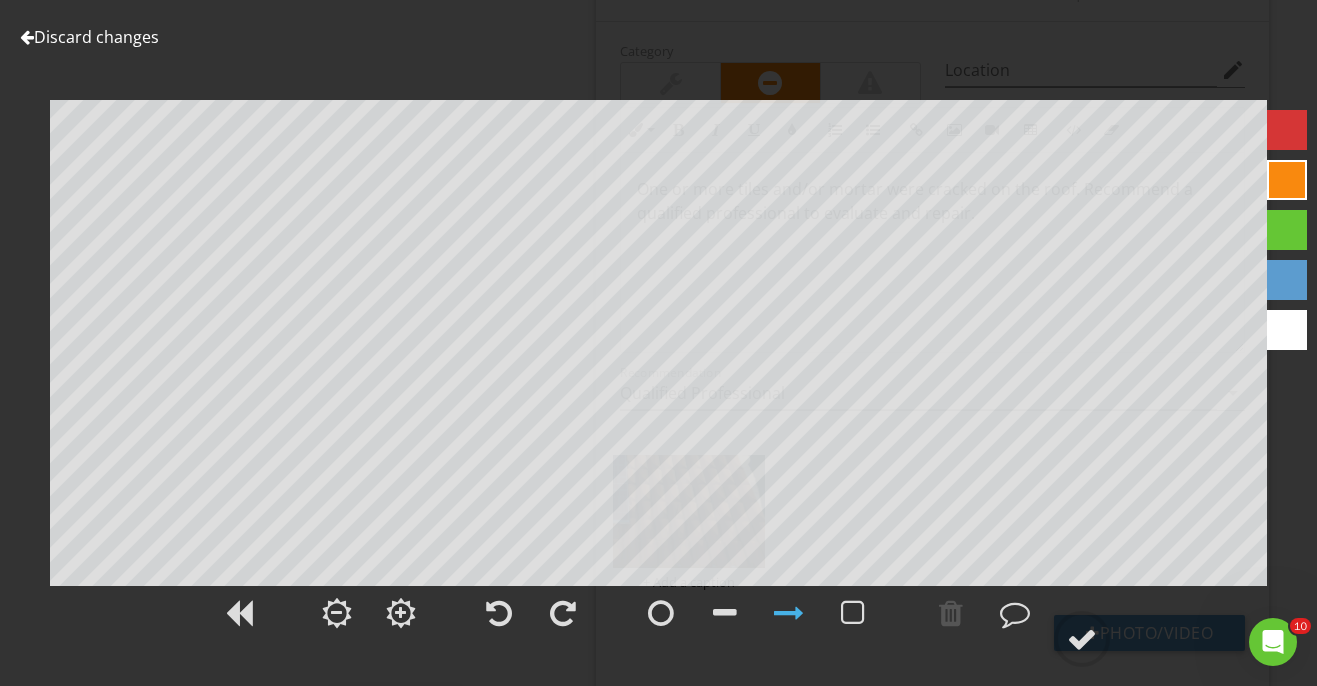 click at bounding box center (1287, 130) 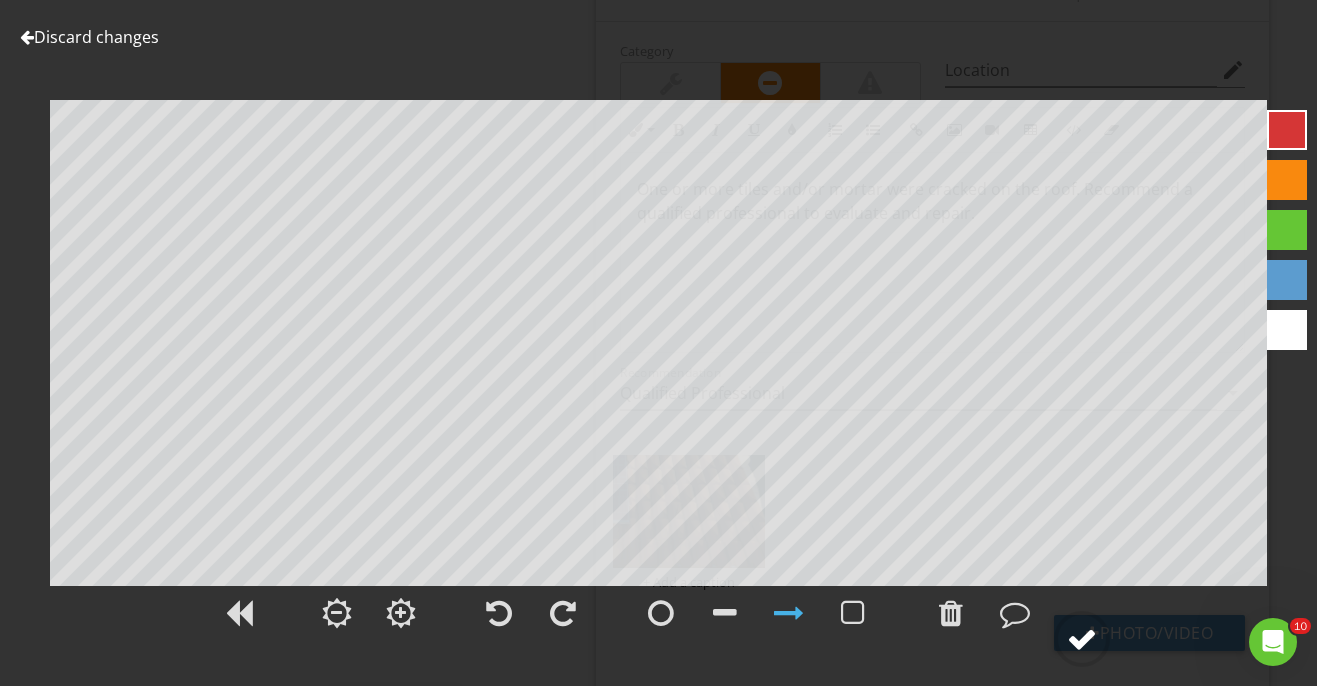 click 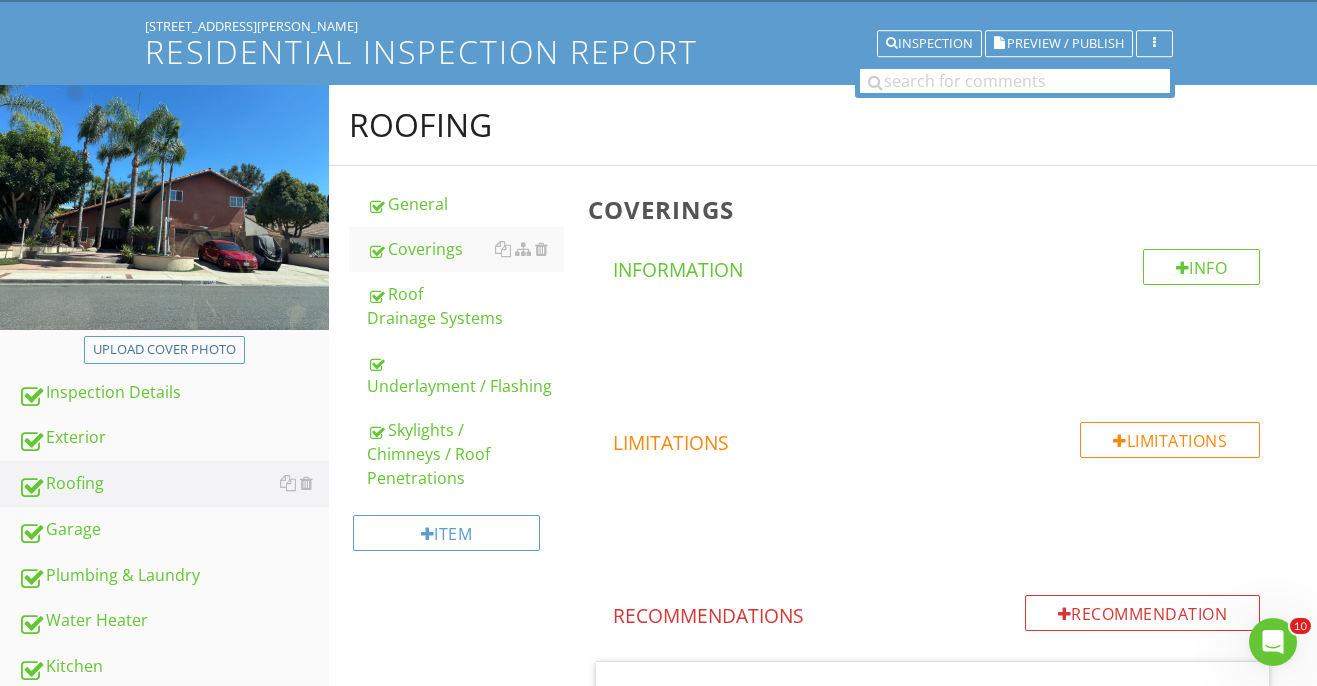 scroll, scrollTop: 0, scrollLeft: 0, axis: both 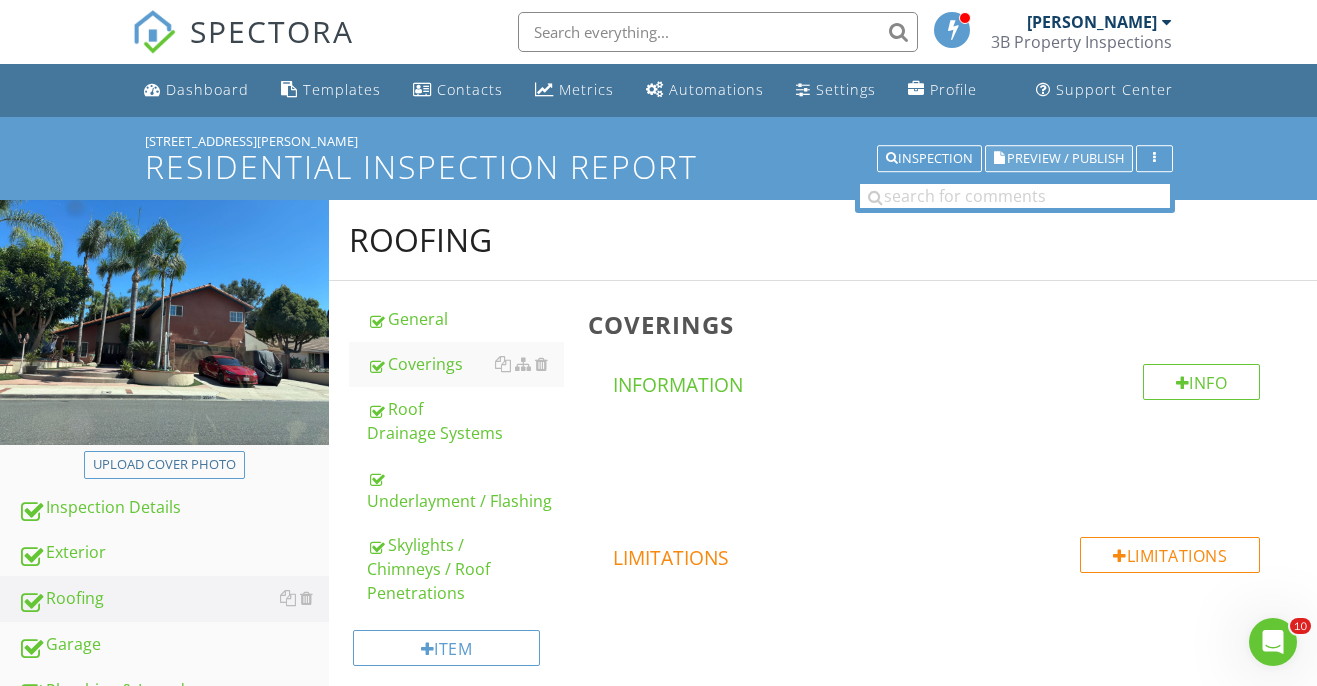 click on "Preview / Publish" at bounding box center (1059, 159) 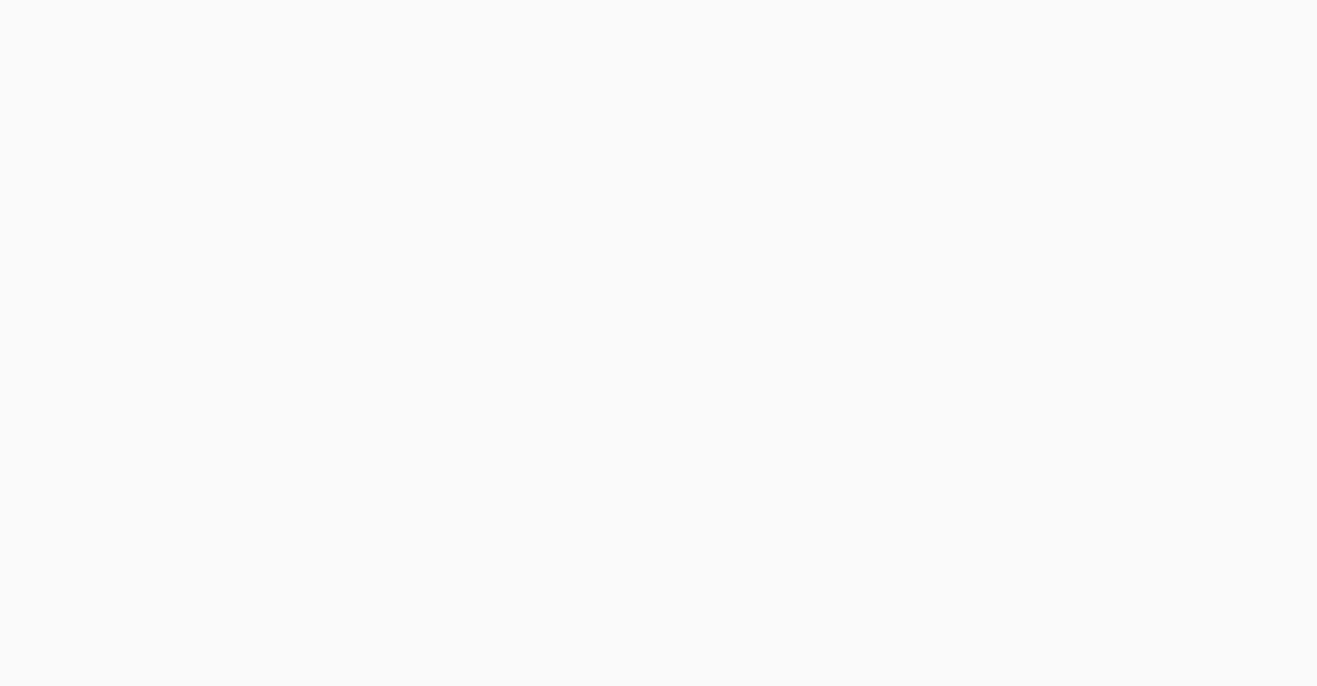 scroll, scrollTop: 0, scrollLeft: 0, axis: both 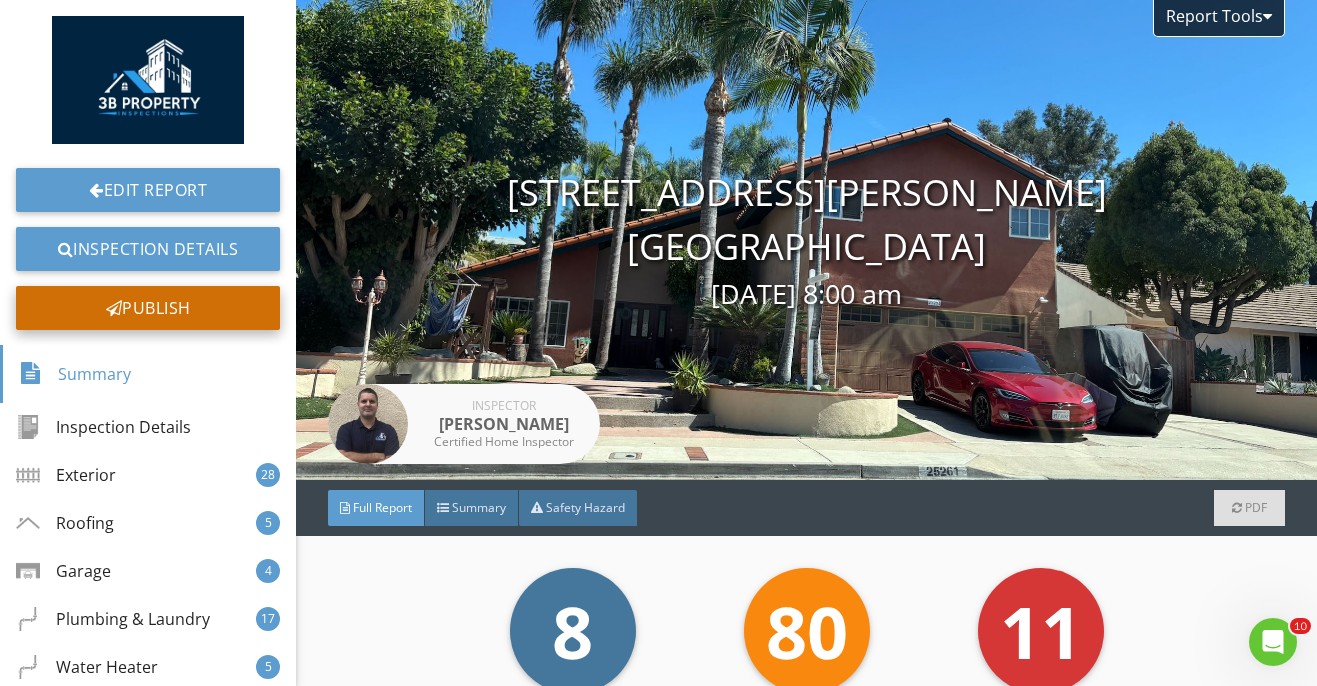 click on "Publish" at bounding box center [148, 308] 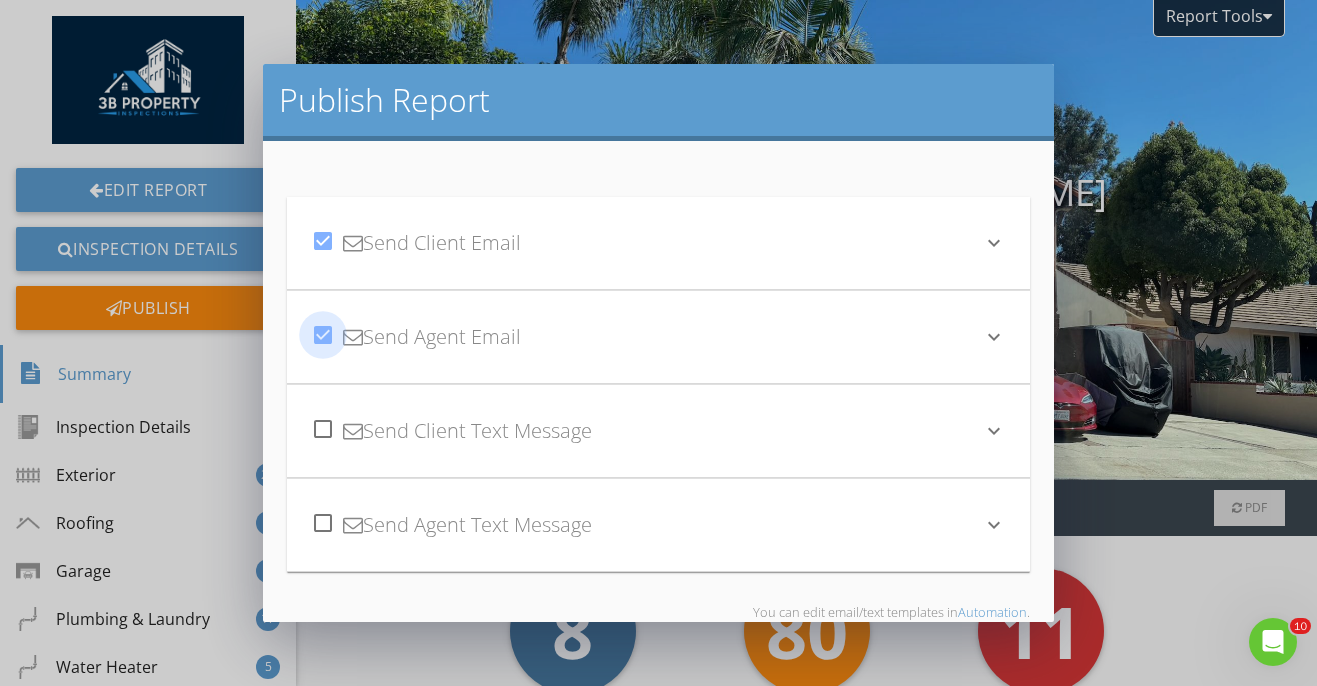 click at bounding box center (323, 335) 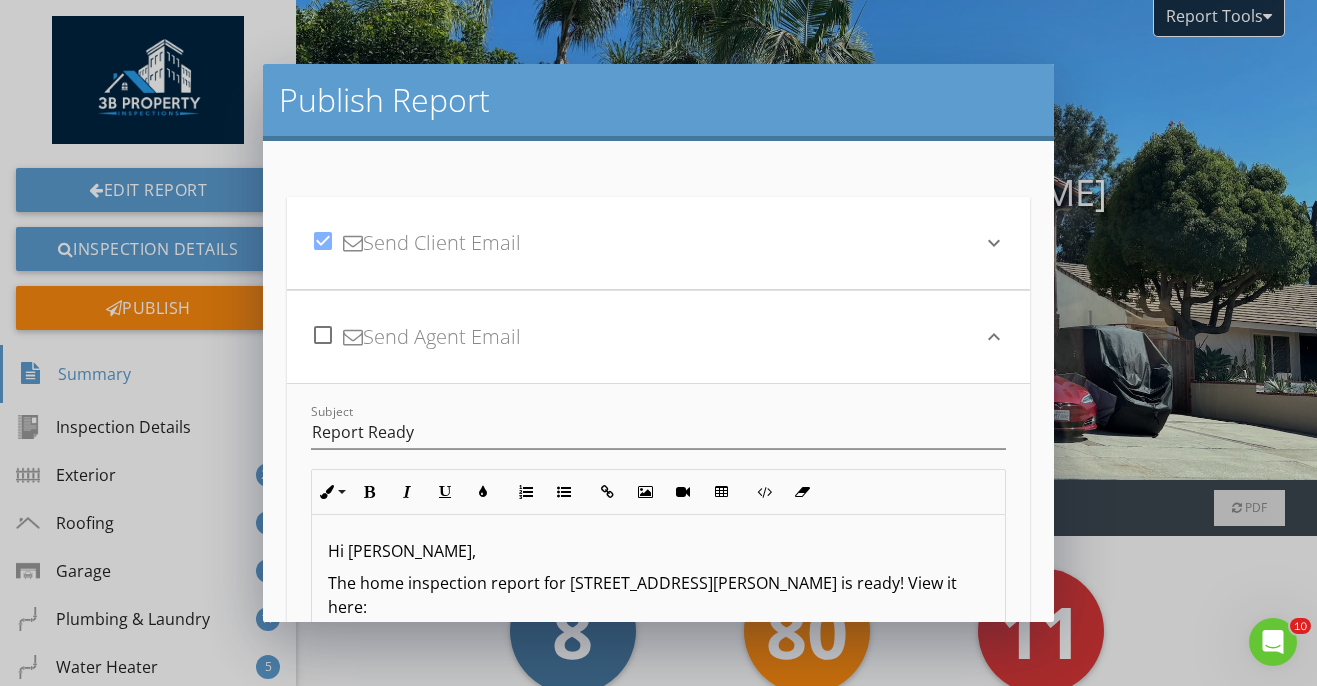 click at bounding box center [323, 241] 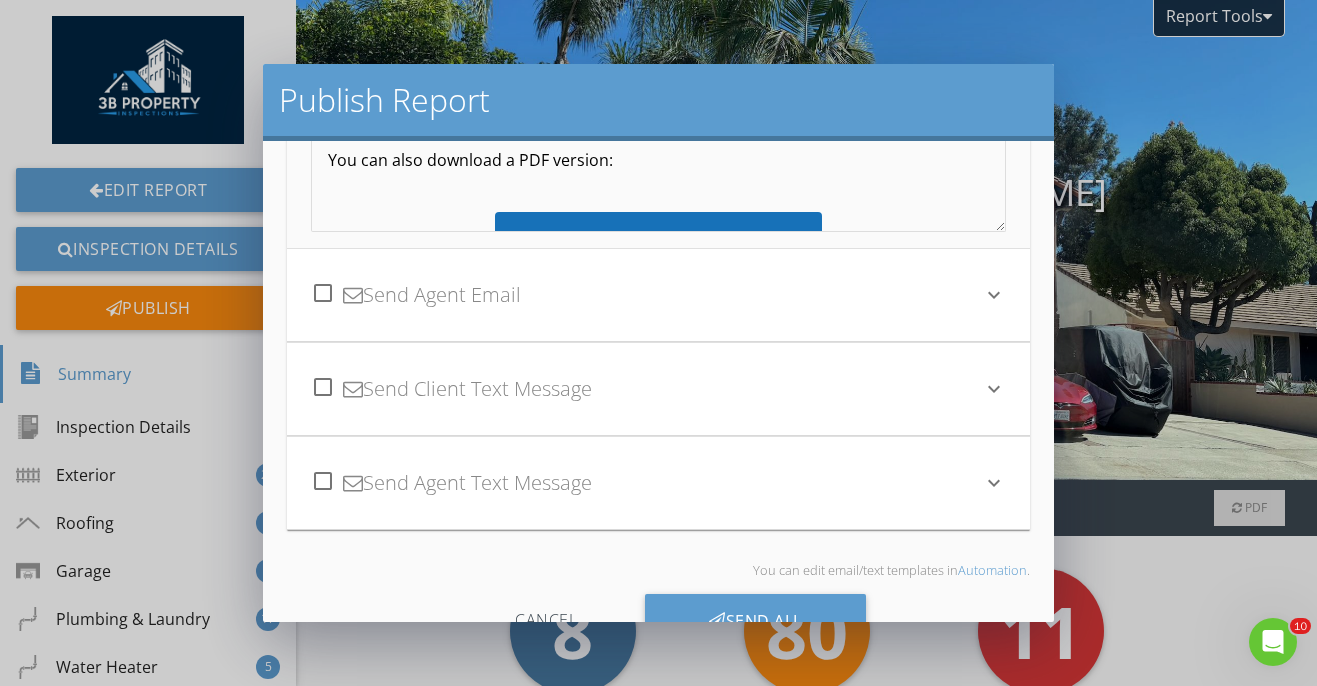 scroll, scrollTop: 555, scrollLeft: 0, axis: vertical 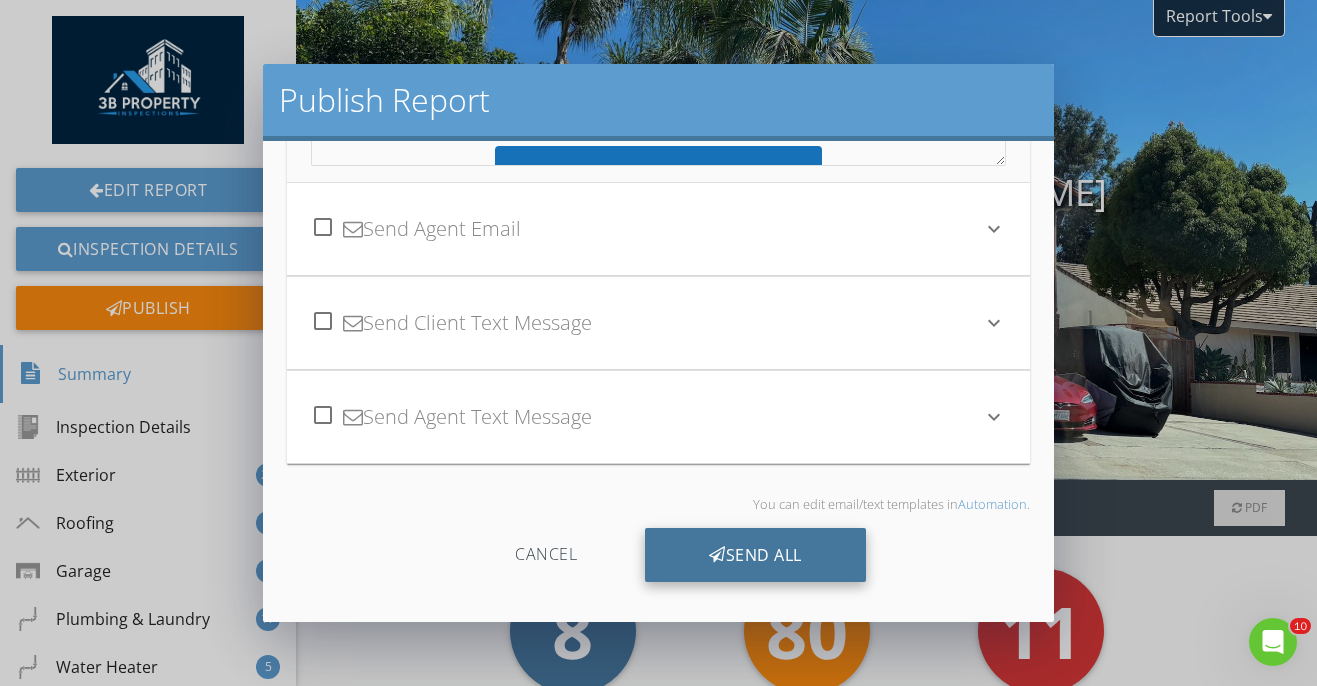click on "Send All" at bounding box center [755, 555] 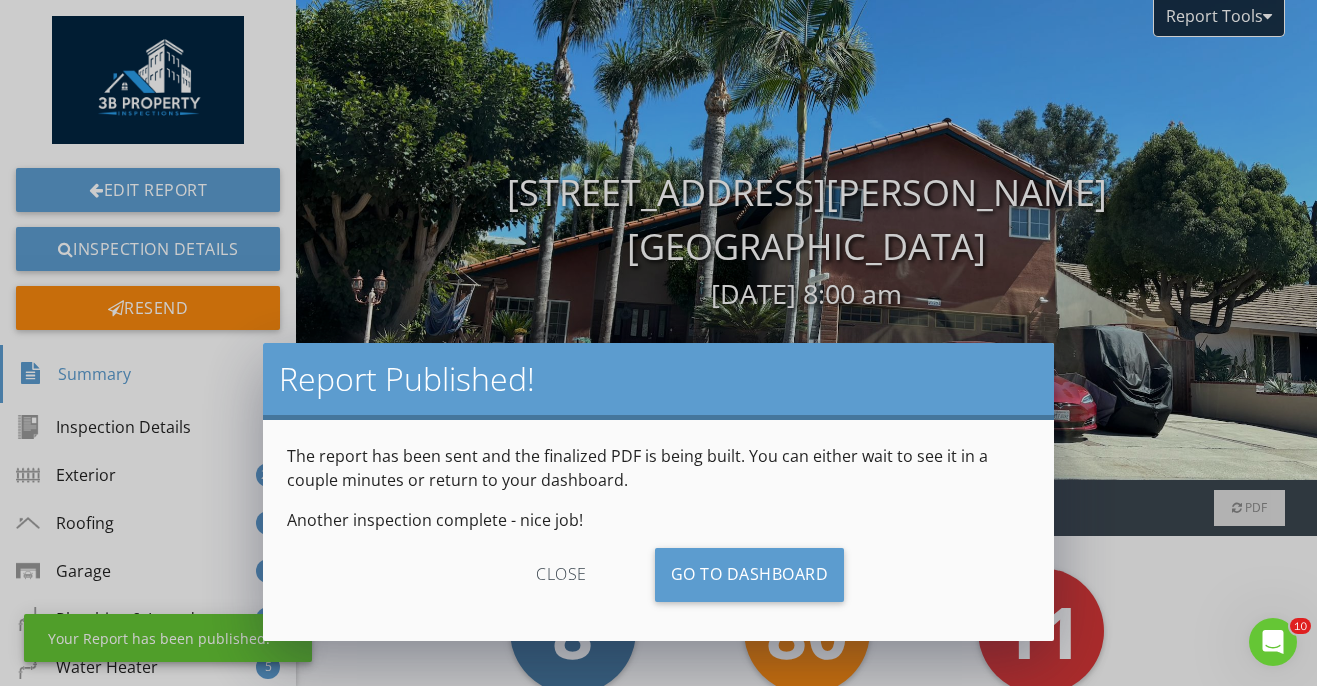scroll, scrollTop: 335, scrollLeft: 0, axis: vertical 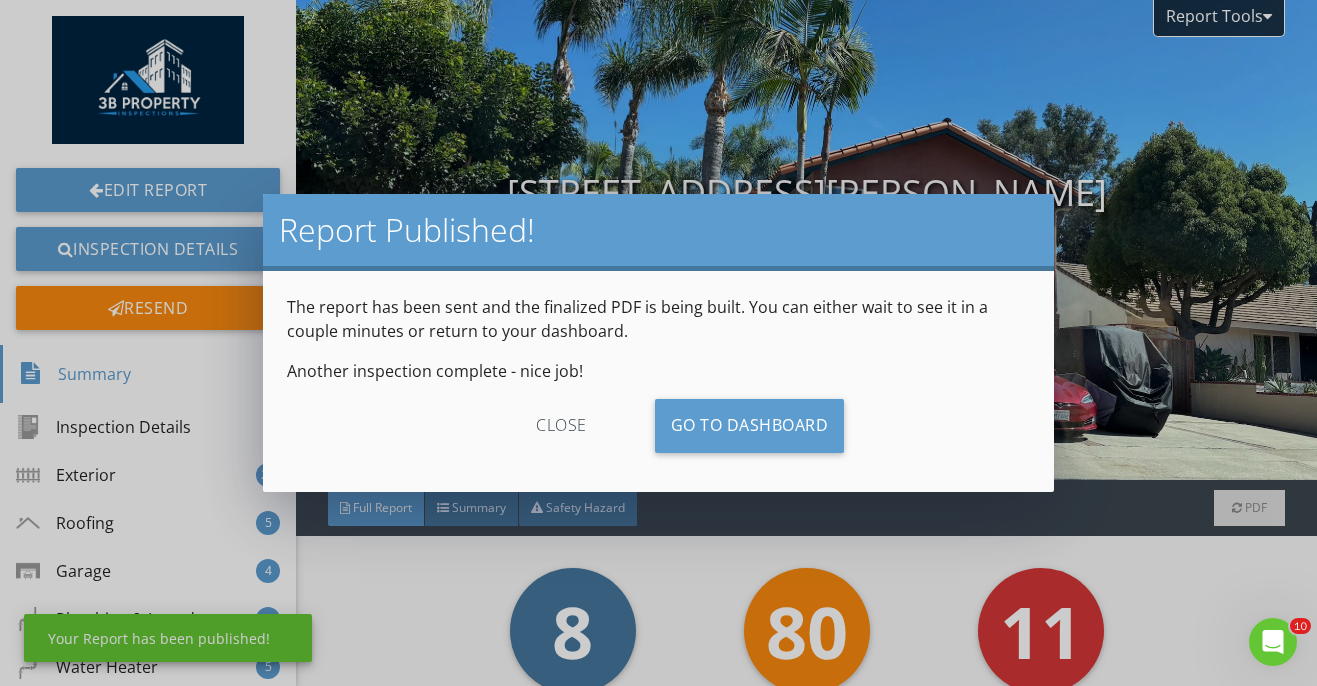 click on "close" at bounding box center [561, 426] 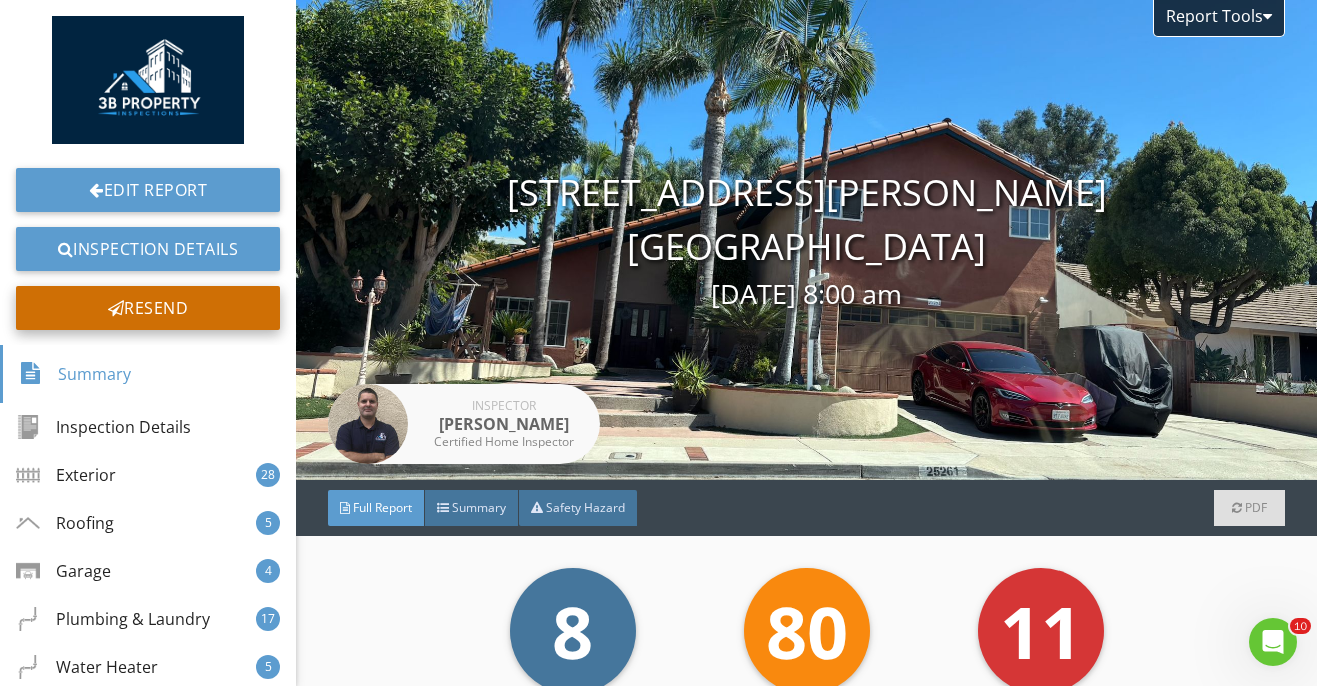 click on "Resend" at bounding box center [148, 308] 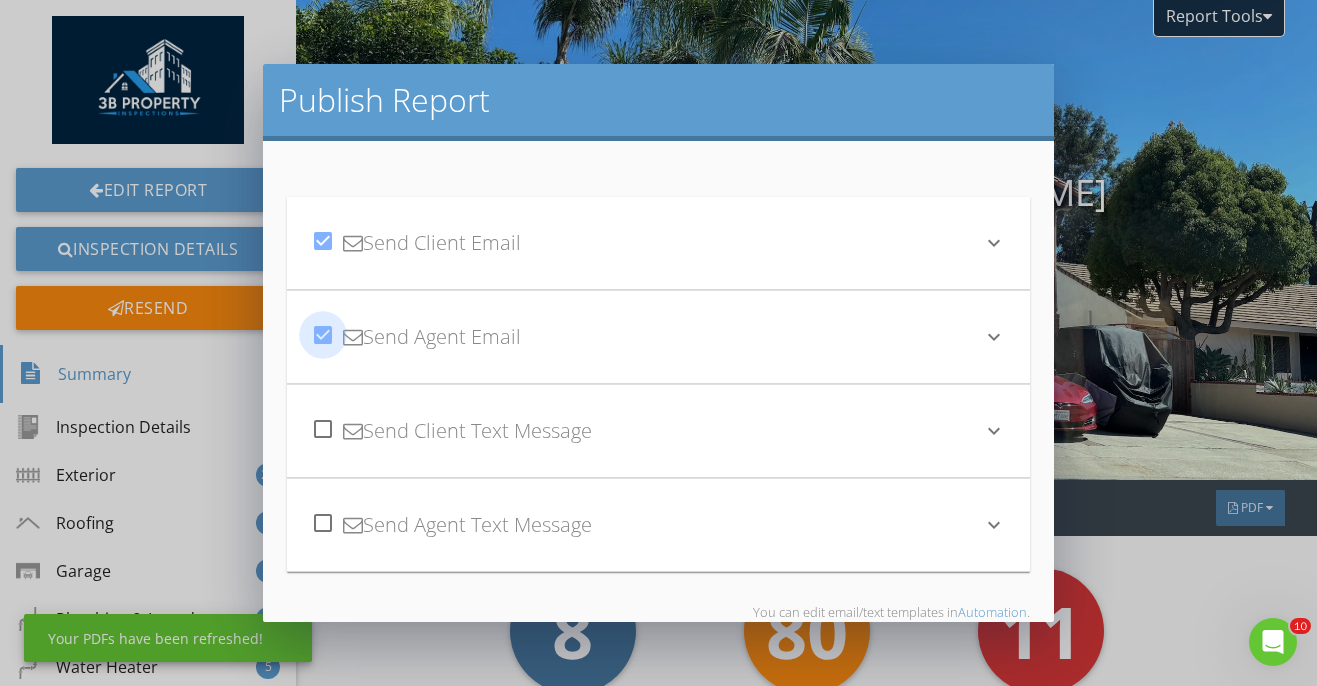 click at bounding box center [323, 335] 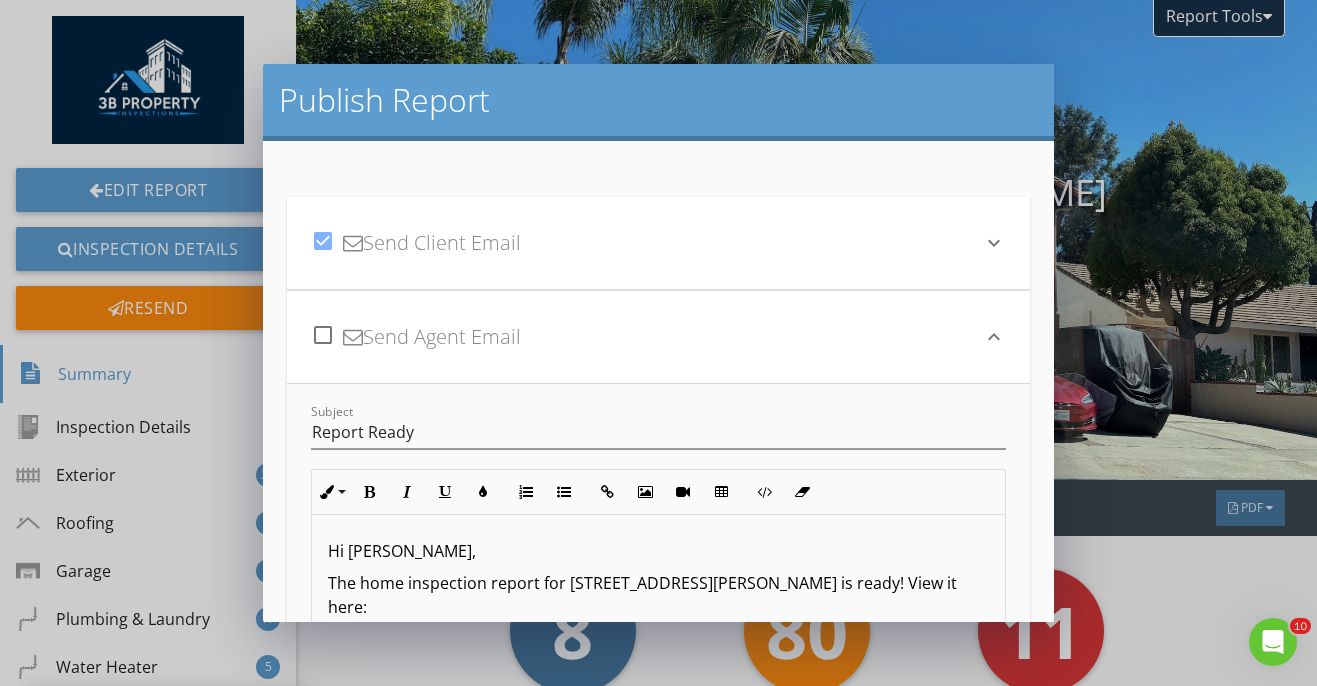 click at bounding box center [323, 241] 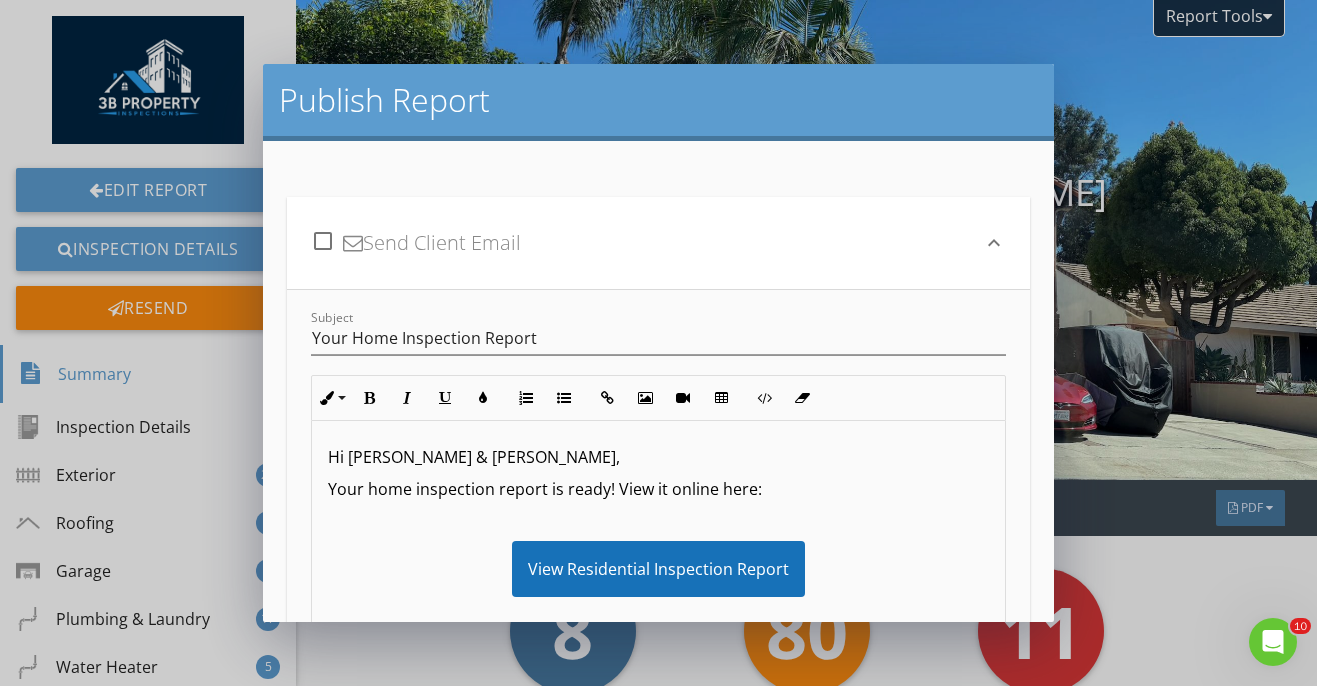 scroll, scrollTop: 555, scrollLeft: 0, axis: vertical 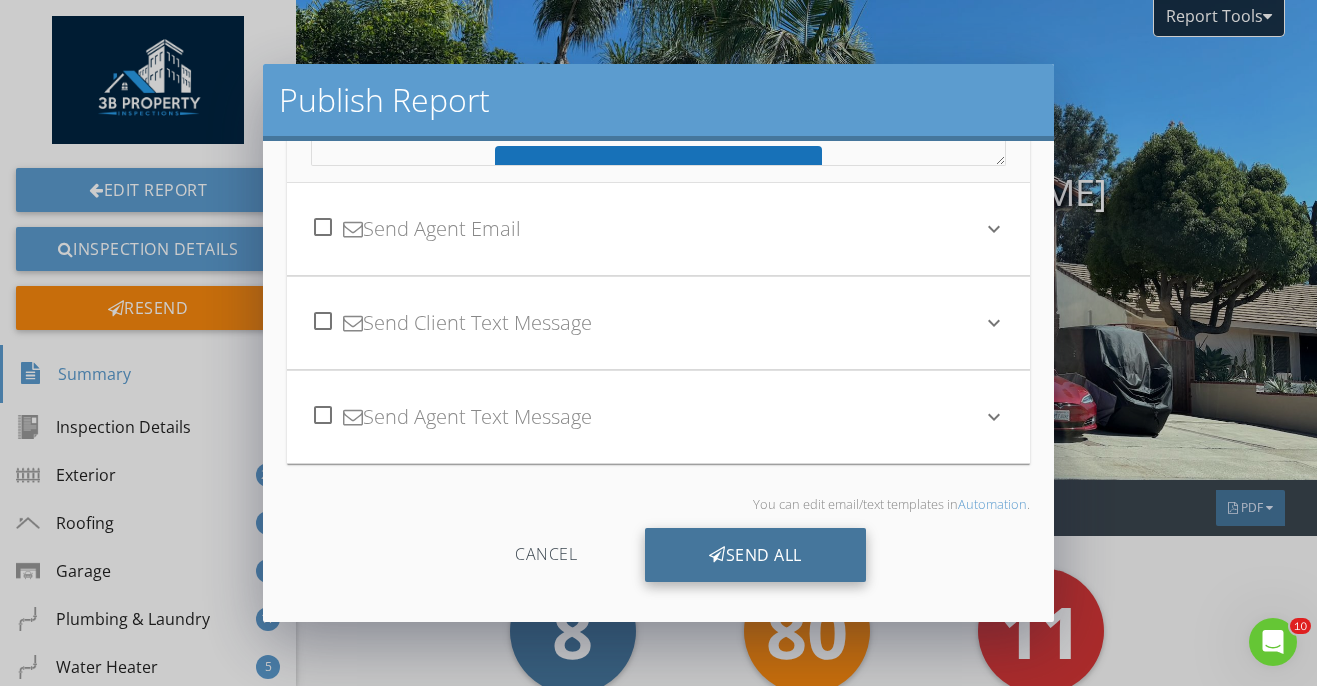click on "Send All" at bounding box center [755, 555] 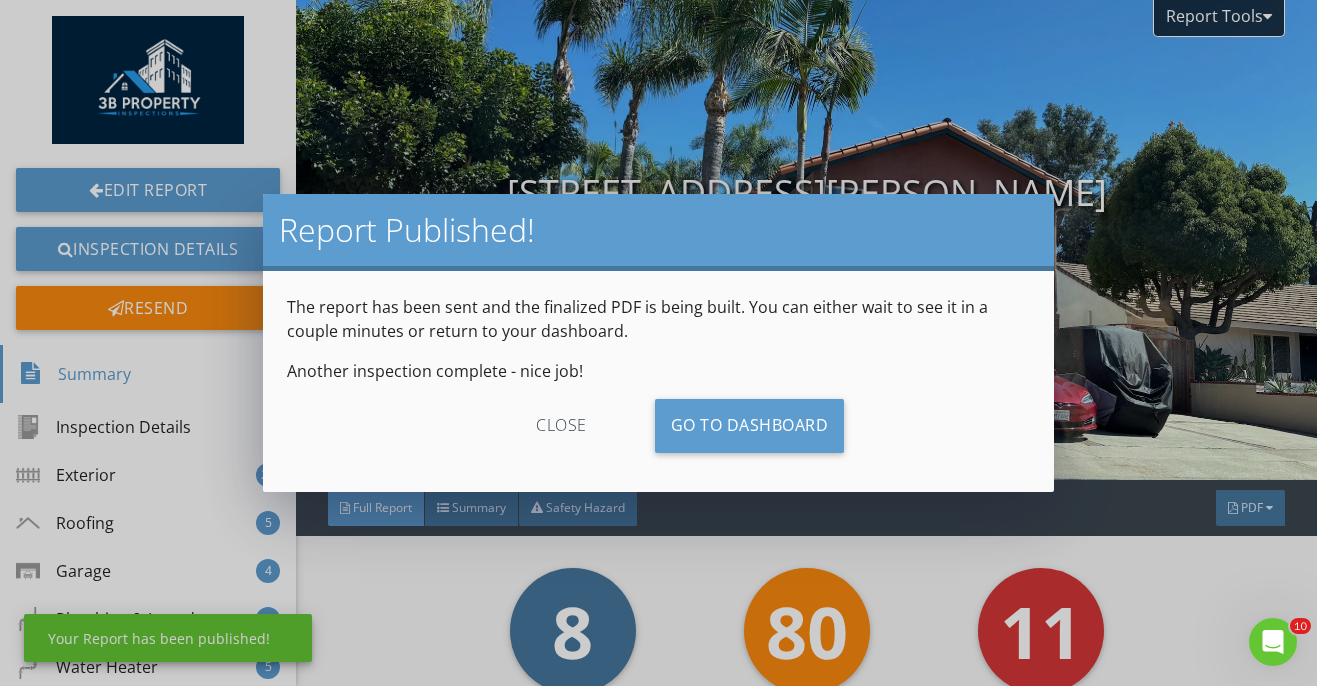 scroll, scrollTop: 335, scrollLeft: 0, axis: vertical 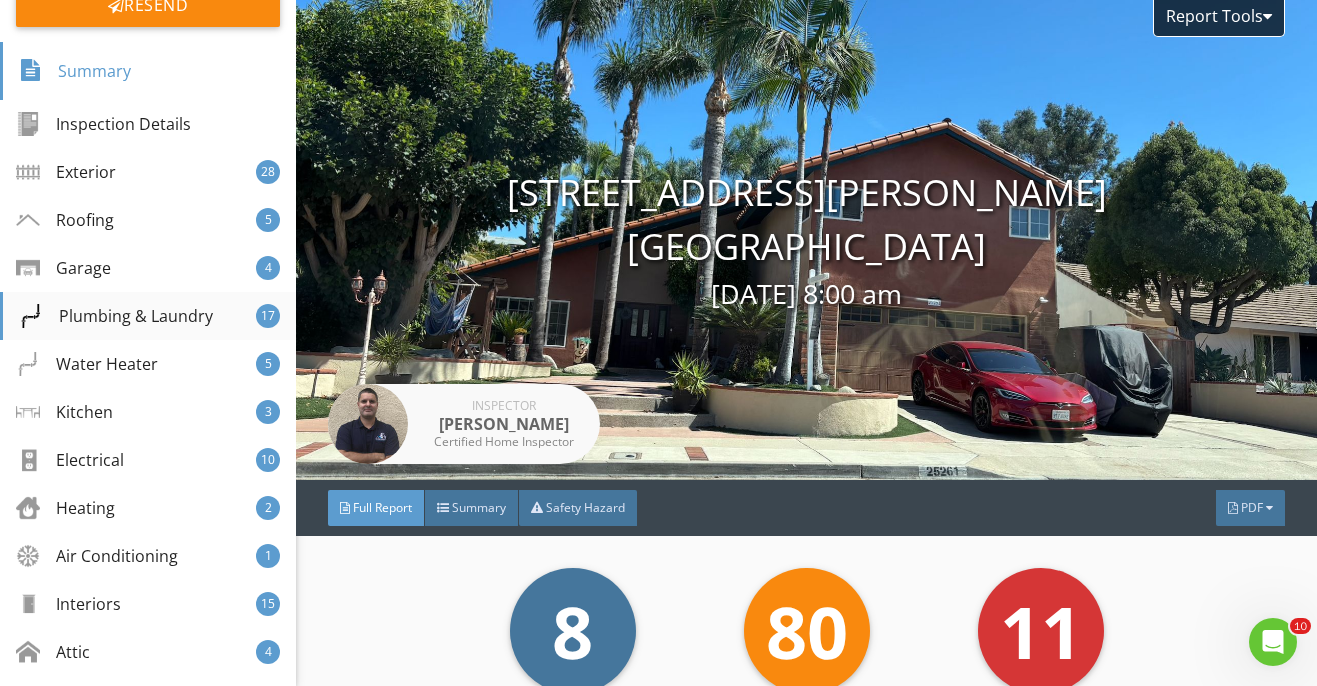 click on "Plumbing & Laundry" at bounding box center (116, 316) 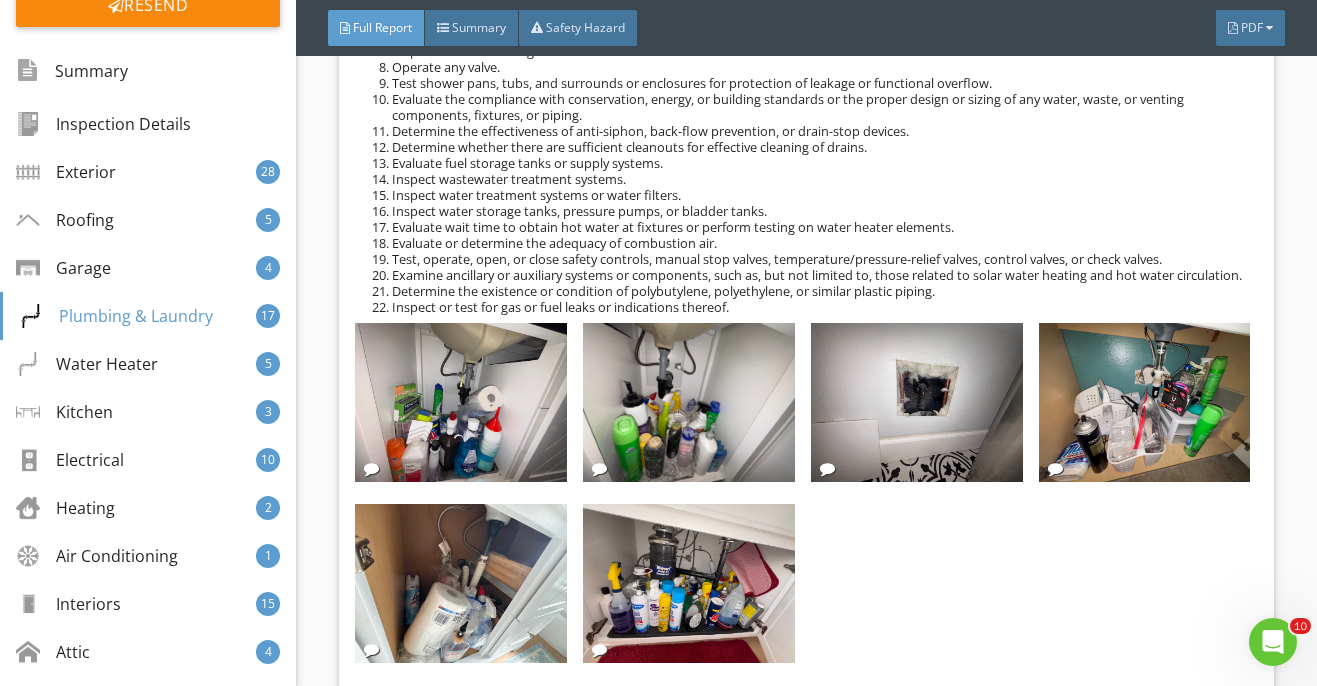 scroll, scrollTop: 14889, scrollLeft: 0, axis: vertical 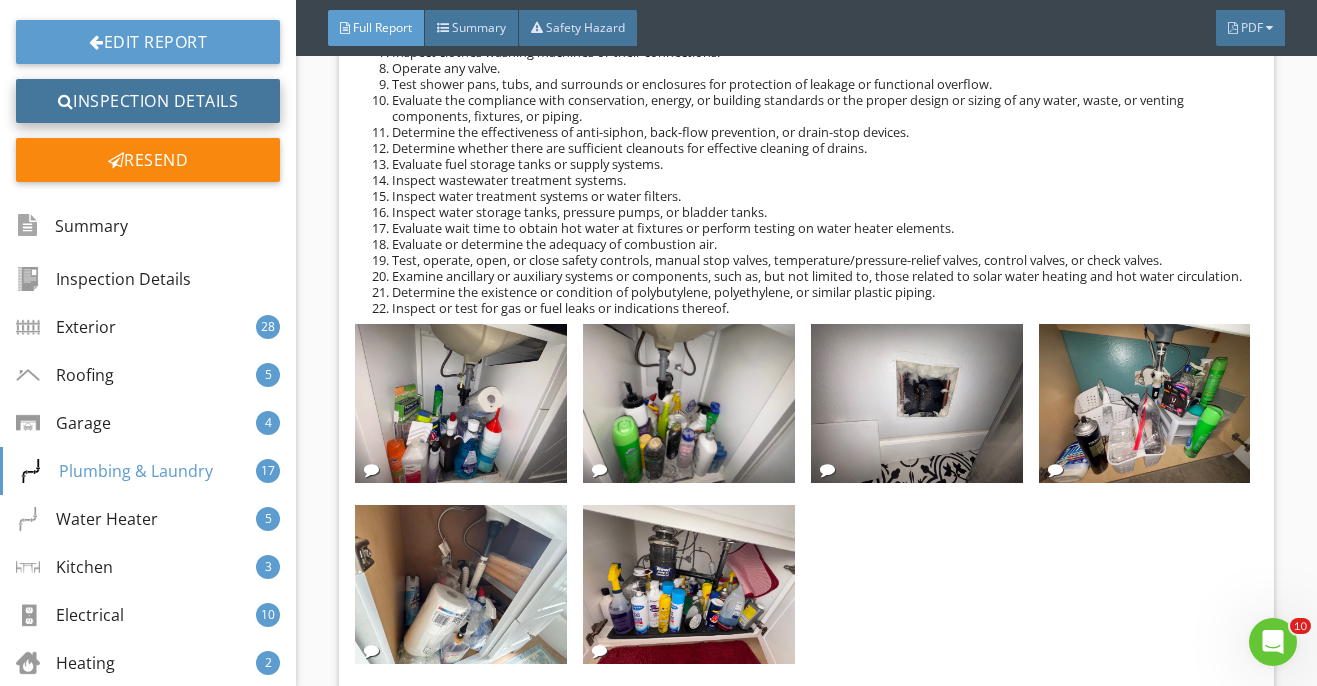 click on "Inspection Details" at bounding box center (148, 101) 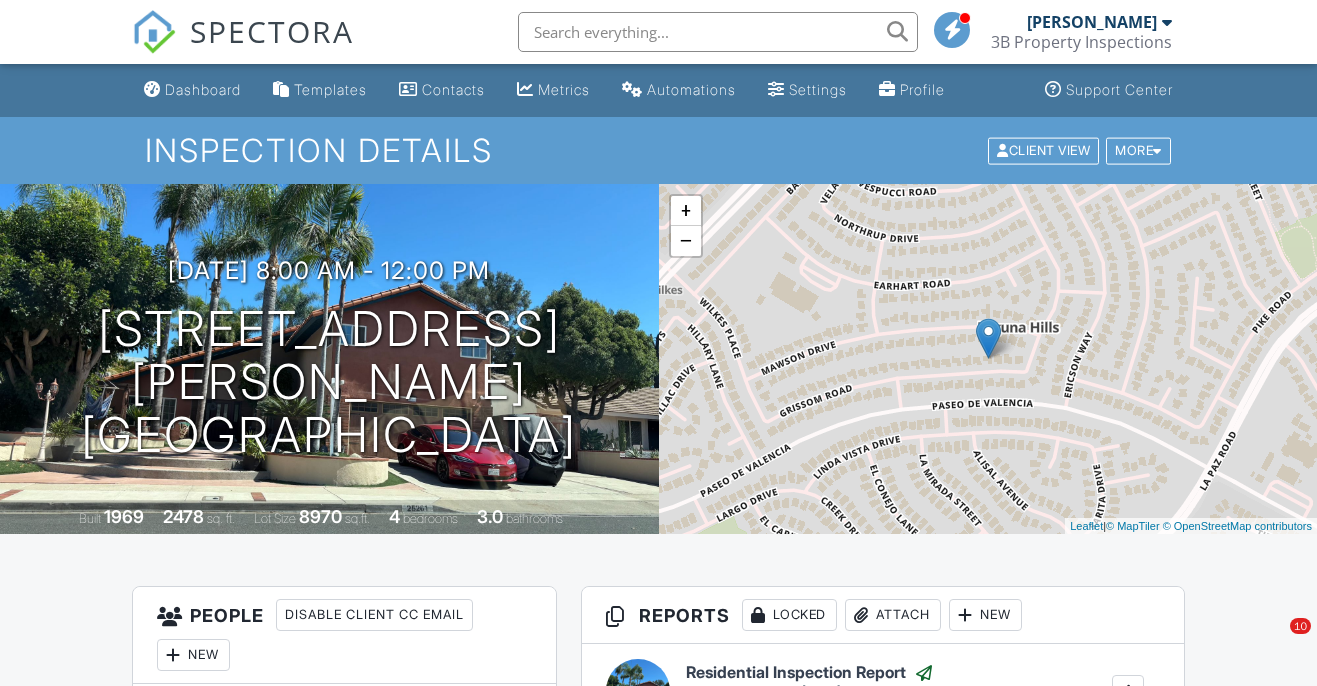 scroll, scrollTop: 0, scrollLeft: 0, axis: both 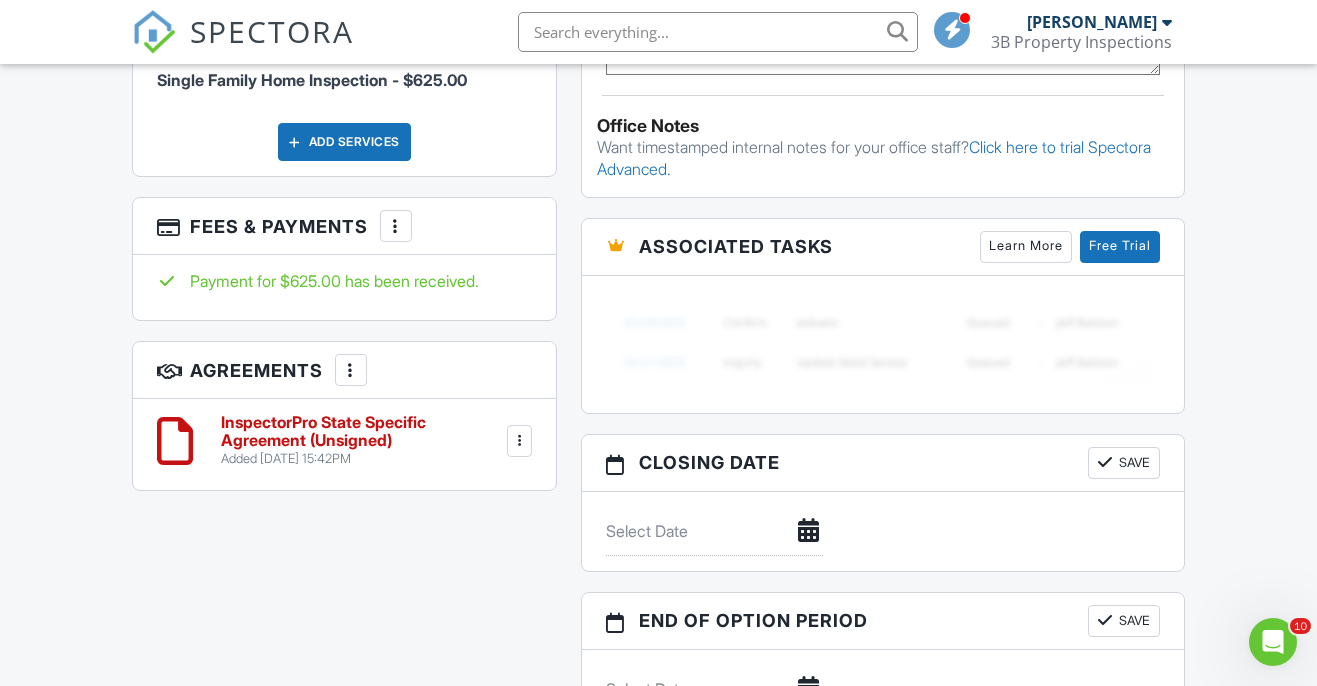 click on "Reports
Locked
Attach
New
Residential Inspection Report
Imported from XLS - [DATE]
Edit
View
Copy
Reinspection Report
View Log
RRB Log
[GEOGRAPHIC_DATA]
Published at [DATE]  7:44 AM
Resend Email/Text
Publish report?
This will make this report available to your client and/or agent. It will not send out a notification.
To send an email, use 'Publish All' below or jump into the report and use the 'Publish' button there.
Cancel
Publish
Share archived report
To
Subject
Inspection Report For [STREET_ADDRESS][PERSON_NAME]
Text
Inline Style XLarge Large Normal Small Light Small/Light Bold Italic Underline Colors Ordered List Unordered List Align Align Left Align Center Align Right Align Justify Insert Link Insert Image Insert Video Insert Table Code View Clear Formatting Report Link" at bounding box center (883, -70) 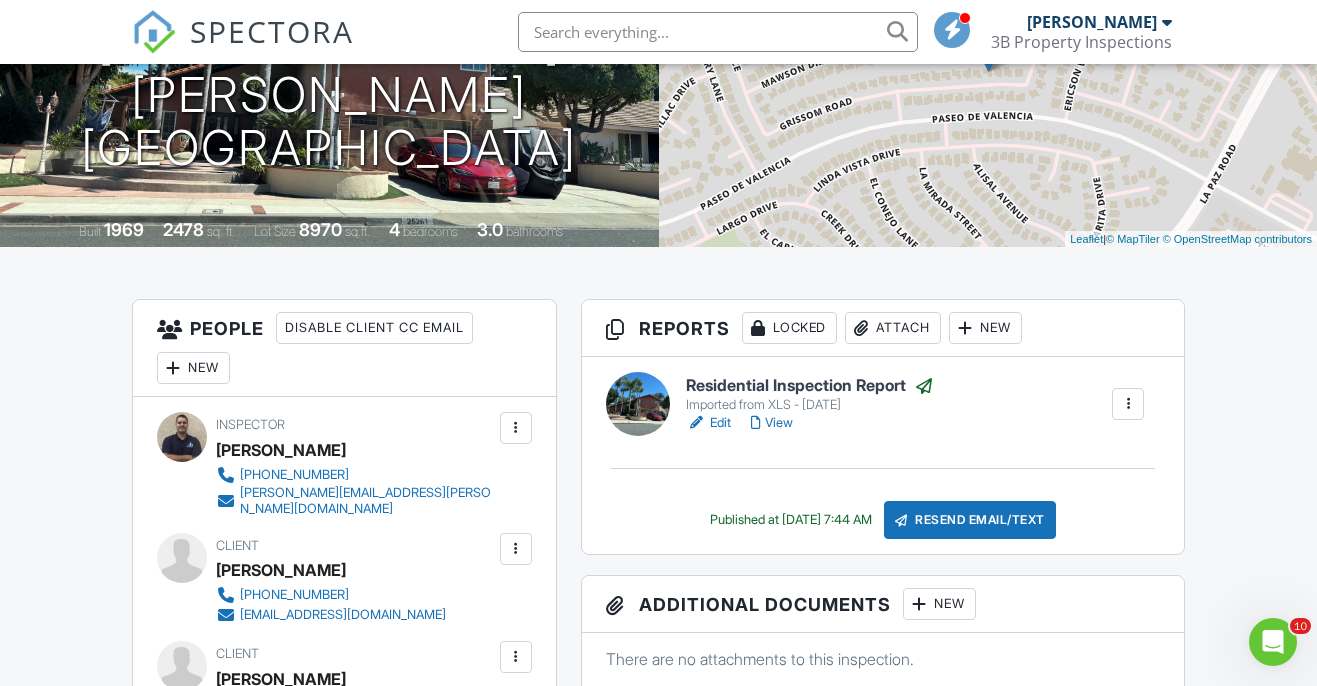 scroll, scrollTop: 0, scrollLeft: 0, axis: both 